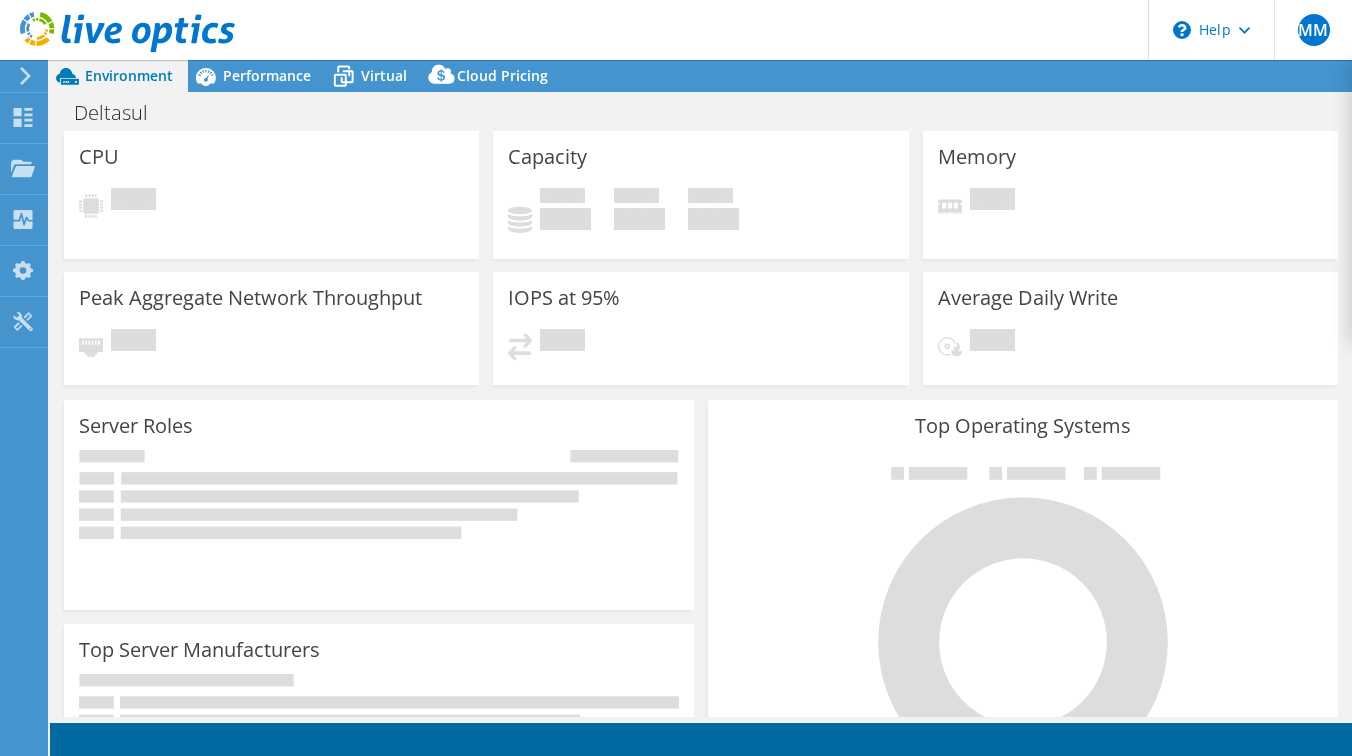 scroll, scrollTop: 0, scrollLeft: 0, axis: both 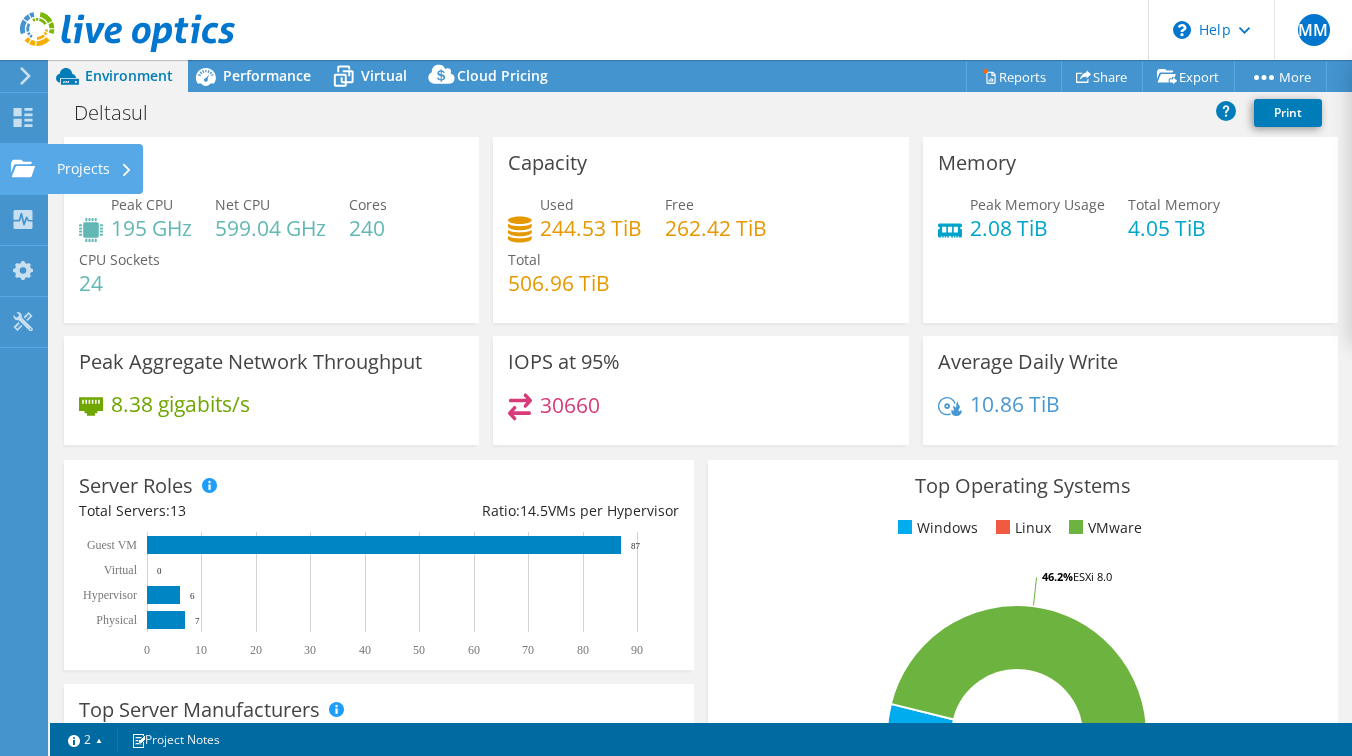 click on "Projects" at bounding box center (-66, 169) 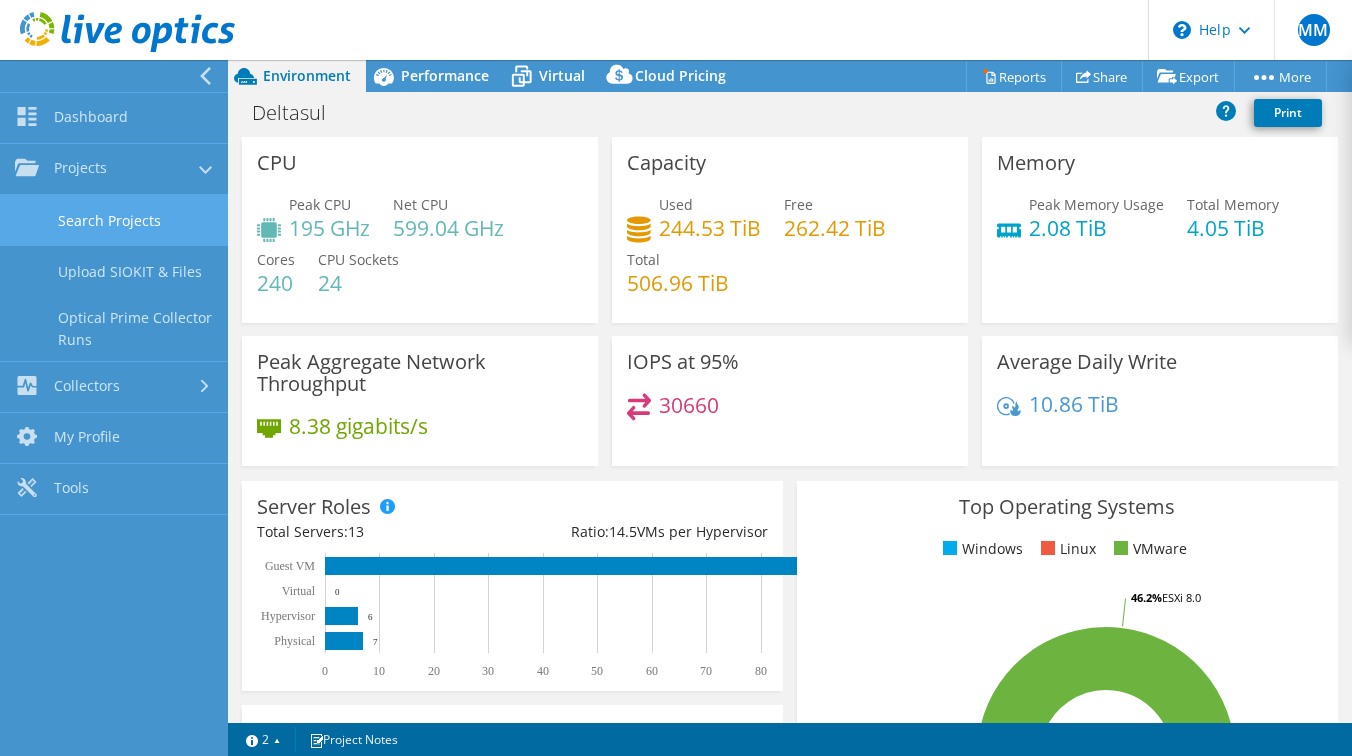 click on "Search Projects" at bounding box center (114, 220) 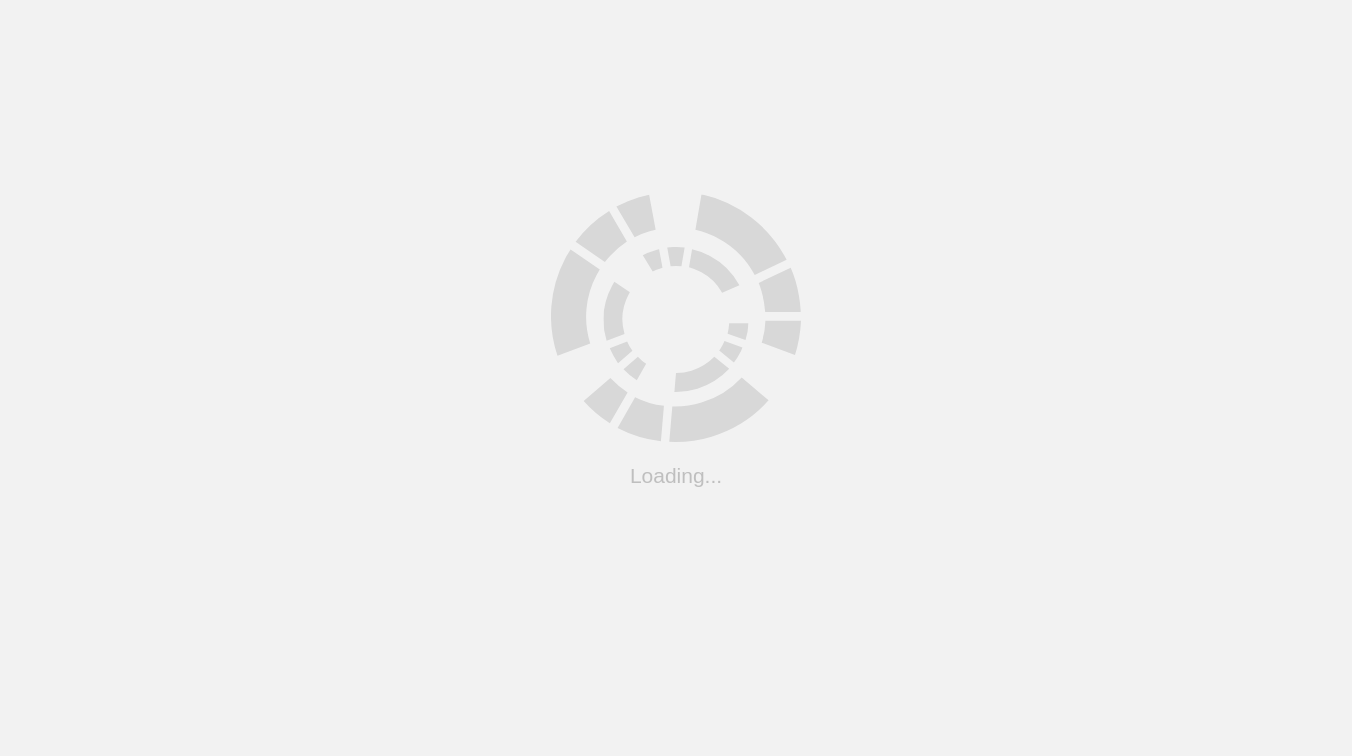 scroll, scrollTop: 0, scrollLeft: 0, axis: both 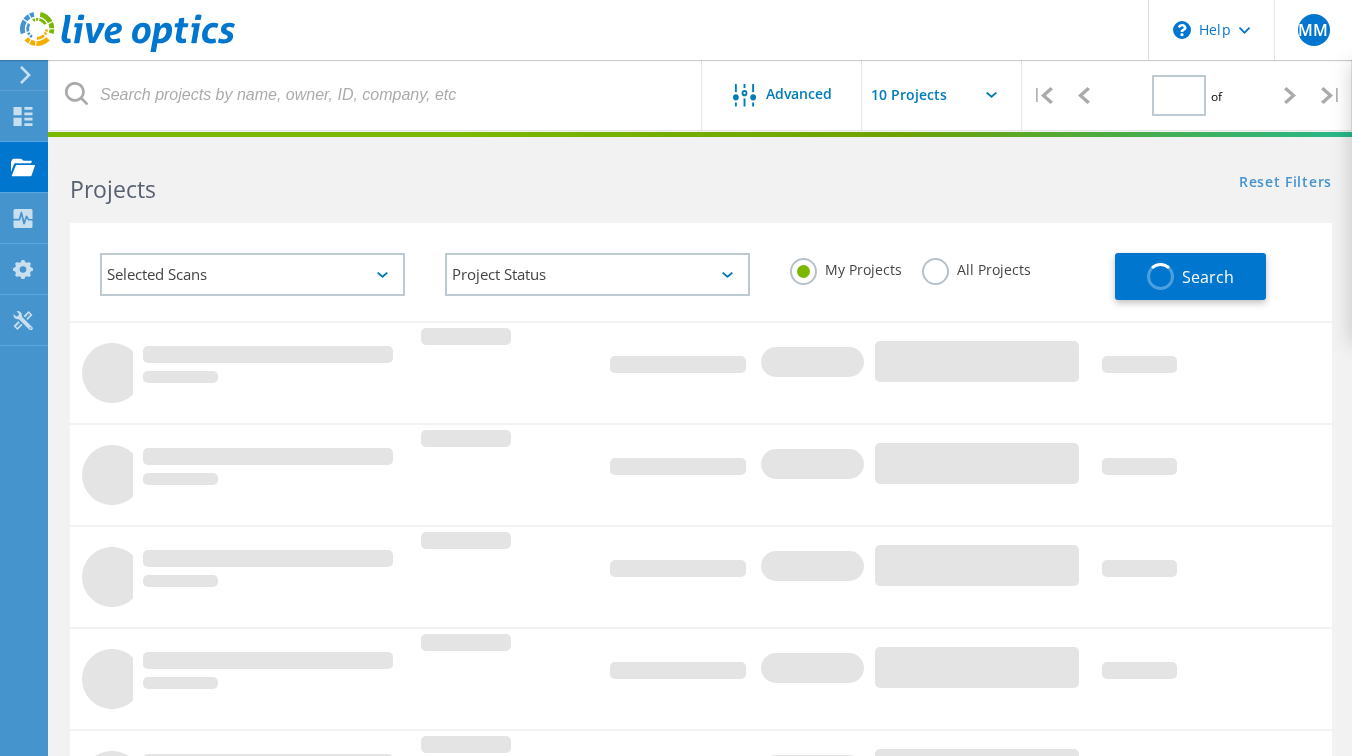 type on "1" 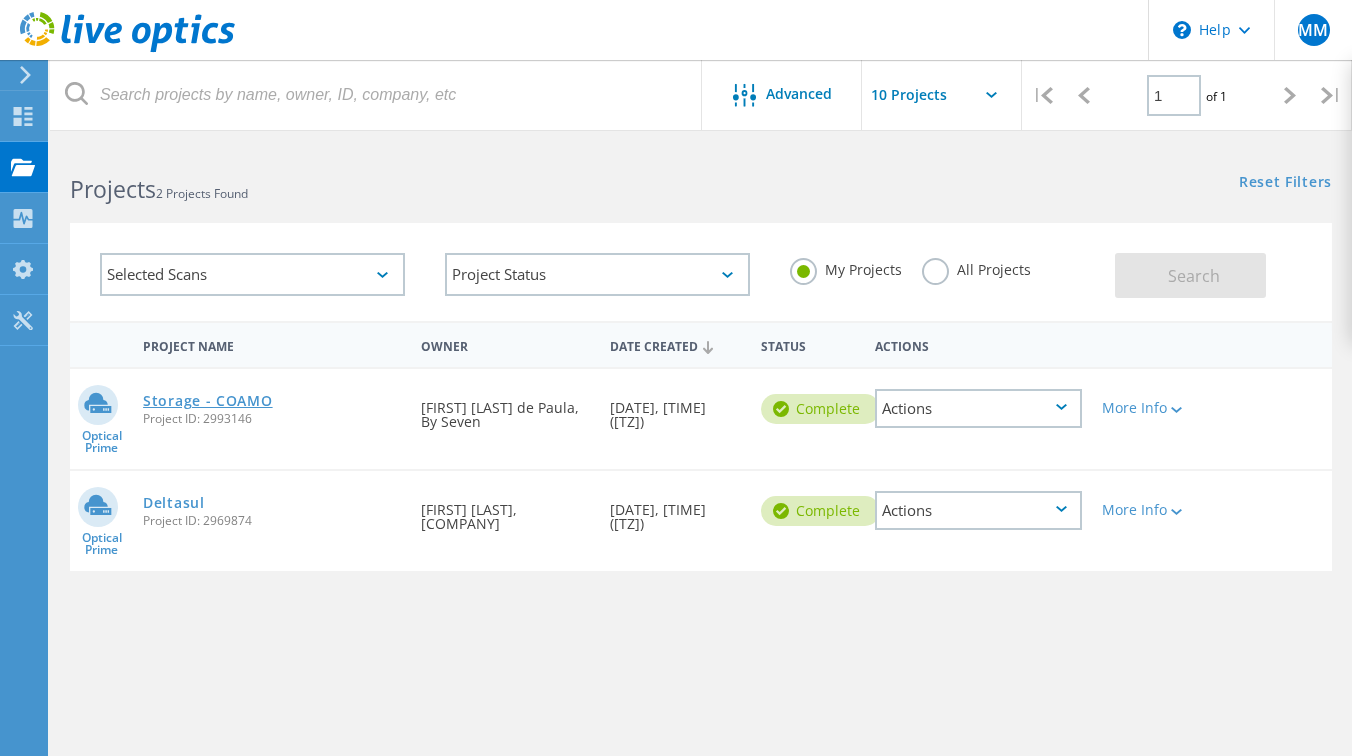 click on "Storage - COAMO" 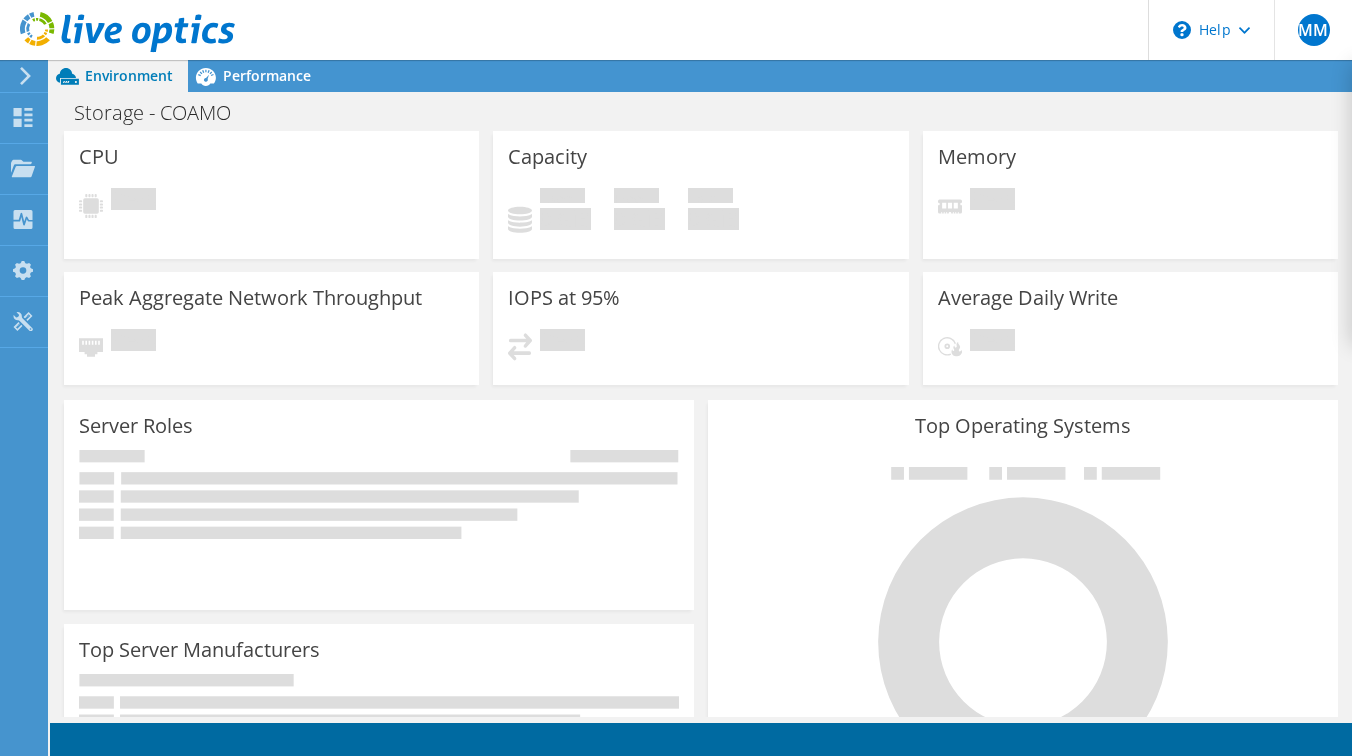 scroll, scrollTop: 0, scrollLeft: 0, axis: both 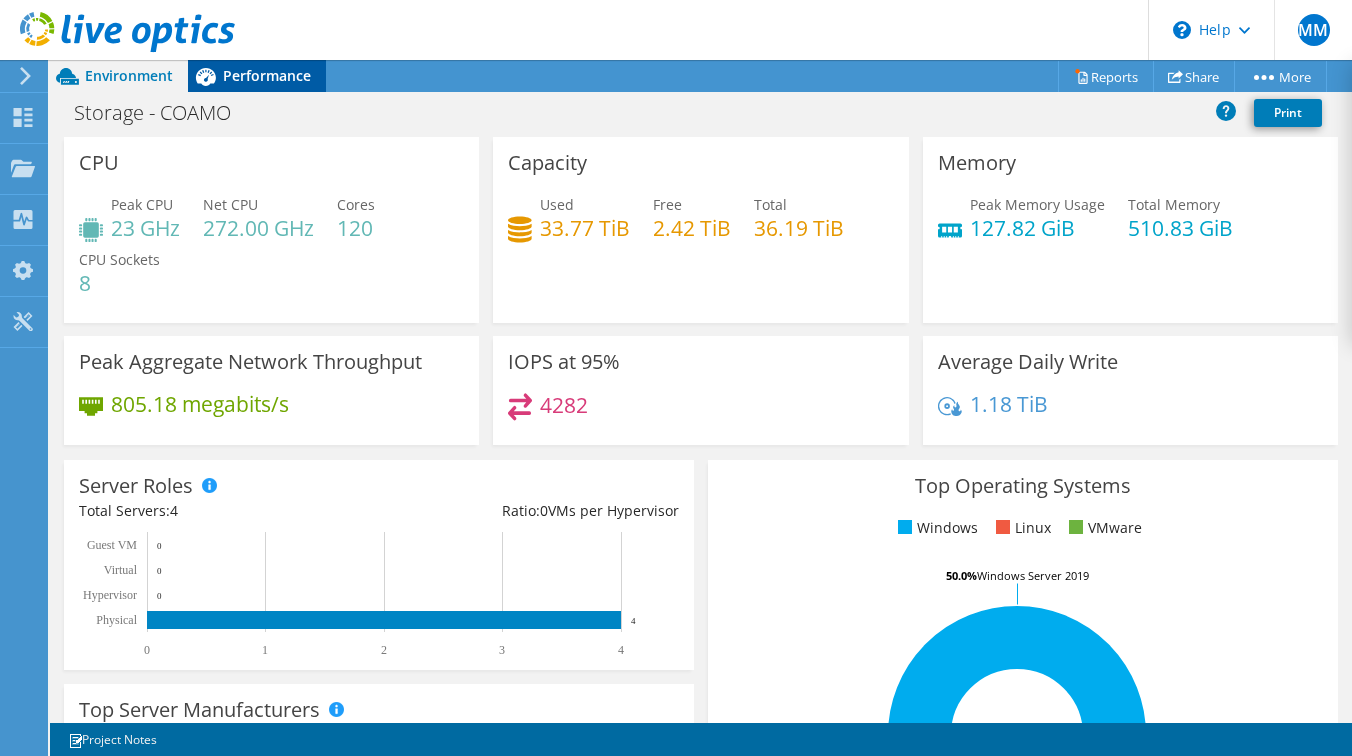 click on "Performance" at bounding box center (267, 75) 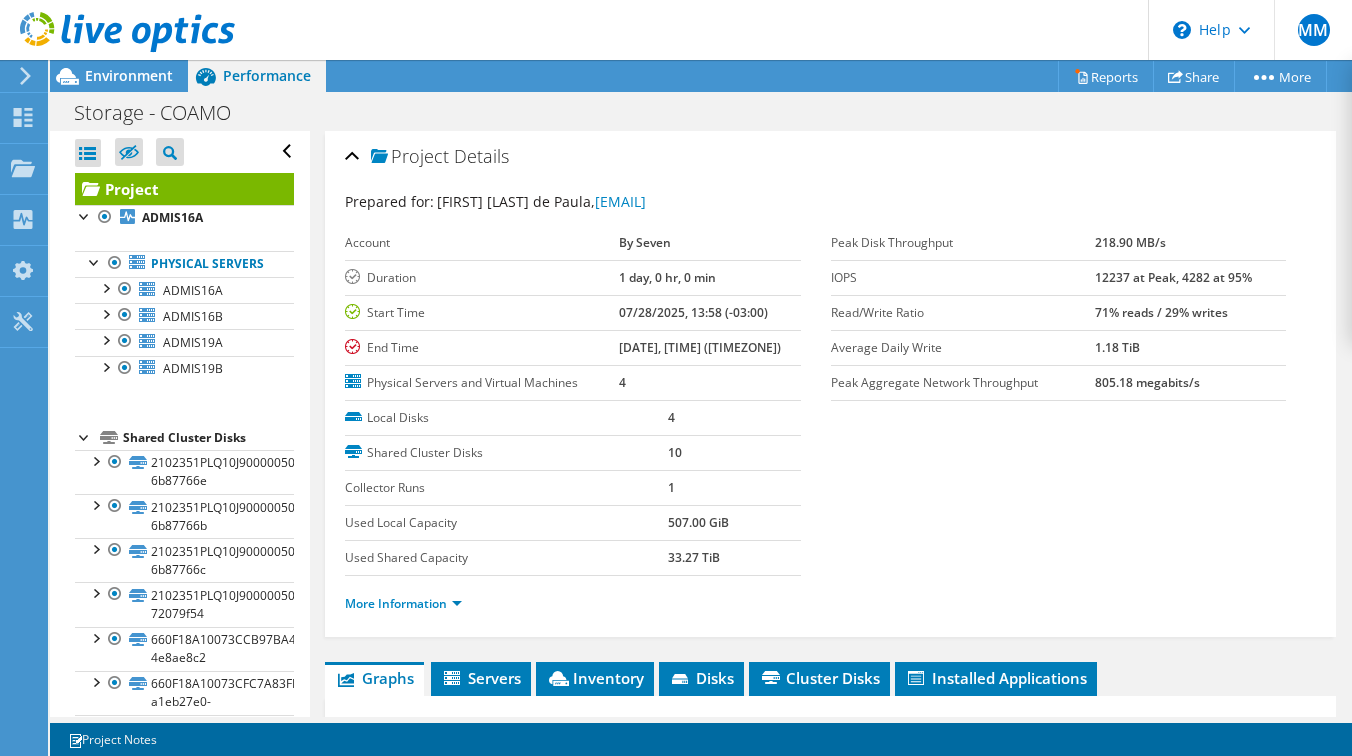 click on "12237 at Peak, 4282 at 95%" at bounding box center [1173, 277] 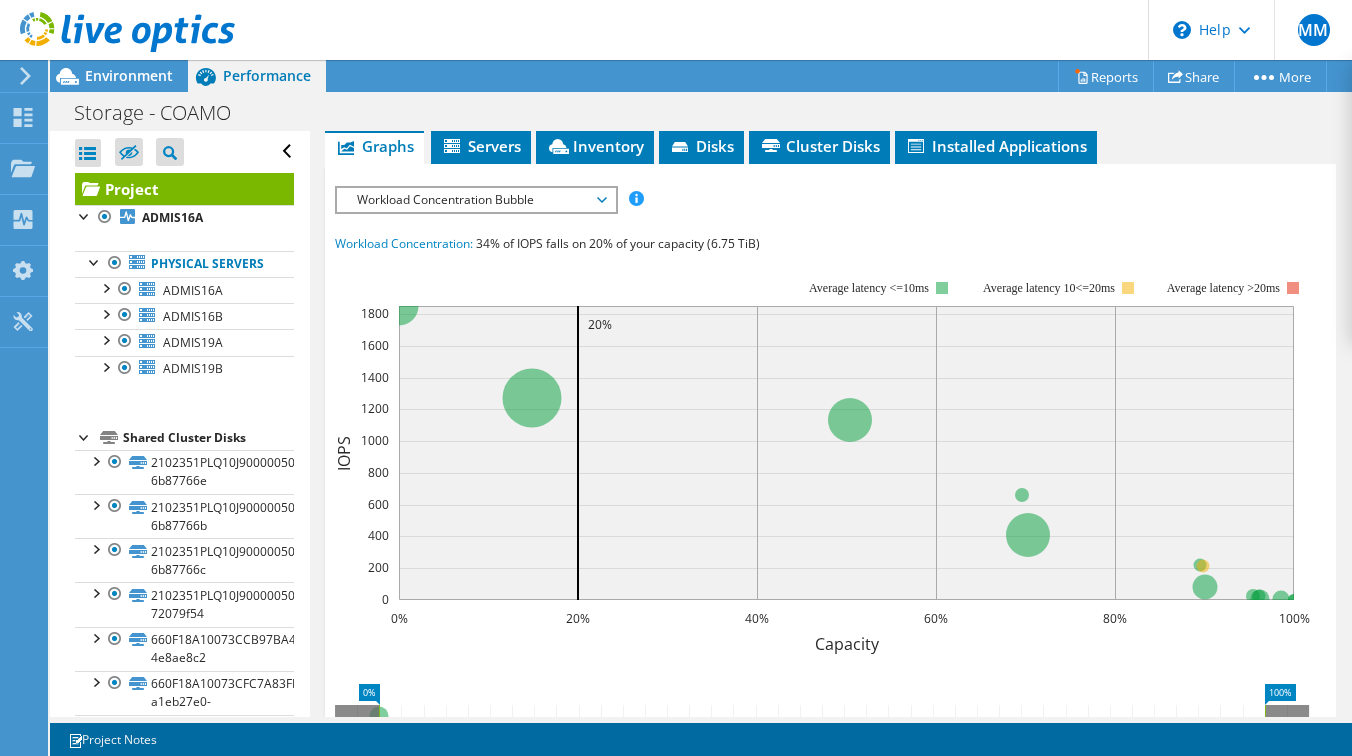 scroll, scrollTop: 560, scrollLeft: 0, axis: vertical 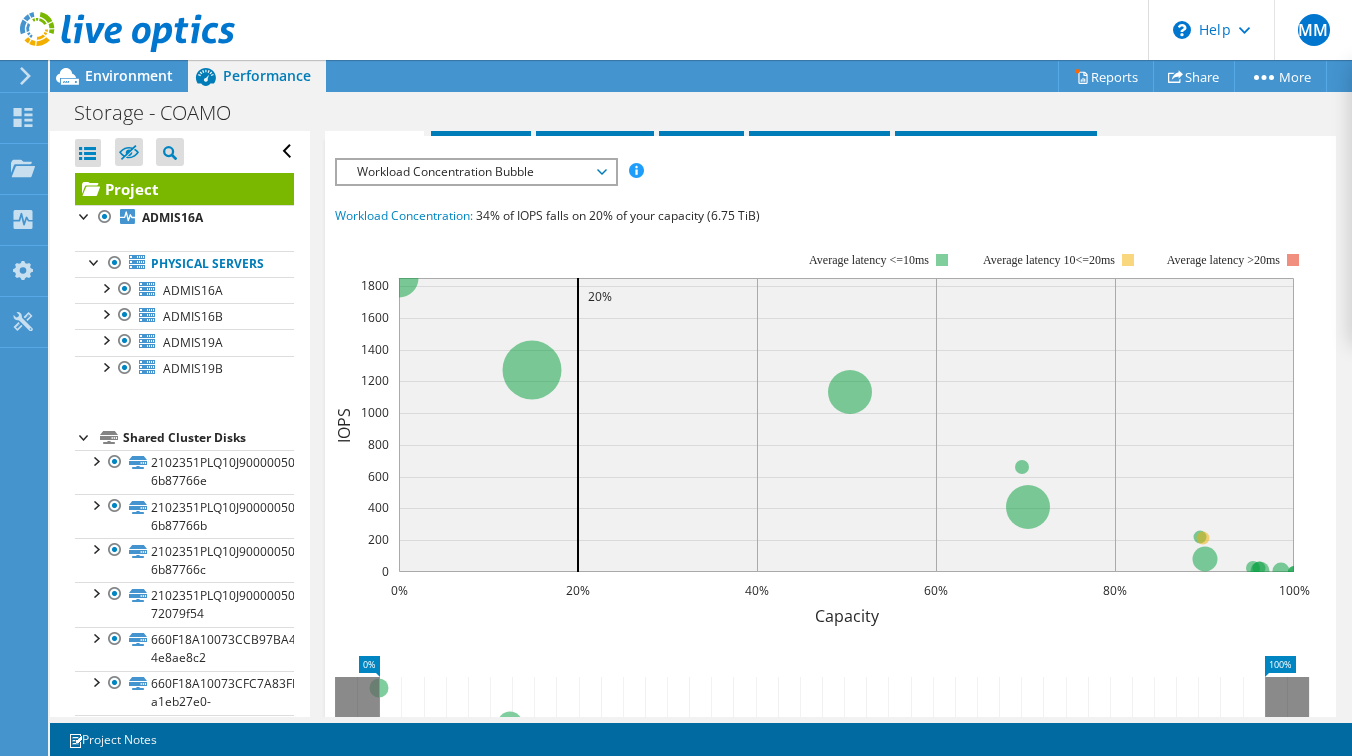 click on "Workload Concentration Bubble" at bounding box center (475, 172) 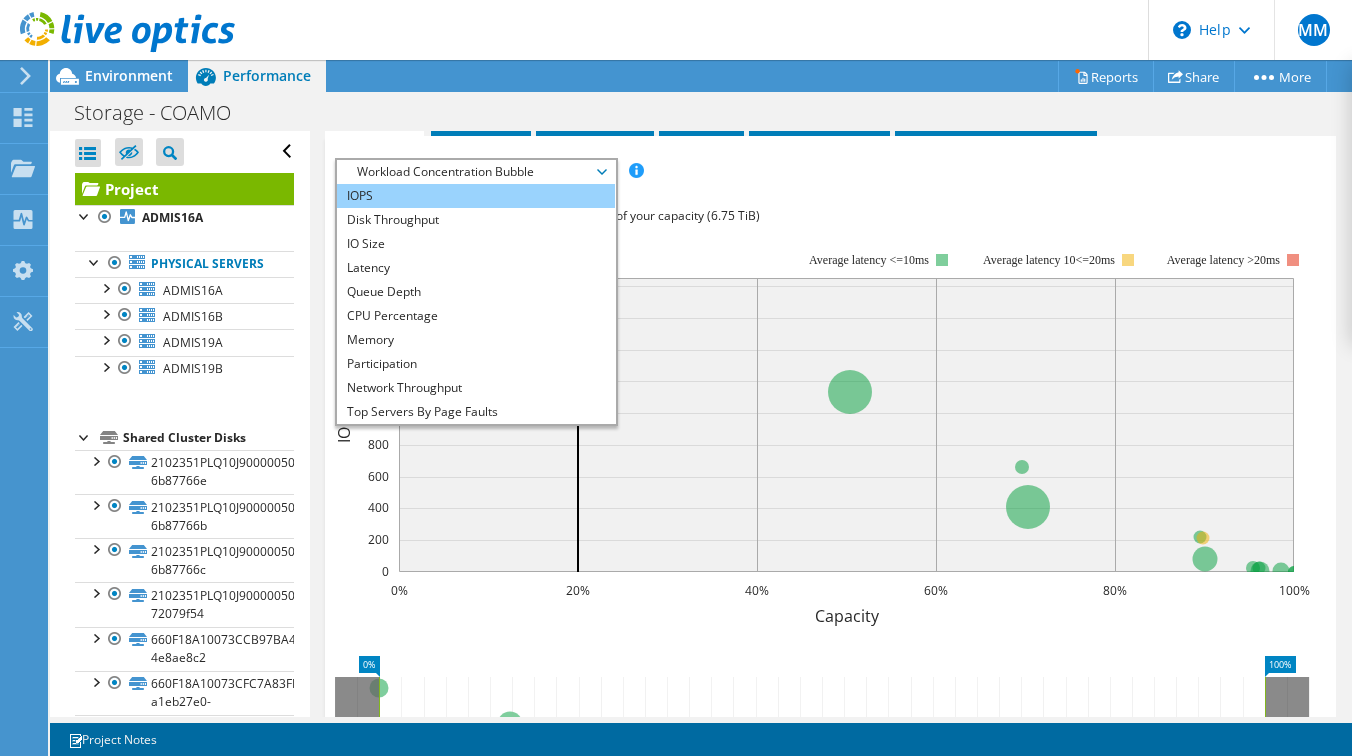 click on "IOPS" at bounding box center (475, 196) 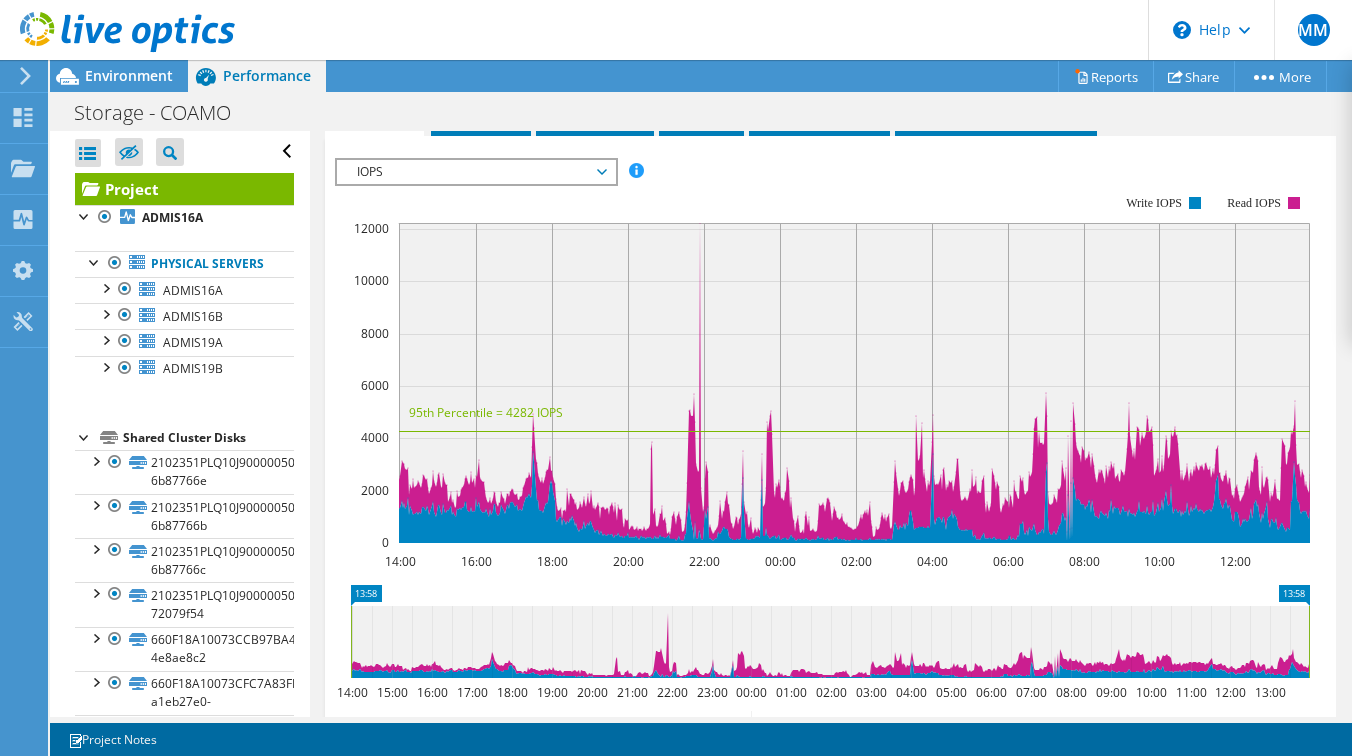 scroll, scrollTop: 80, scrollLeft: 0, axis: vertical 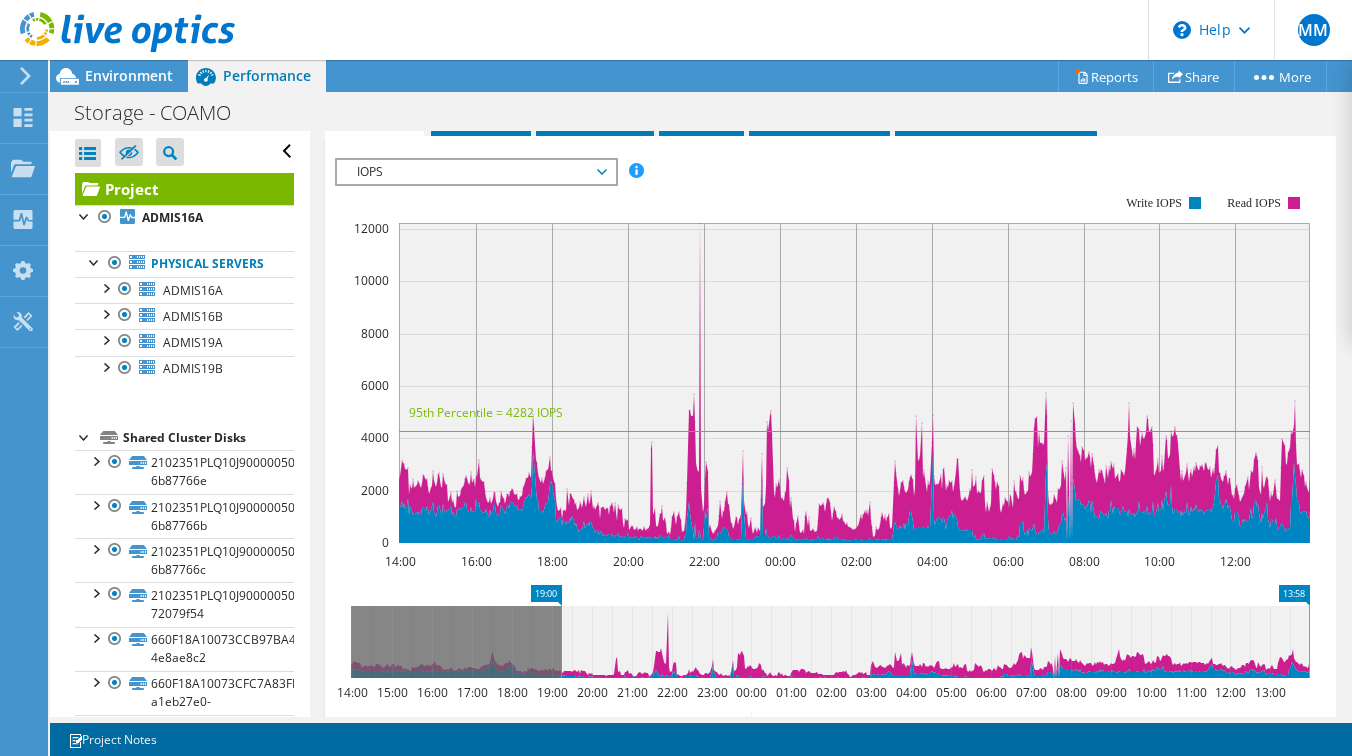 drag, startPoint x: 354, startPoint y: 629, endPoint x: 566, endPoint y: 630, distance: 212.00237 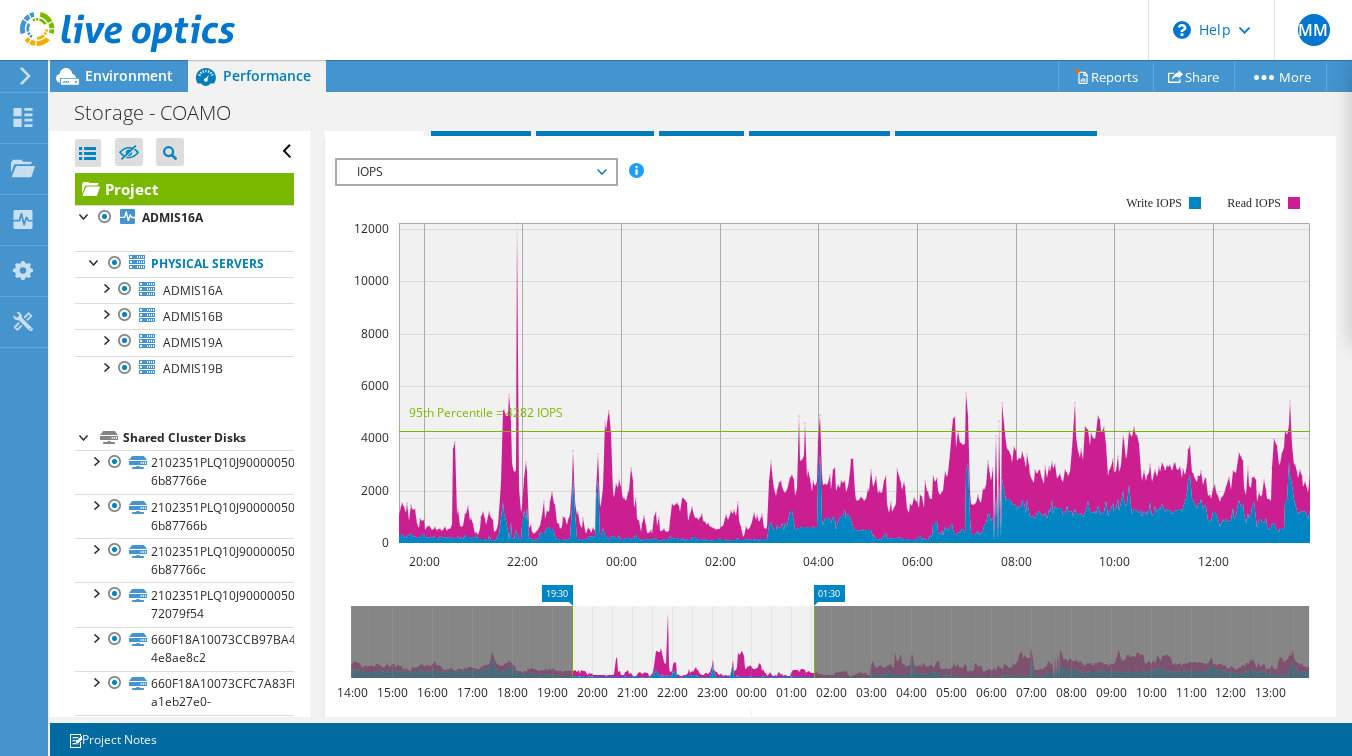 drag, startPoint x: 1313, startPoint y: 634, endPoint x: 796, endPoint y: 621, distance: 517.1634 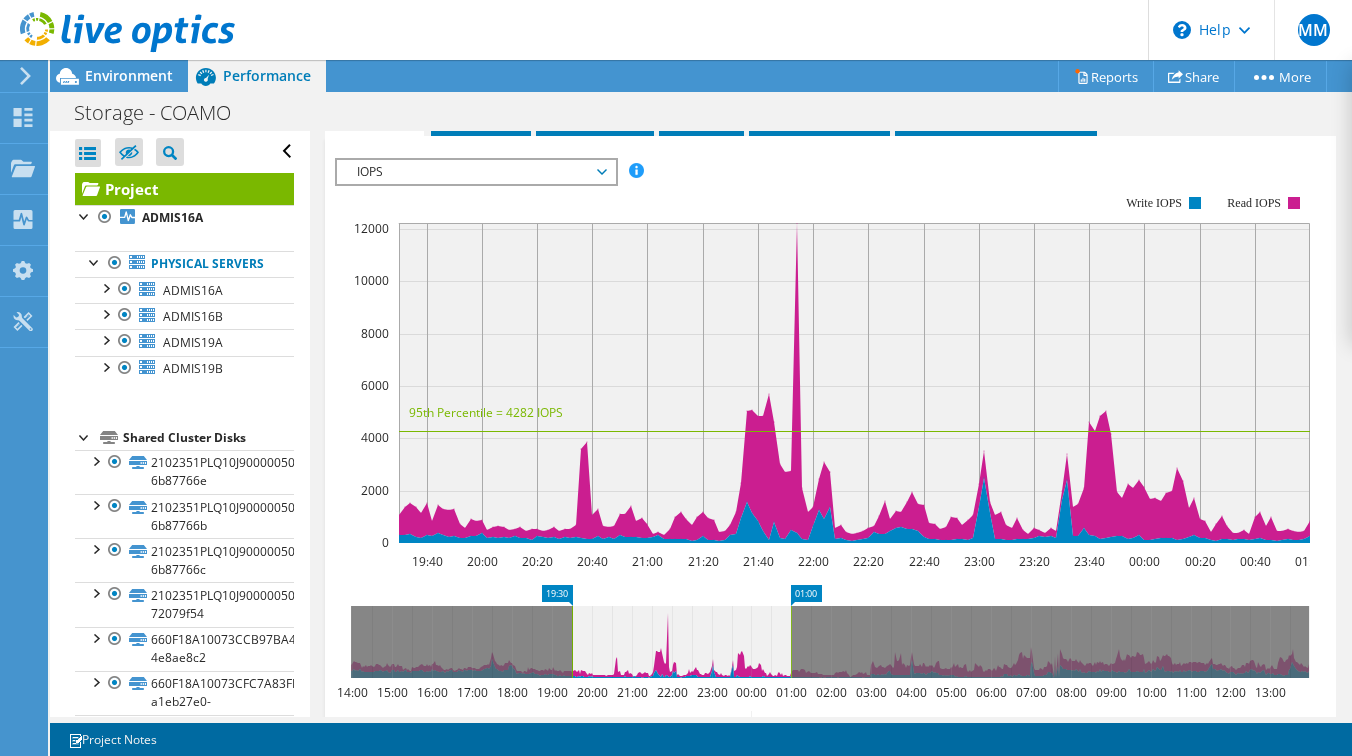 click 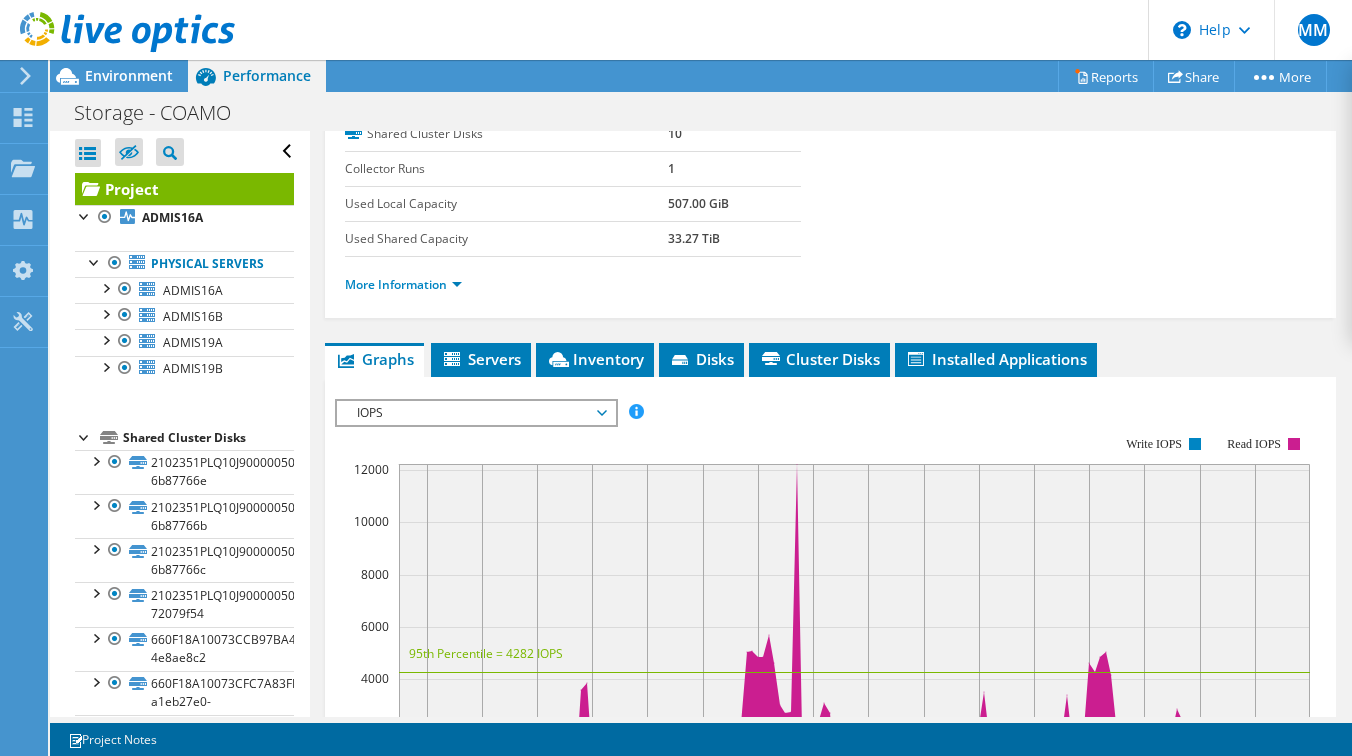 scroll, scrollTop: 280, scrollLeft: 0, axis: vertical 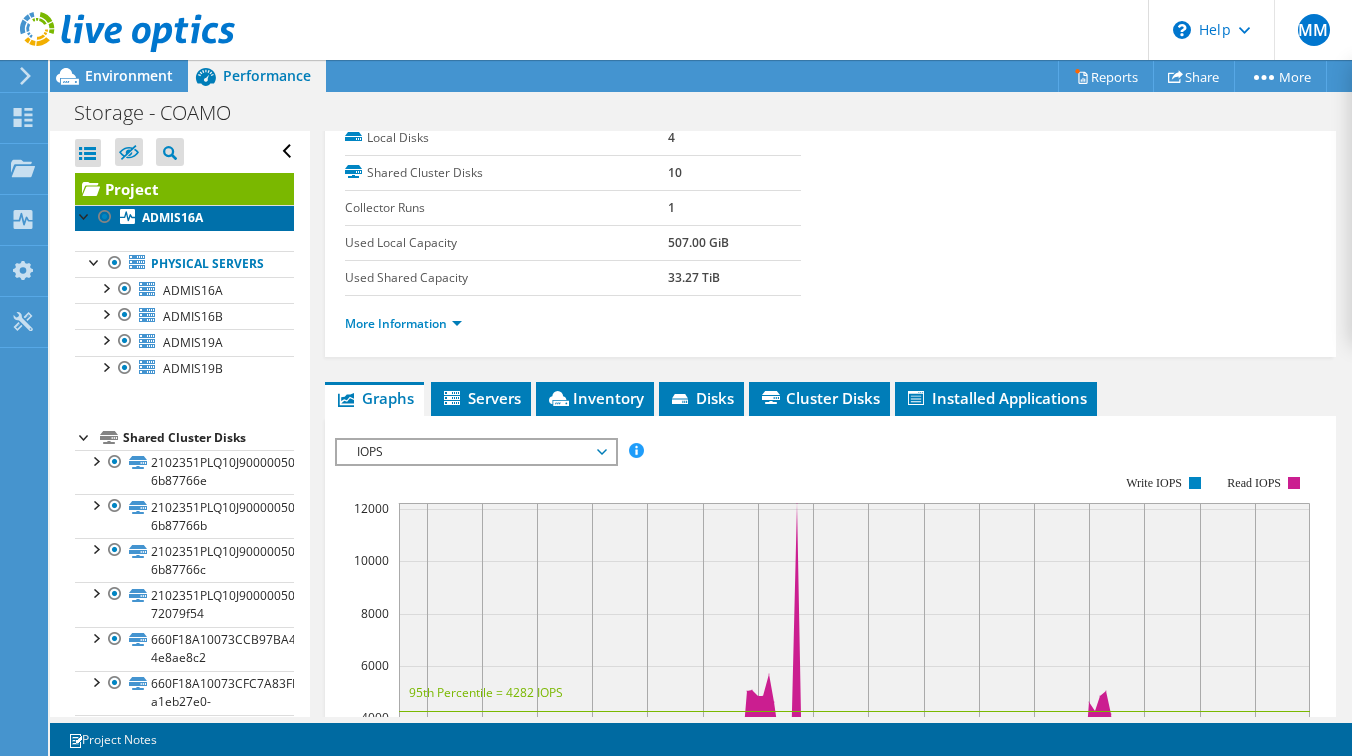 click on "ADMIS16A" at bounding box center [172, 217] 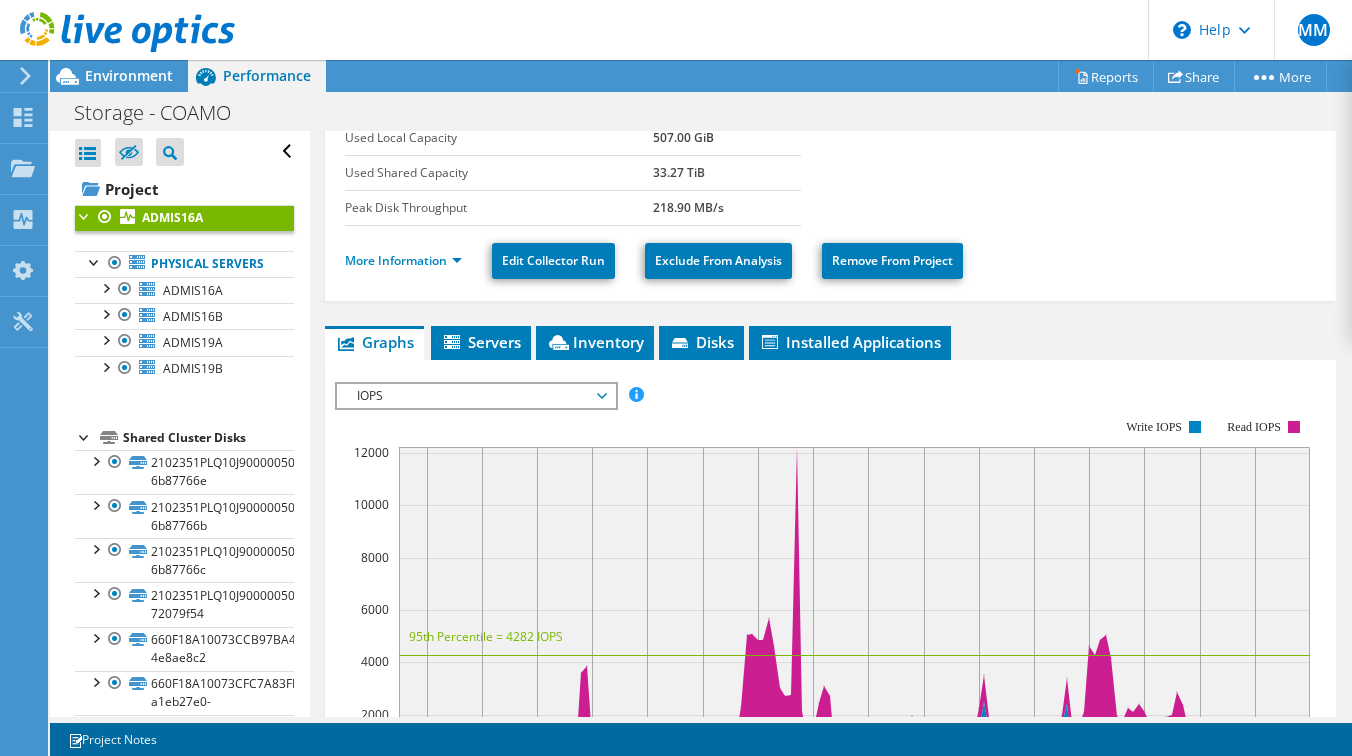 click on "More Information
Edit Collector Run
Exclude From Analysis
Remove From Project" at bounding box center (830, 258) 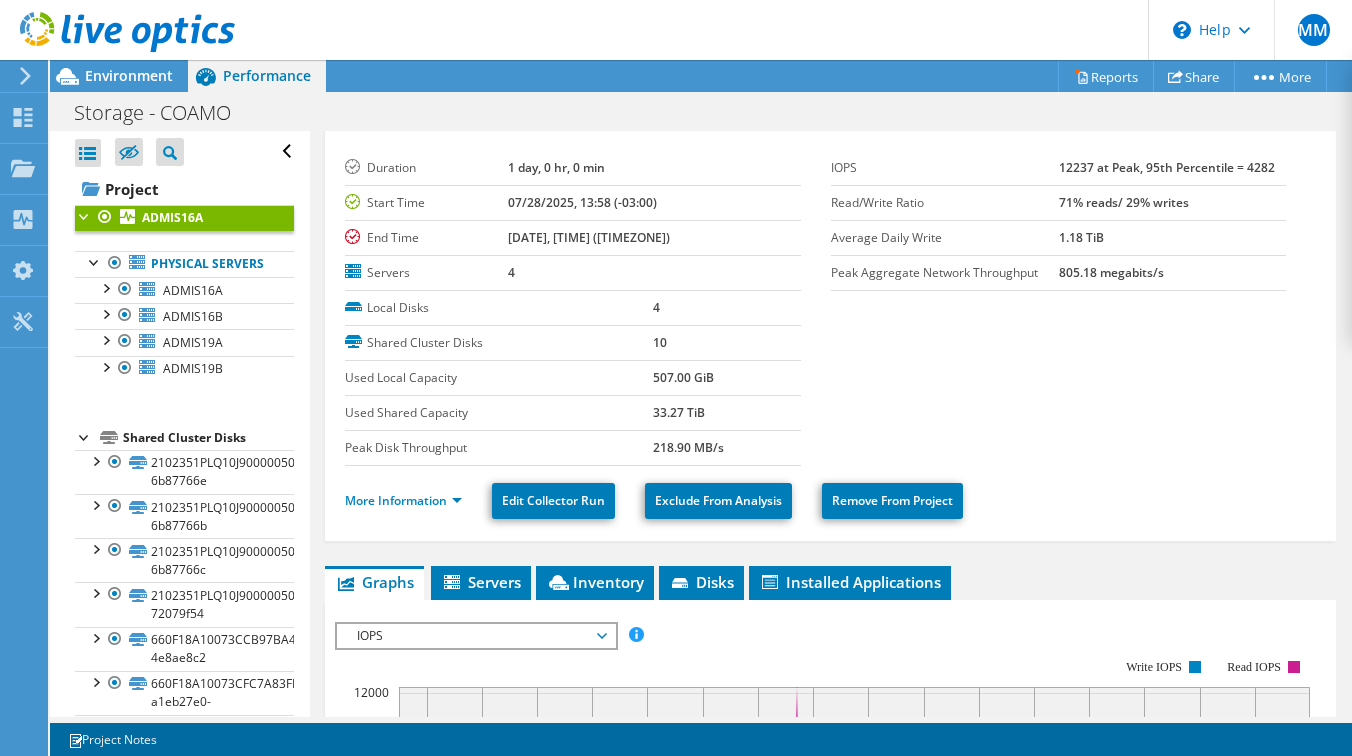 scroll, scrollTop: 0, scrollLeft: 0, axis: both 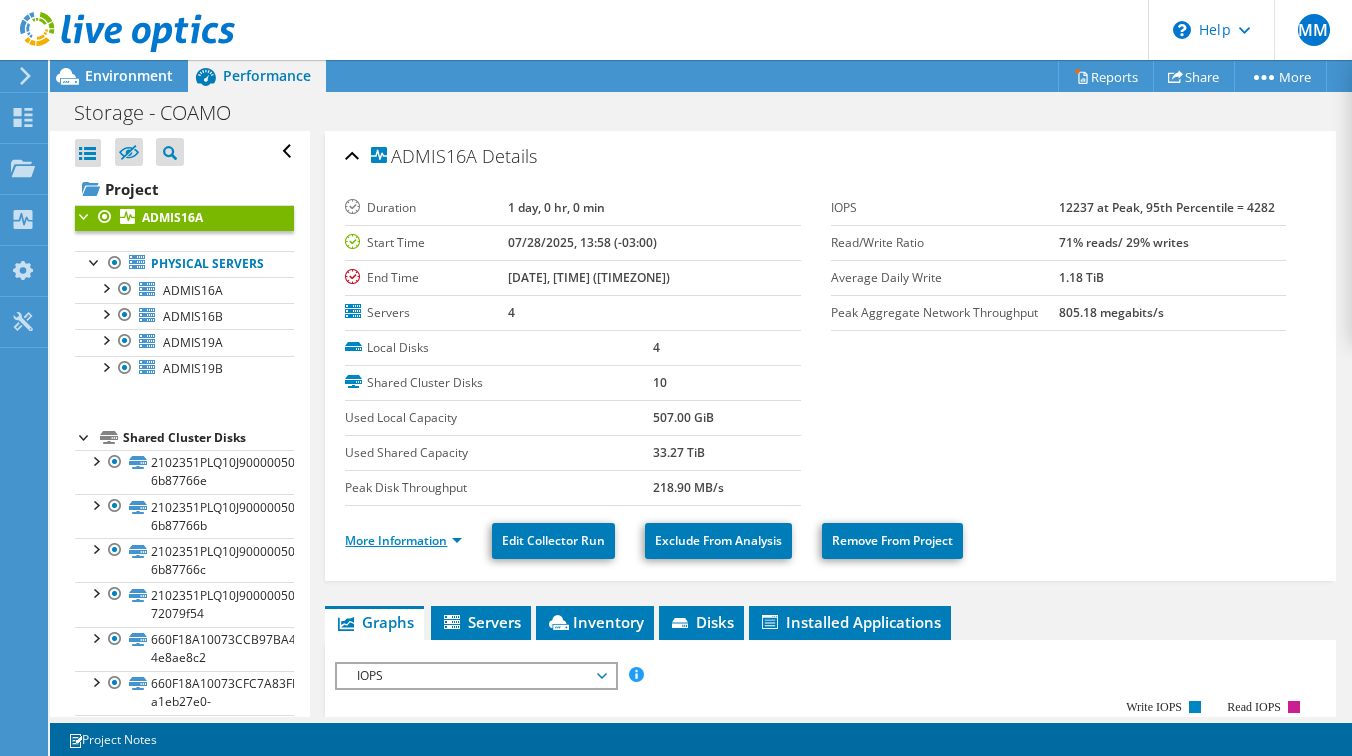 click on "More Information" at bounding box center (403, 540) 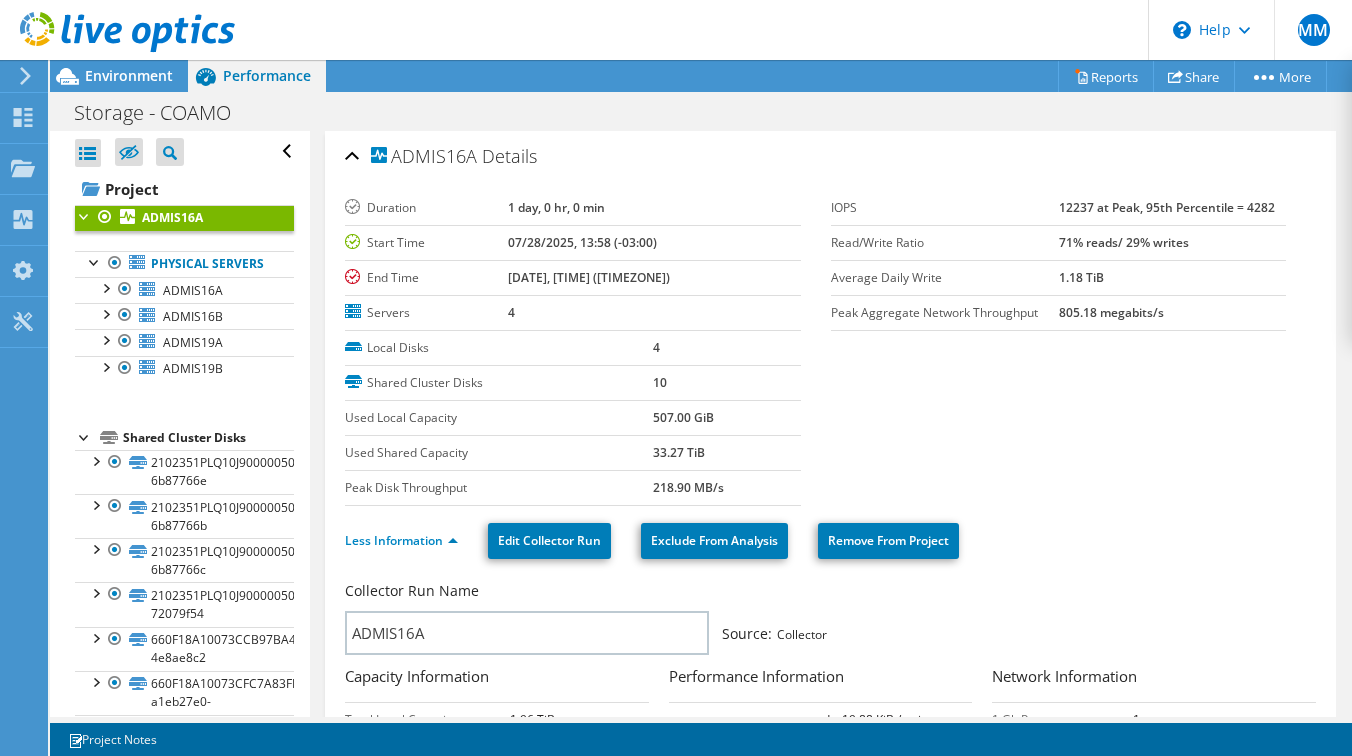 click on "Duration
1 day, 0 hr, 0 min
Start Time
07/28/2025, 13:58 (-03:00)
End Time
07/29/2025, 13:58 (-03:00)
Servers
4
Local Disks
4
Shared Cluster Disks
10
Used Local Capacity
507.00 GiB" at bounding box center [830, 348] 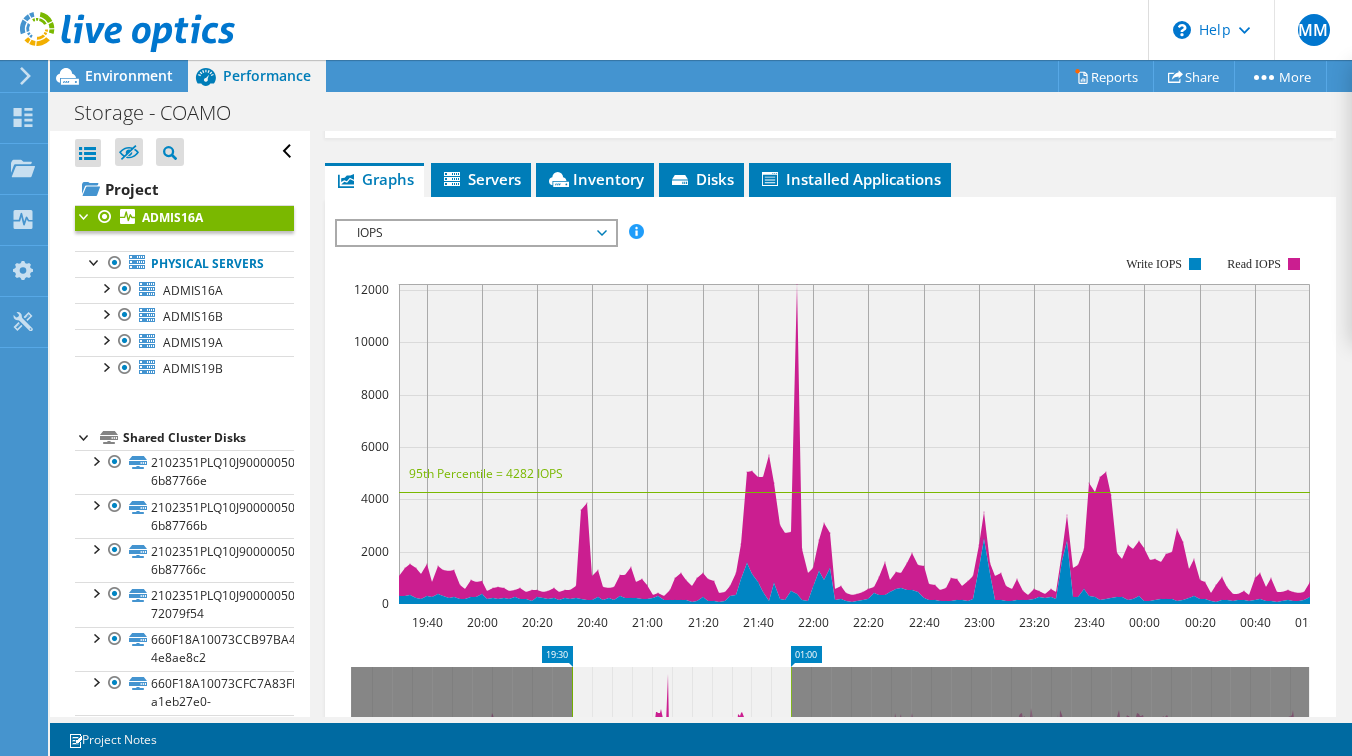 scroll, scrollTop: 1040, scrollLeft: 0, axis: vertical 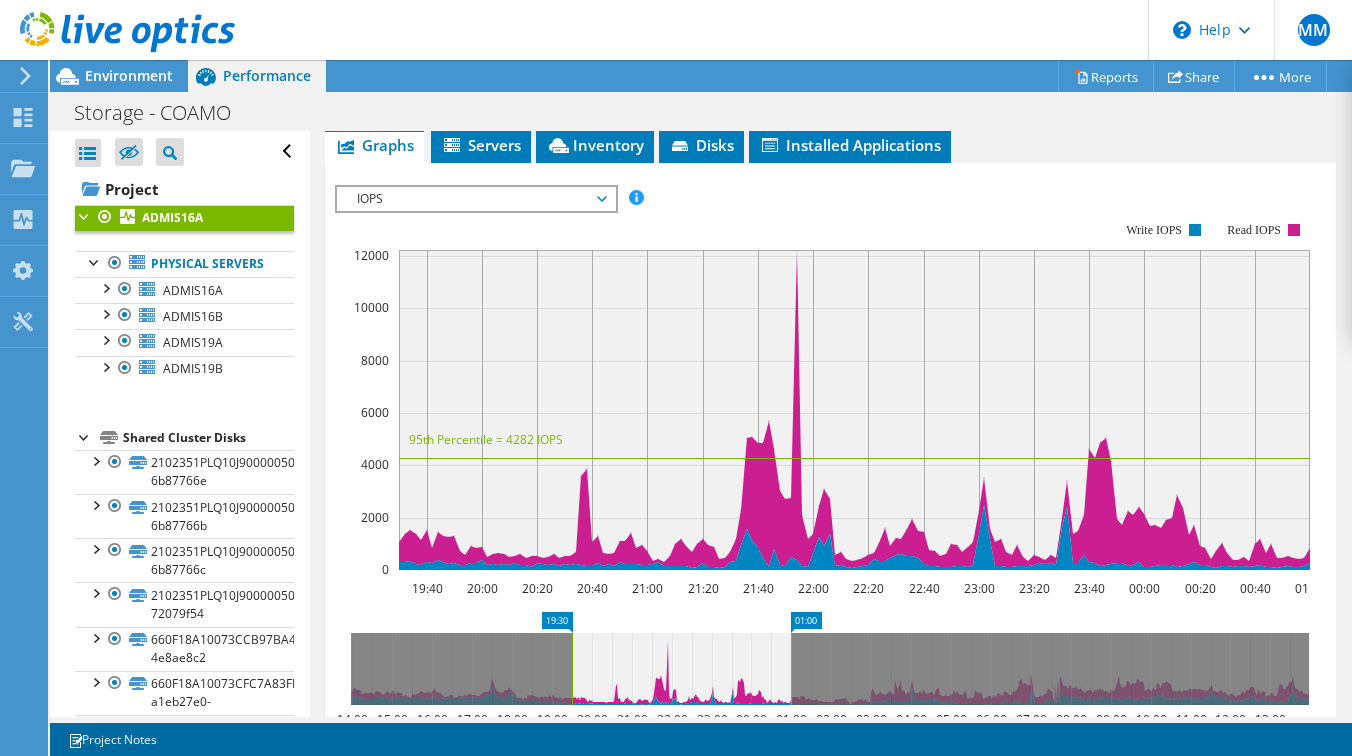 click on "IOPS" at bounding box center (475, 199) 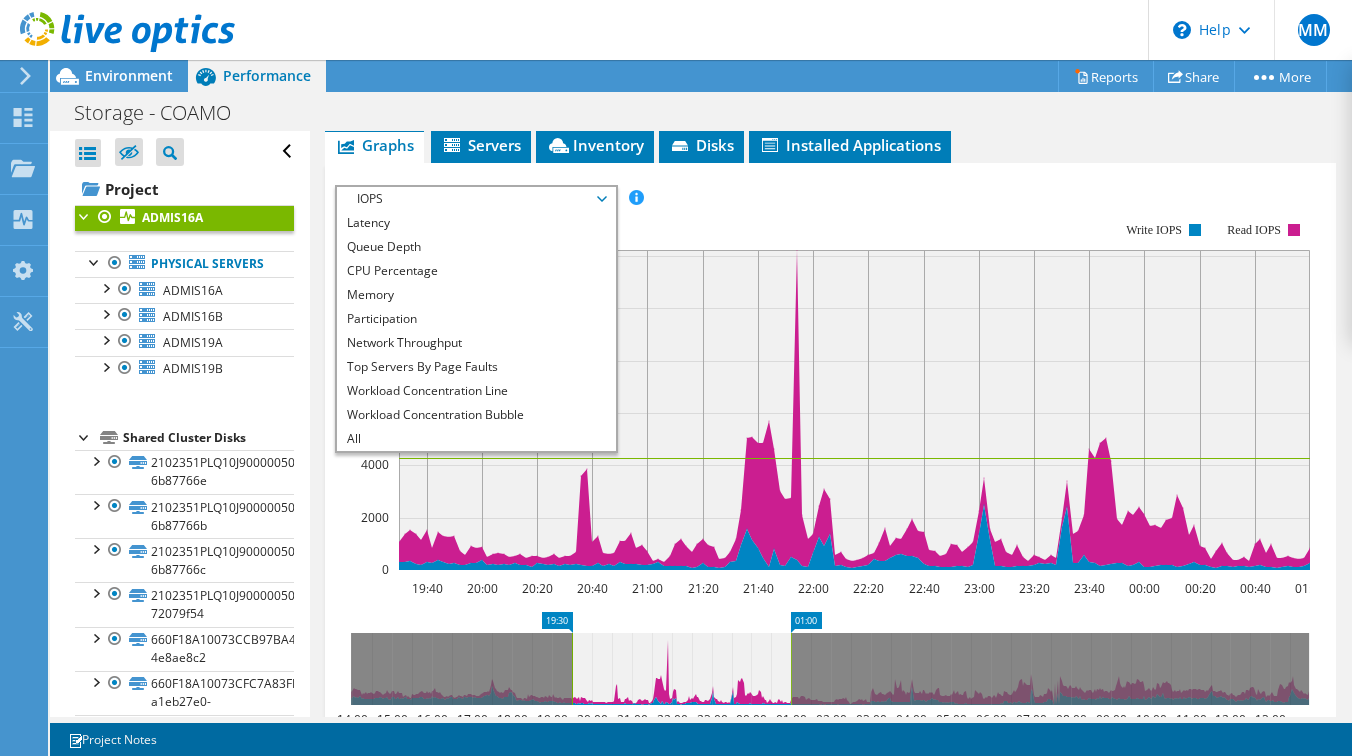 scroll, scrollTop: 72, scrollLeft: 0, axis: vertical 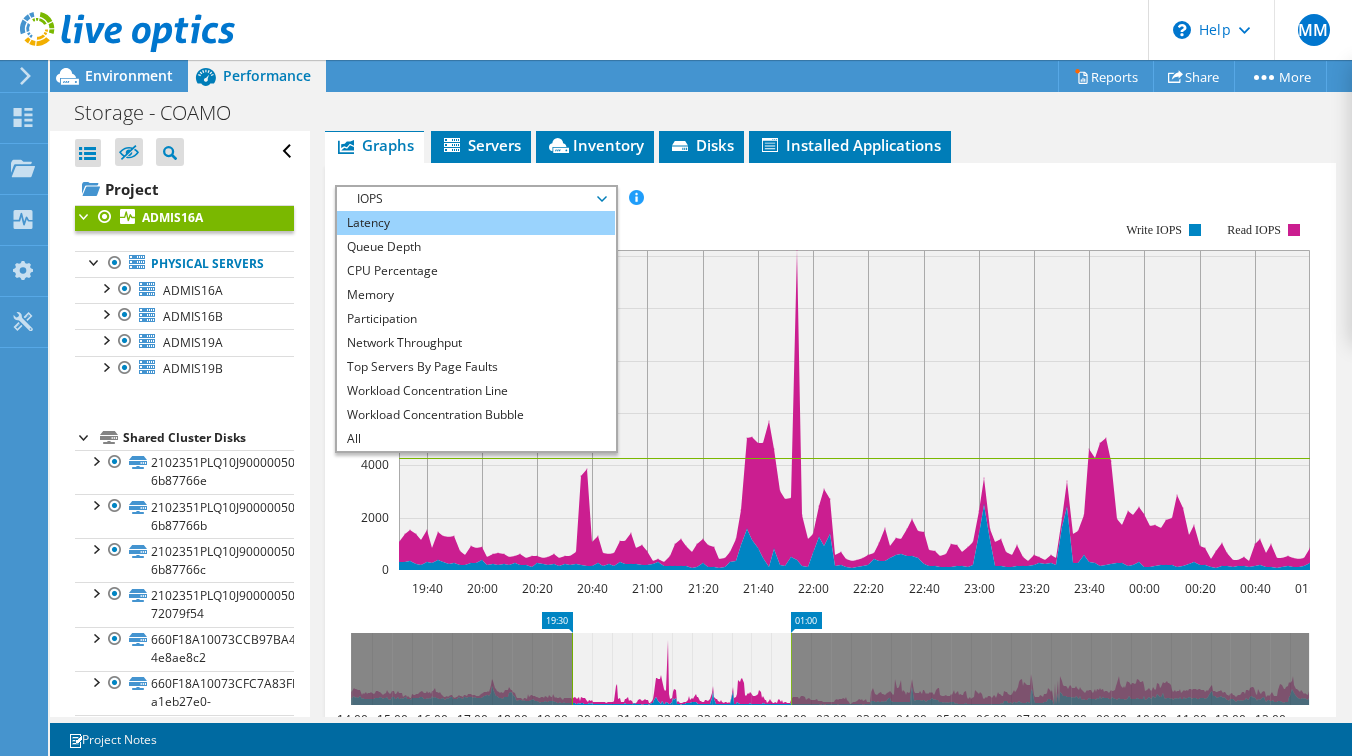 click on "Latency" at bounding box center (475, 223) 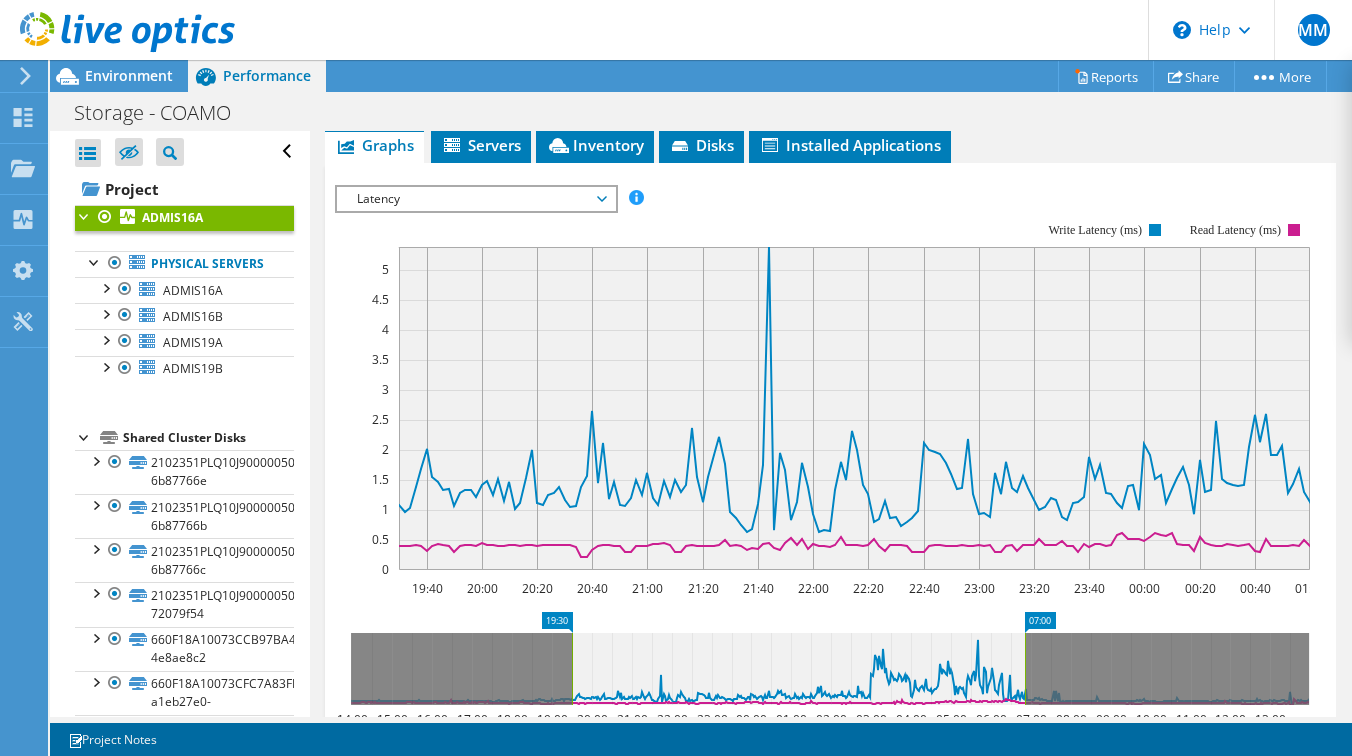 drag, startPoint x: 792, startPoint y: 659, endPoint x: 1026, endPoint y: 671, distance: 234.3075 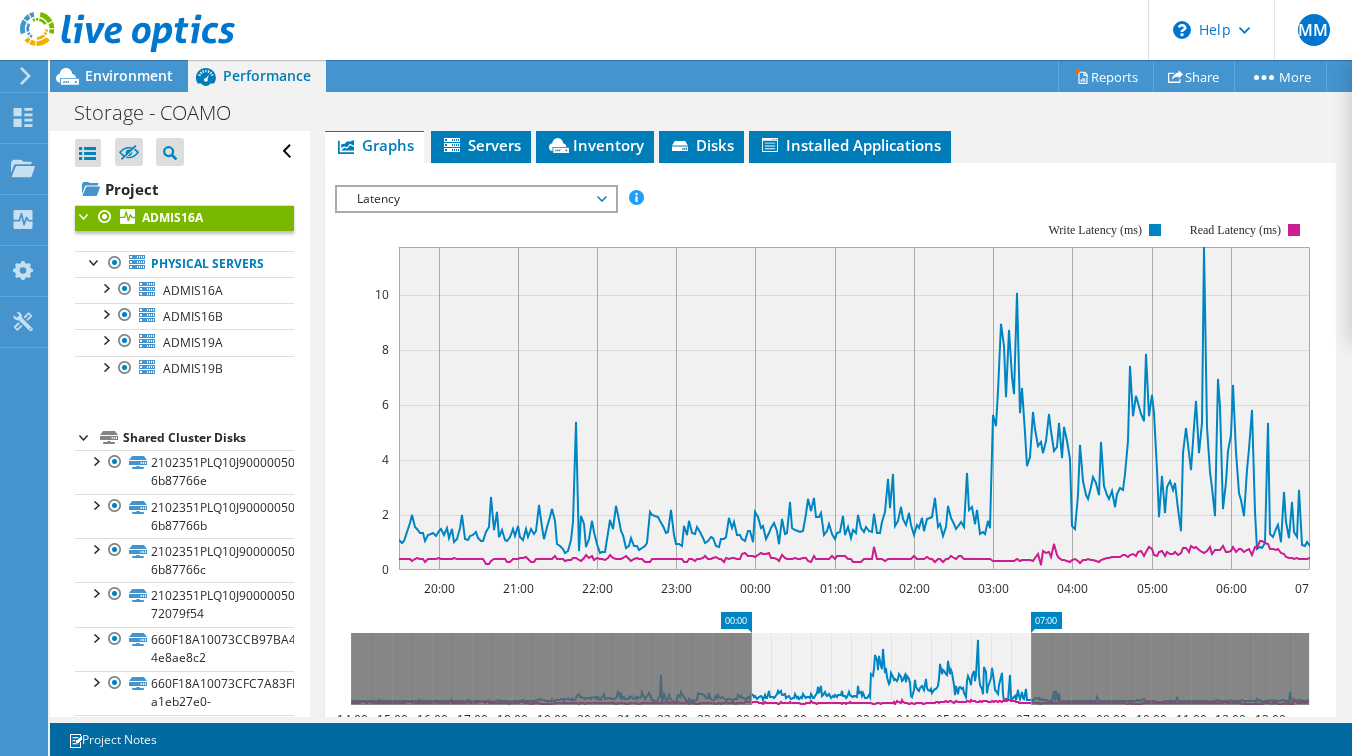 drag, startPoint x: 574, startPoint y: 652, endPoint x: 813, endPoint y: 652, distance: 239 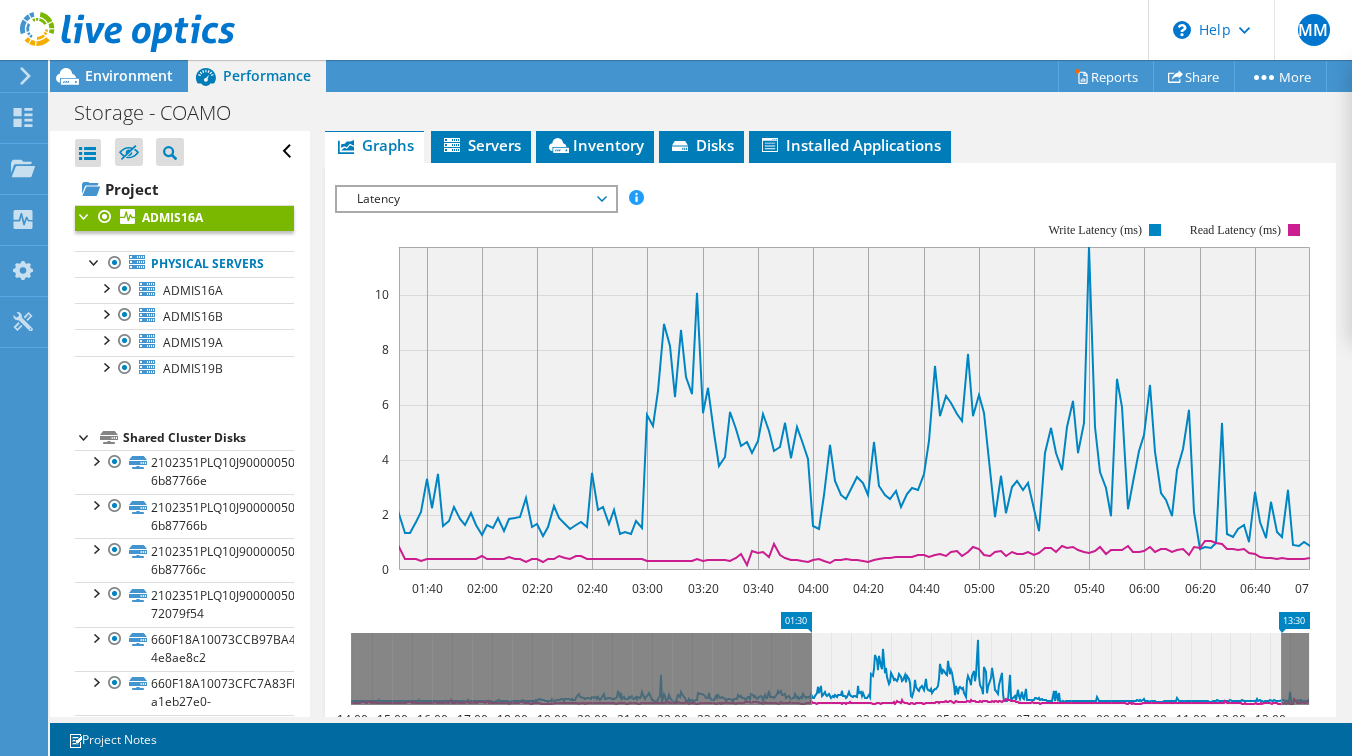 drag, startPoint x: 1031, startPoint y: 661, endPoint x: 1281, endPoint y: 725, distance: 258.062 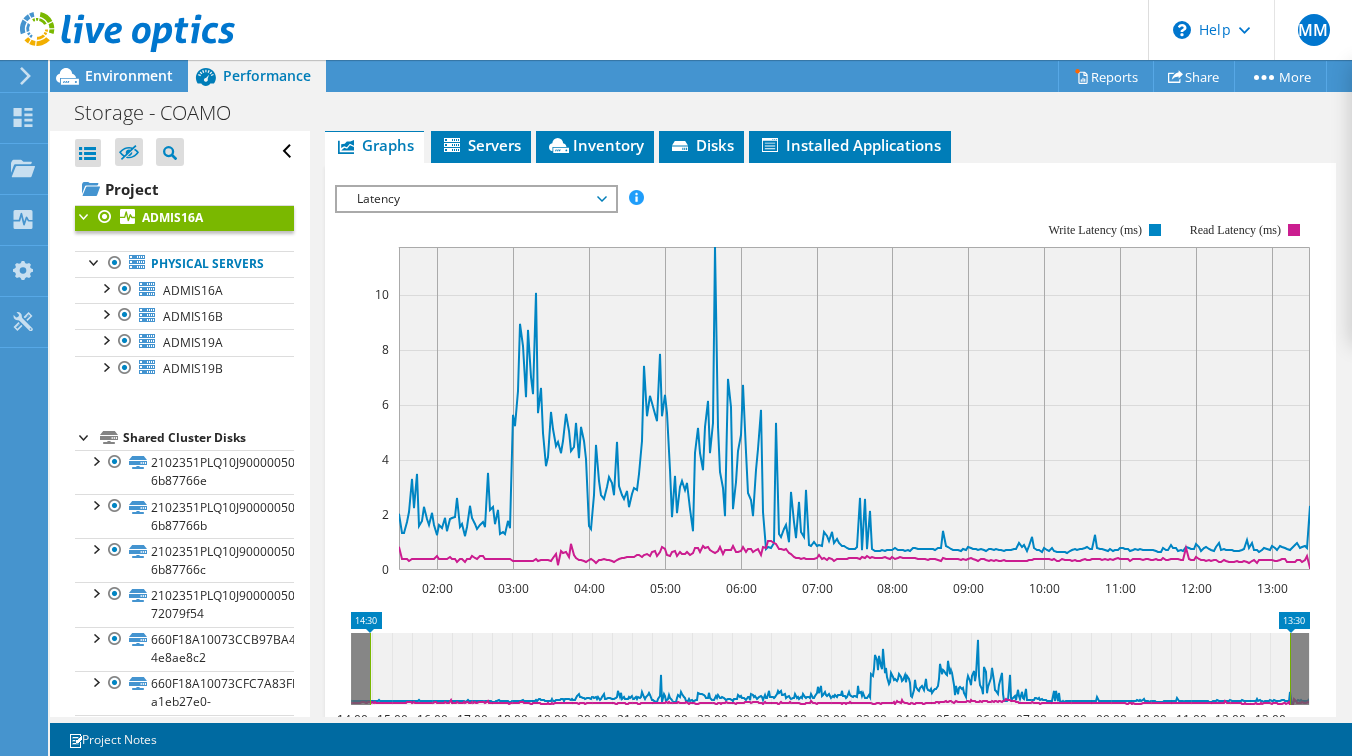 drag, startPoint x: 809, startPoint y: 654, endPoint x: 368, endPoint y: 668, distance: 441.22217 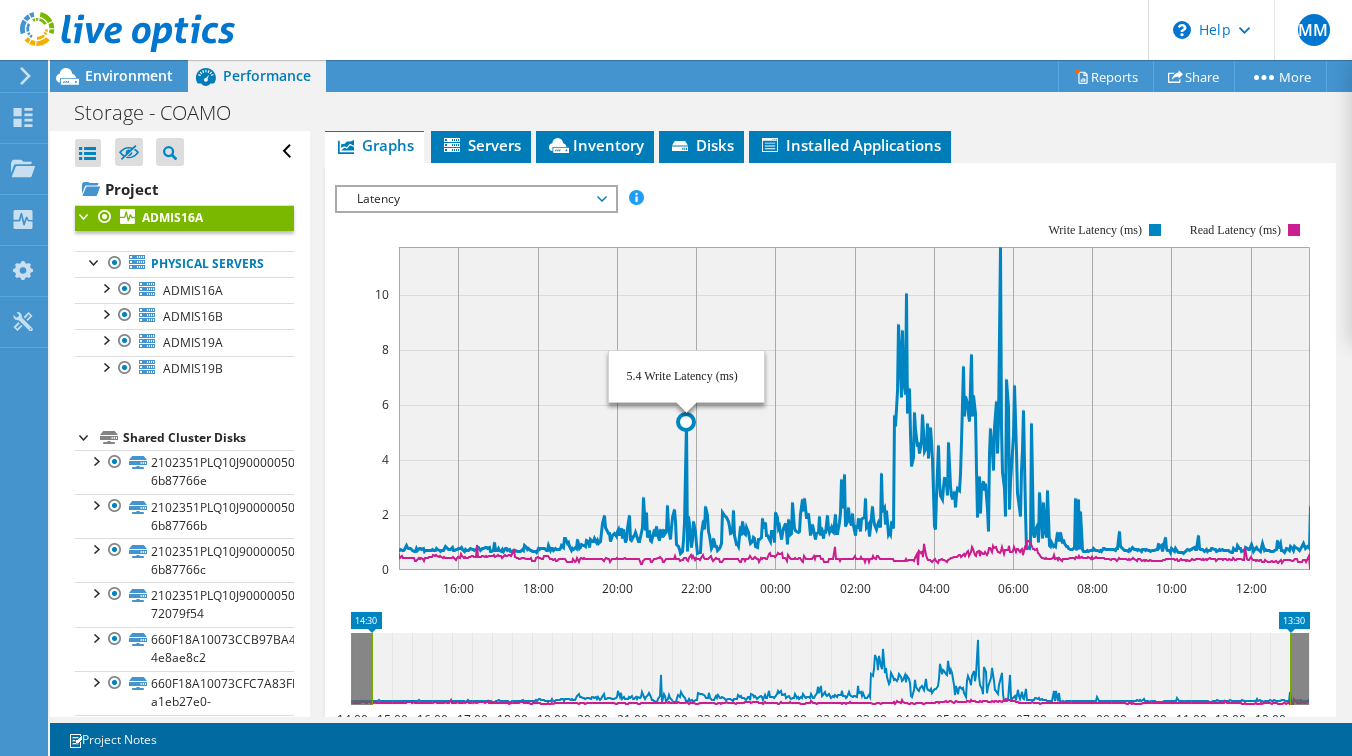 scroll, scrollTop: 152, scrollLeft: 0, axis: vertical 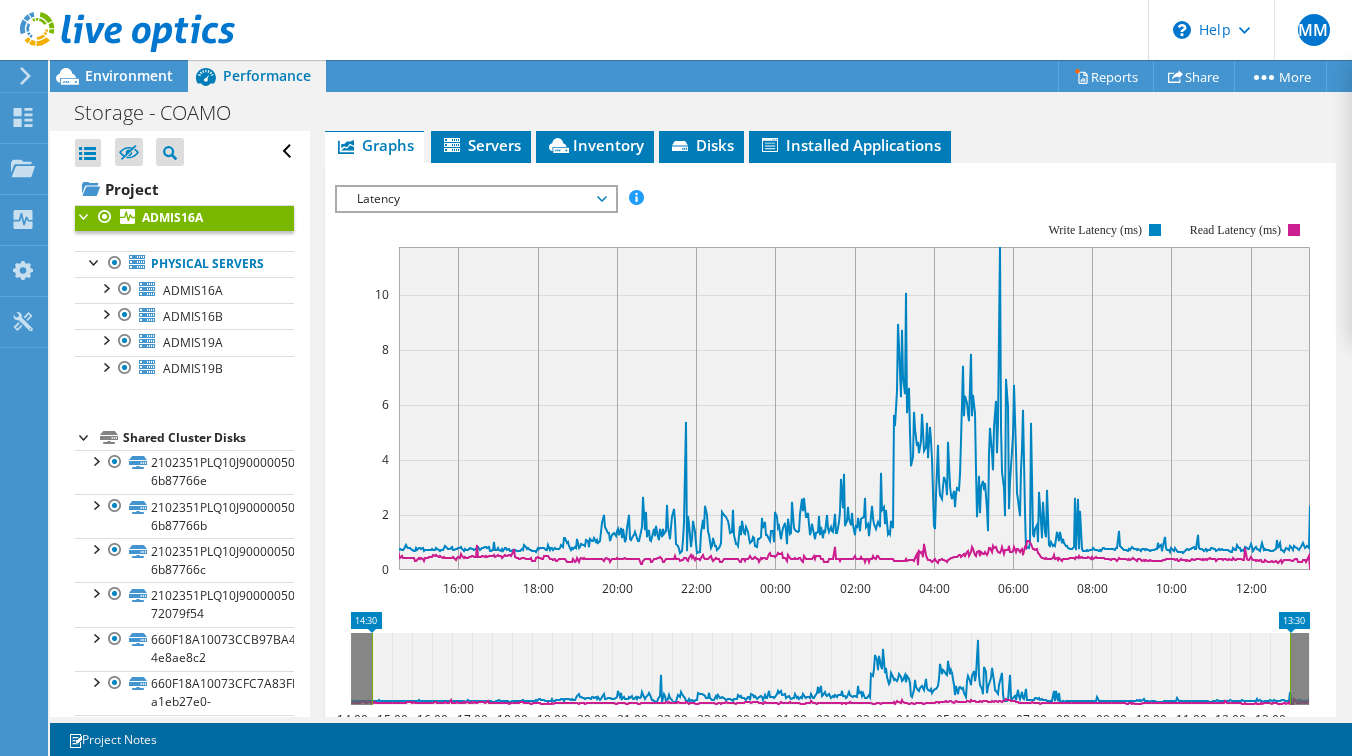 click 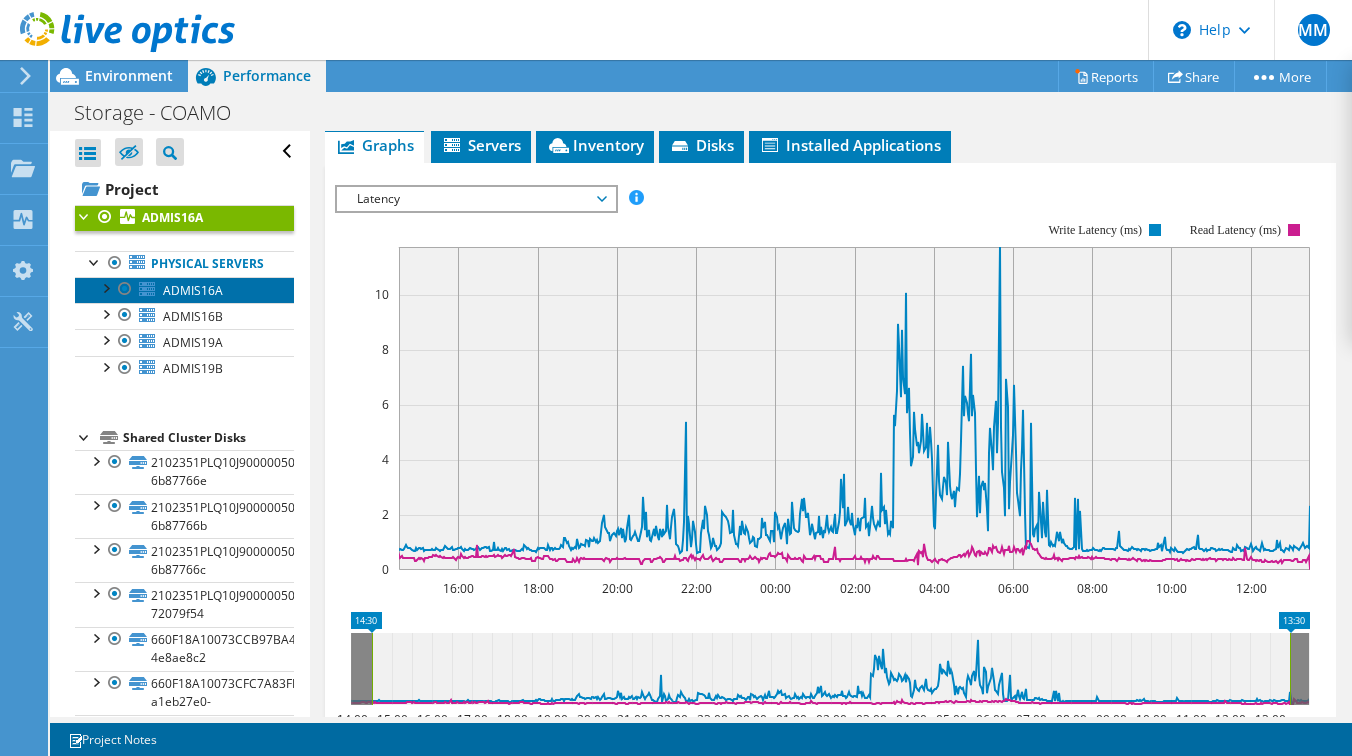 click on "ADMIS16A" at bounding box center [184, 290] 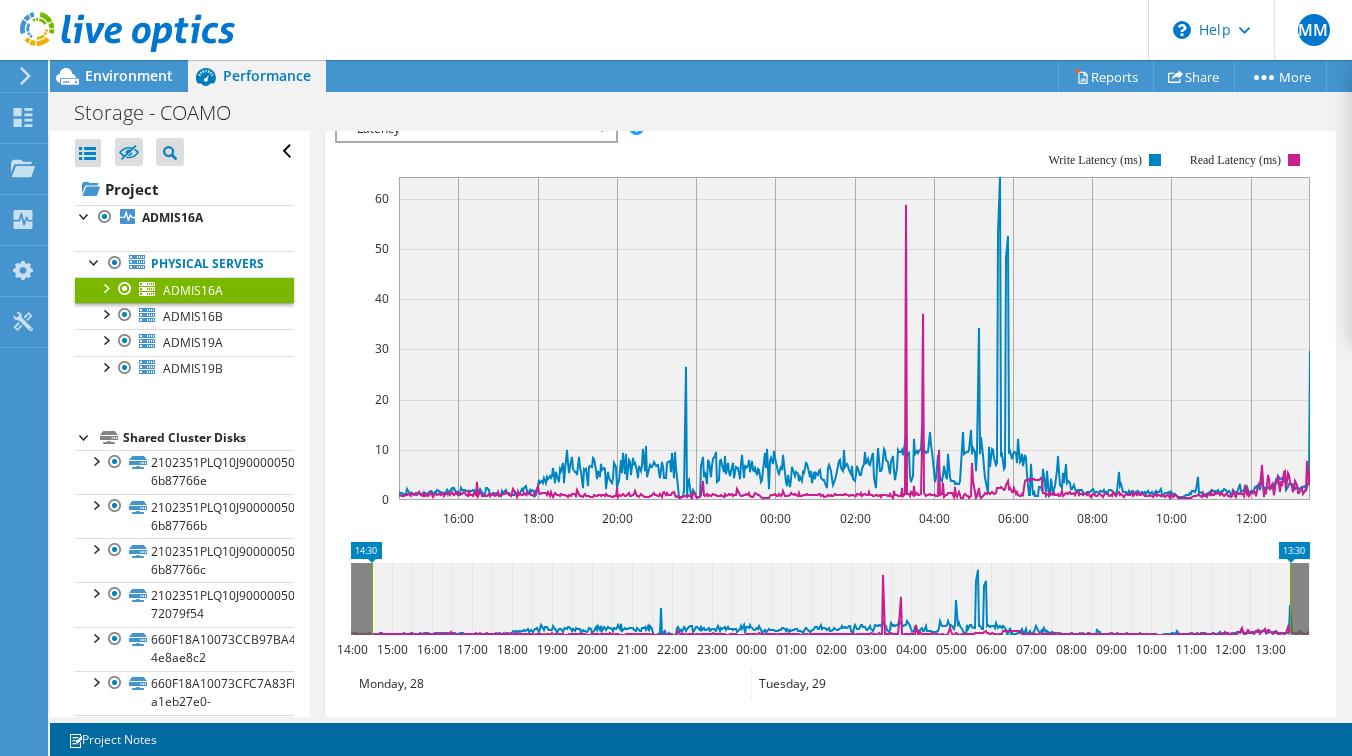 scroll, scrollTop: 407, scrollLeft: 0, axis: vertical 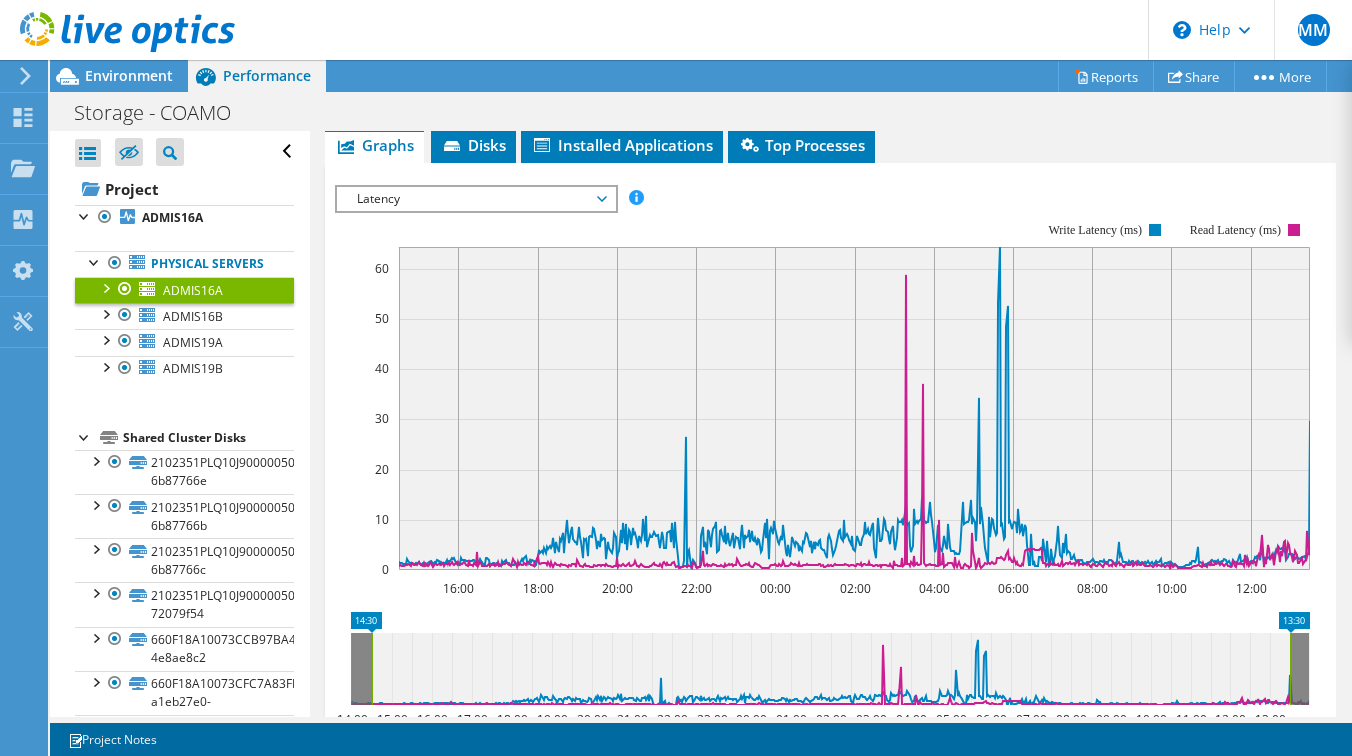 click on "Storage - COAMO
Print" at bounding box center [701, 112] 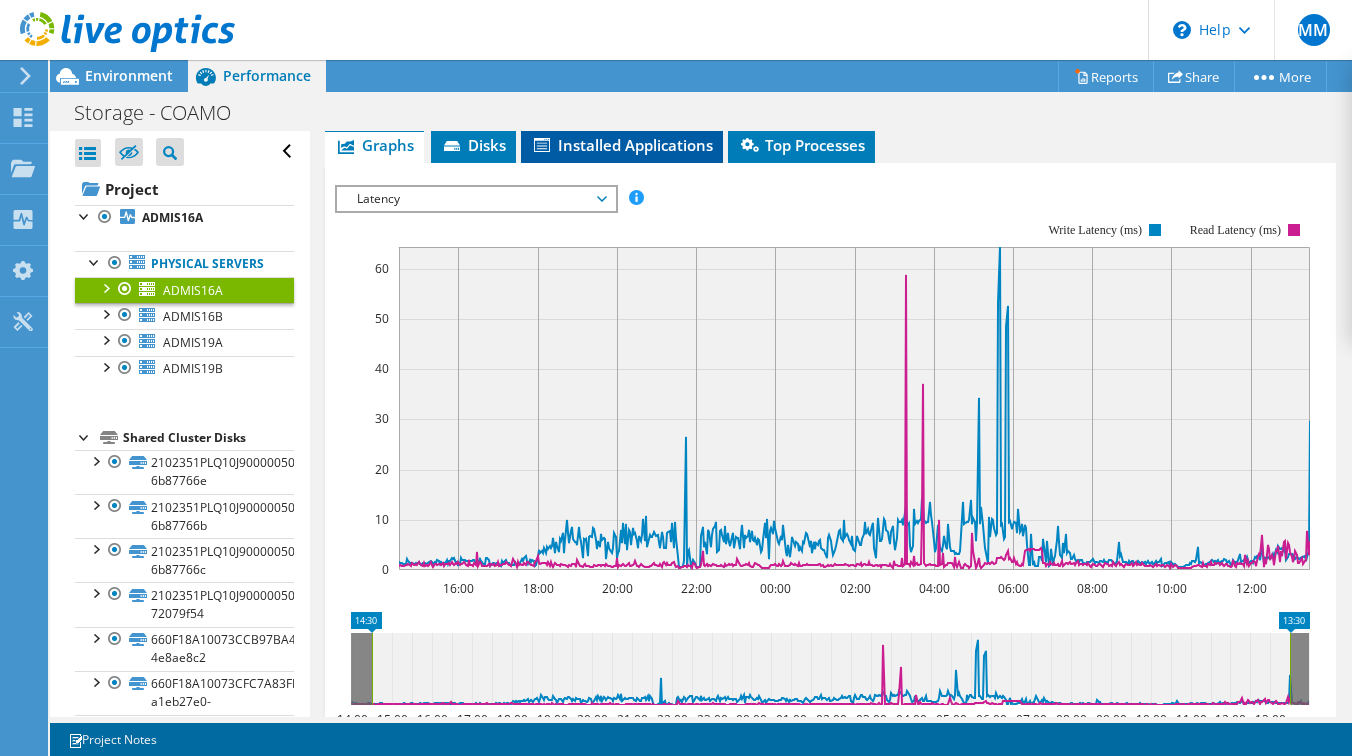 click on "Installed Applications" at bounding box center (622, 145) 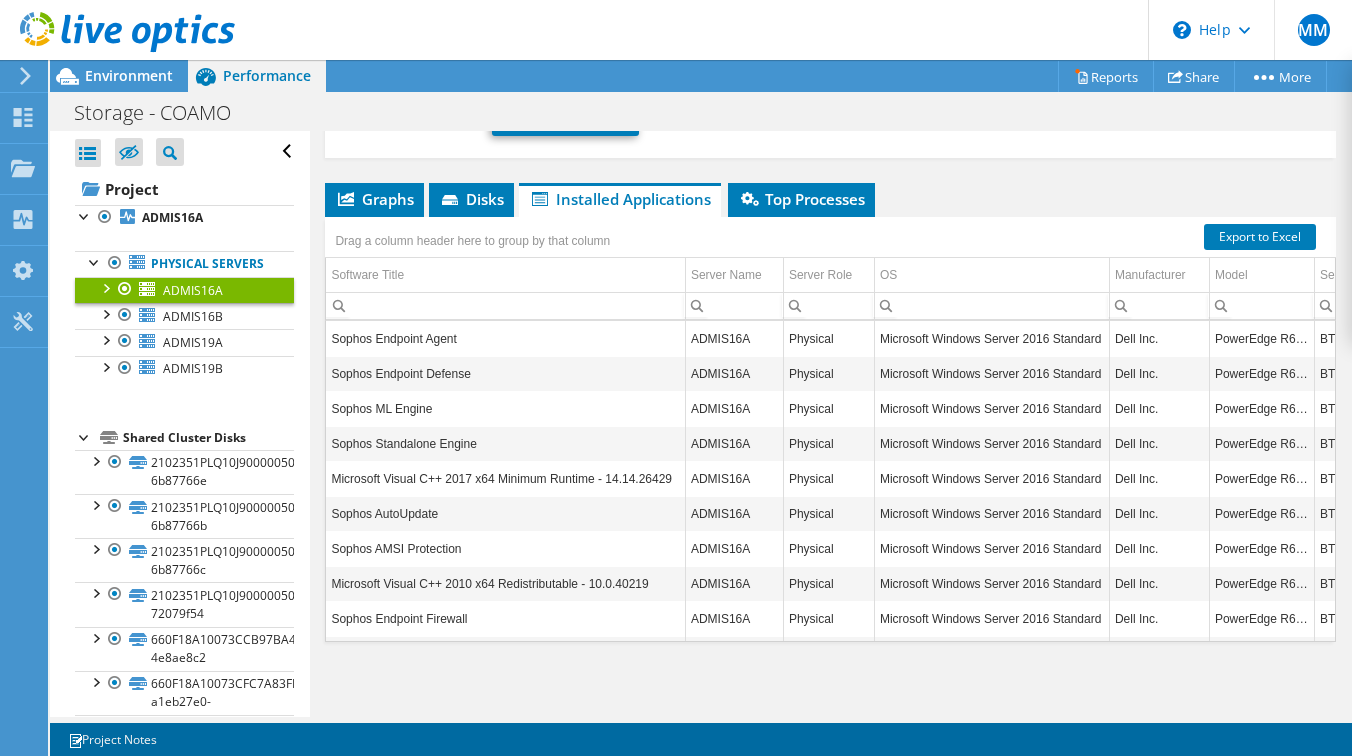 click 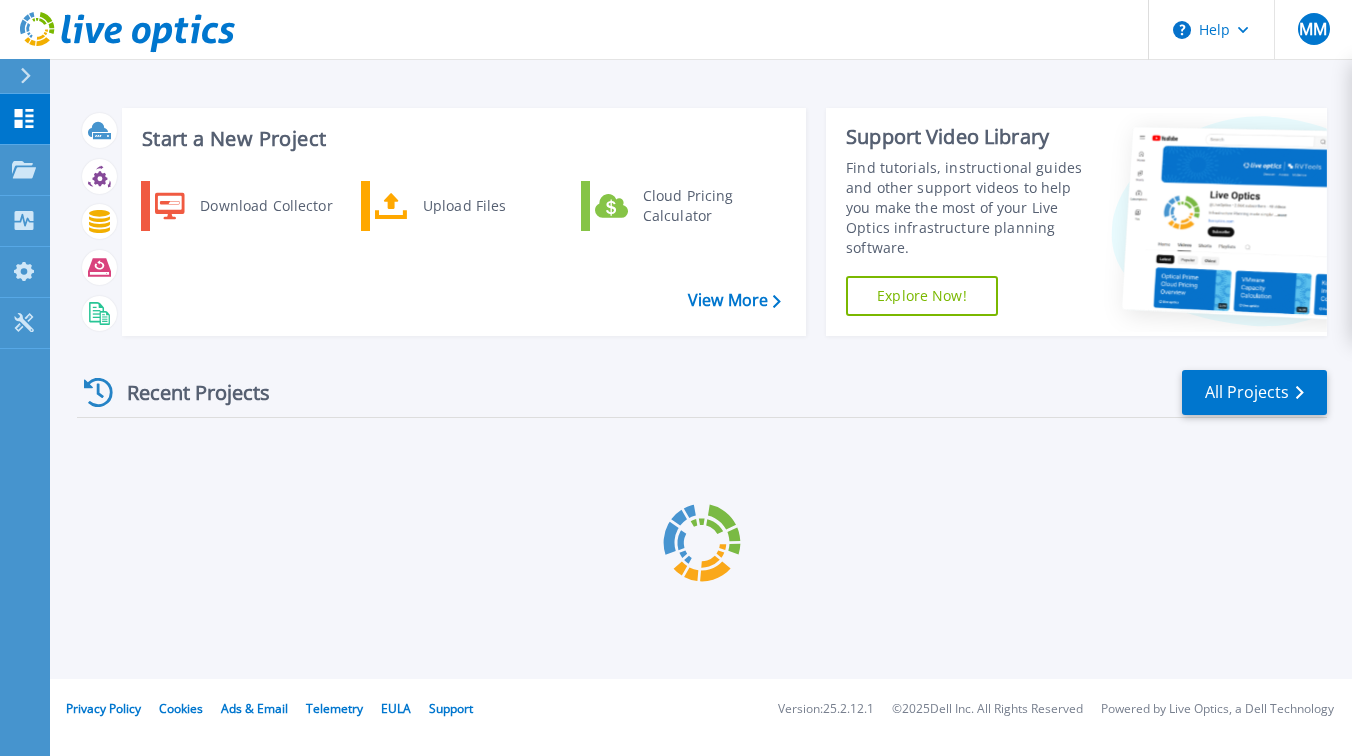 scroll, scrollTop: 0, scrollLeft: 0, axis: both 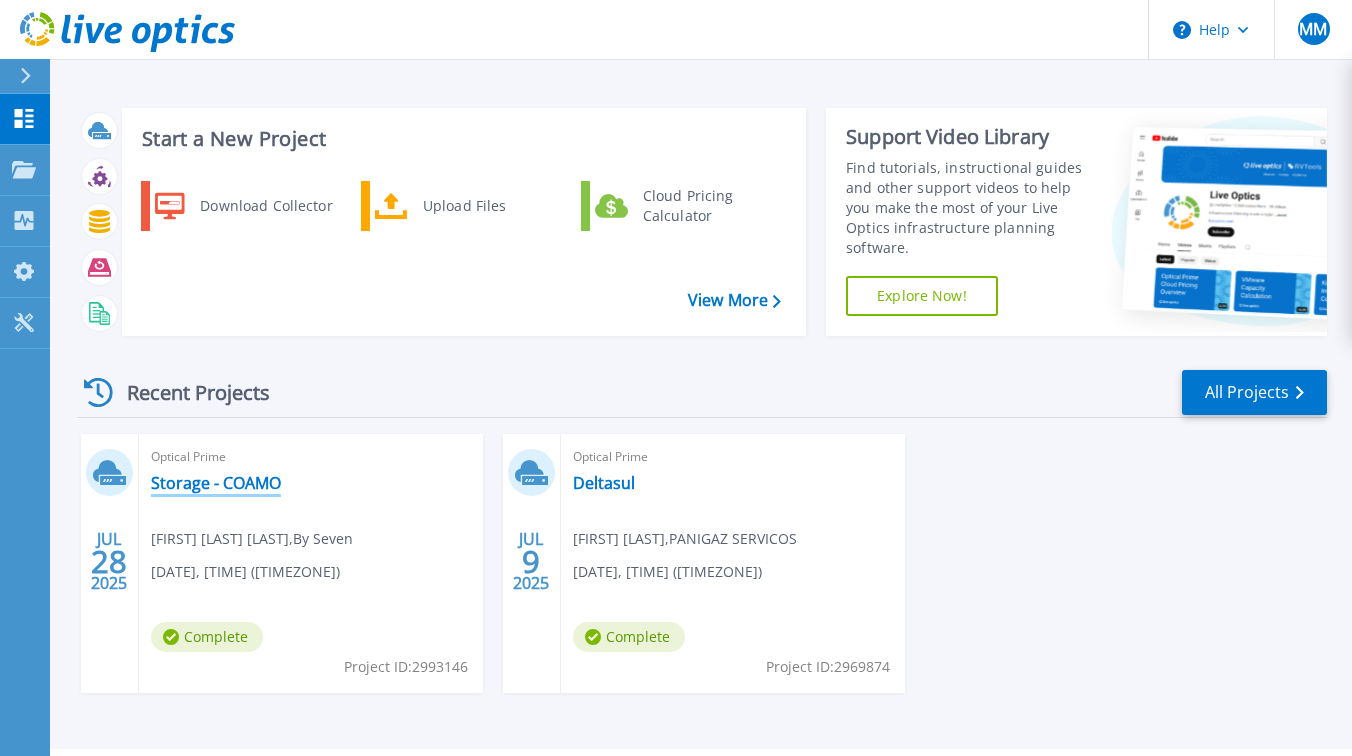 click on "Storage - COAMO" at bounding box center [216, 483] 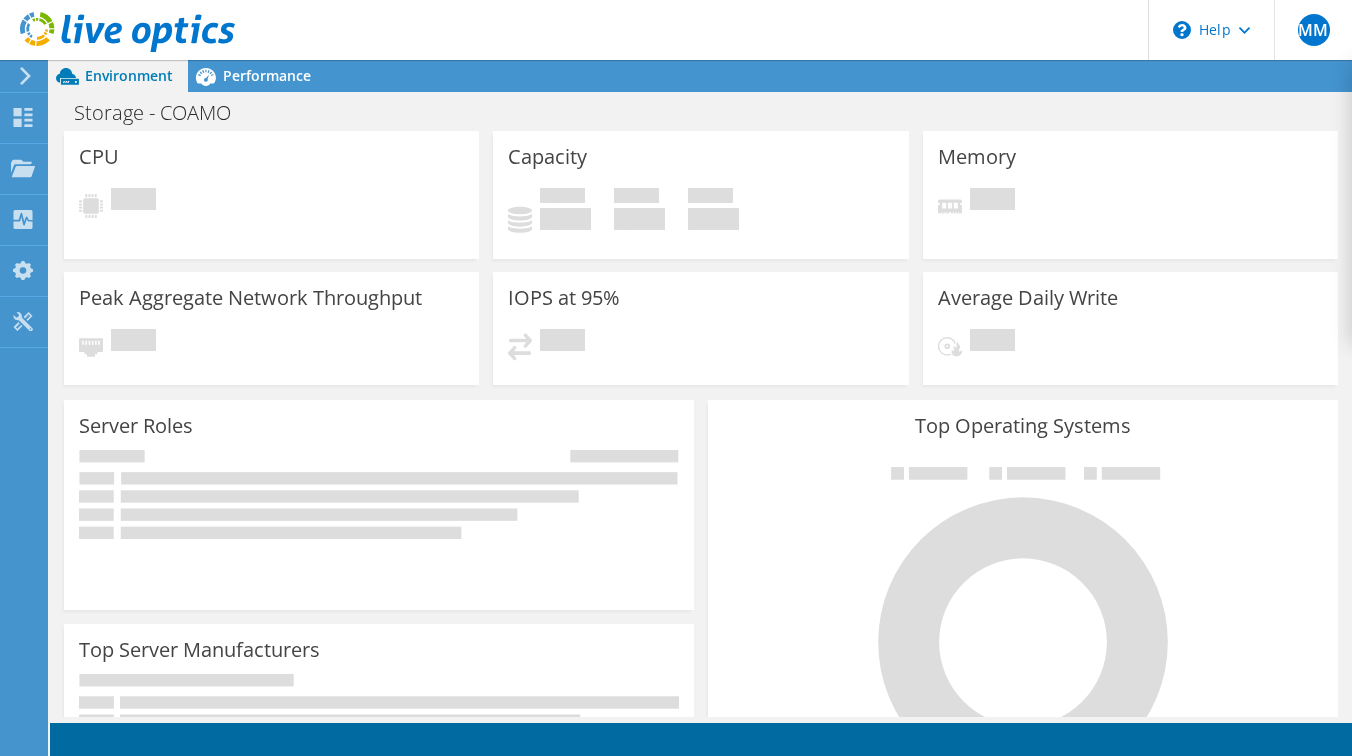 scroll, scrollTop: 0, scrollLeft: 0, axis: both 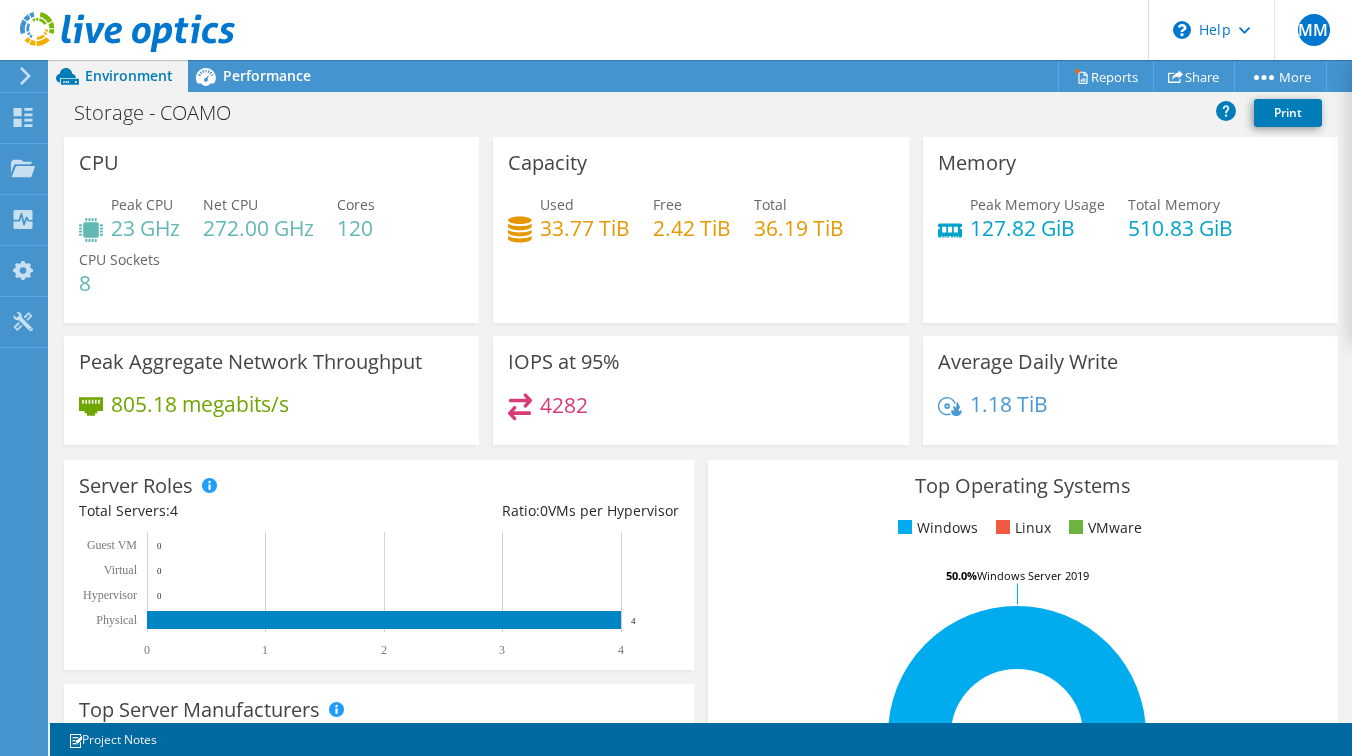 click on "Server Roles
Physical Servers represent bare metal servers that were targets of the collector run.
Virtual servers represent targets of a collector run where the system was identified as a virtual machine.
Hypervisor Servers are targets of a collection identified to be hosting guest virtual machines.
Guest Virtual Machines are a count of virtual machines reported by each hypervisor server.
*Live Optics does not capture direct performance information from Guest VMs, unless the Guest VM is added directly in the collector as a remote server target.  In this latter case, the directly monitored system will be listed as Virtual.  However, performance from servers marked as Guest VMs will be captured indirectly in the activity on the hosts.
Total Servers:  4 Ratio:  0 0 1" at bounding box center (379, 565) 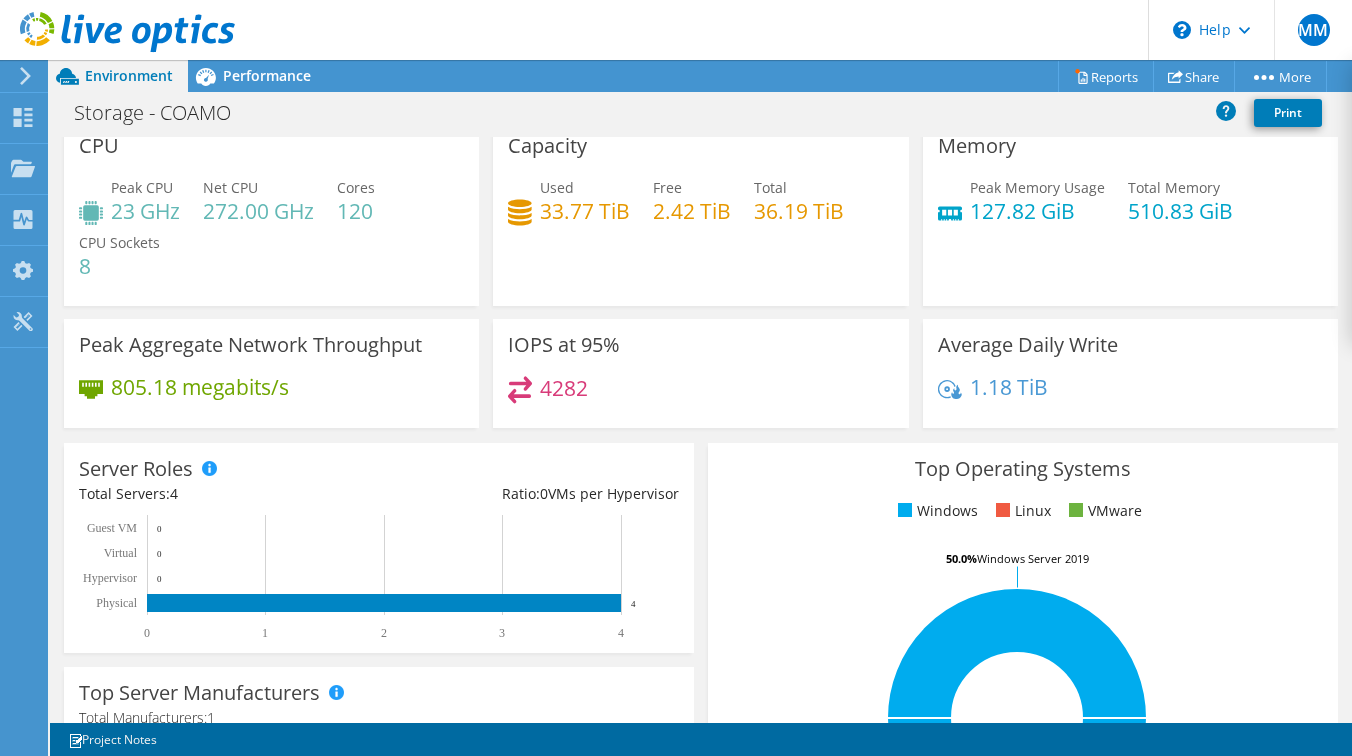 scroll, scrollTop: 0, scrollLeft: 0, axis: both 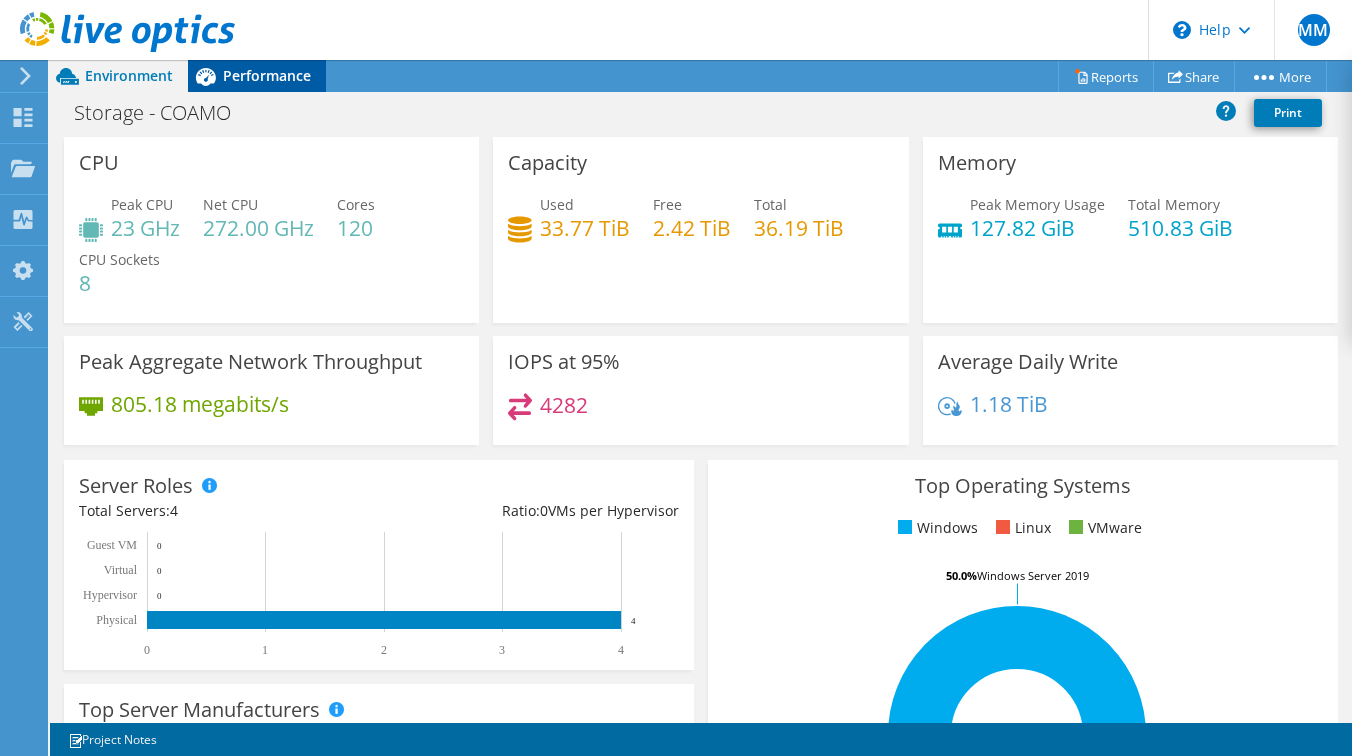 click on "Performance" at bounding box center (257, 76) 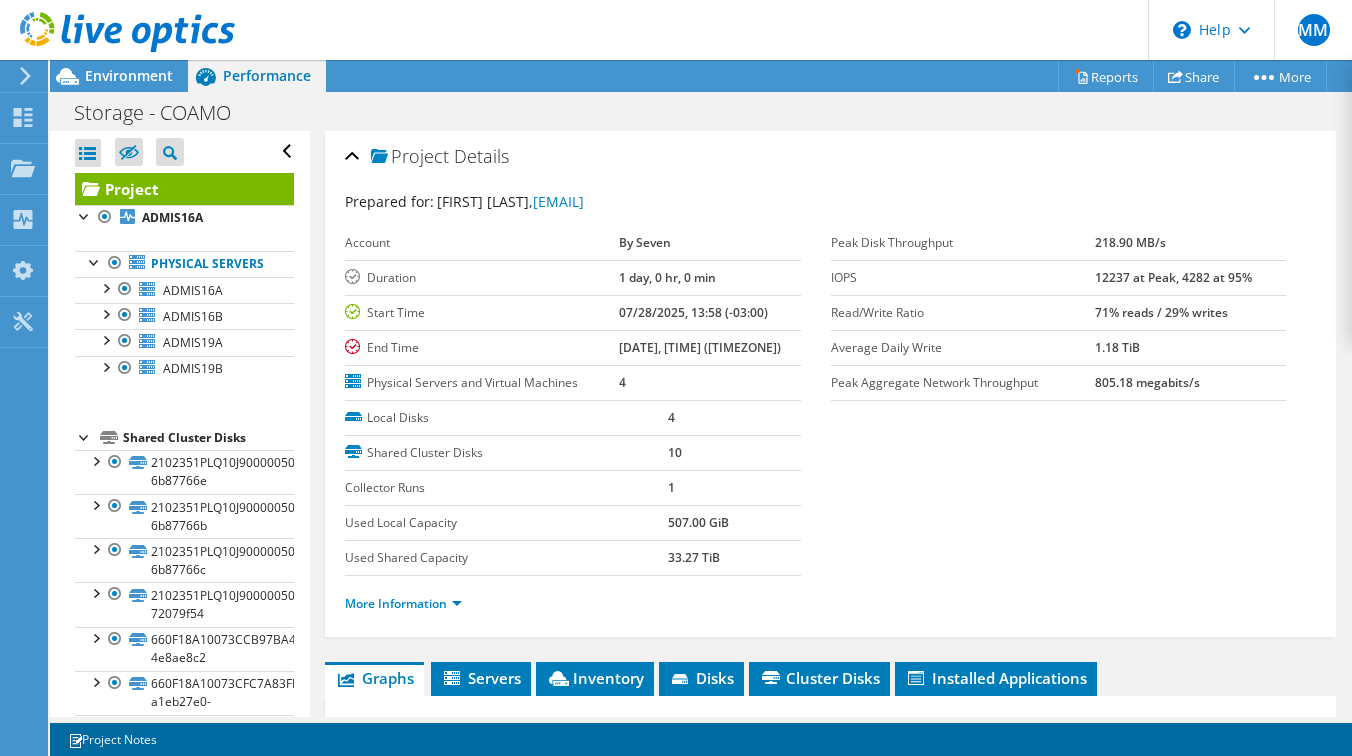 click on "Project
Details
Prepared for:
[FIRST] [LAST],  [EMAIL]
Account
By Seven
Duration
1 day, 0 hr, 0 min
Start Time
[DATE], [TIME] ([TIMEZONE])
End Time
[DATE], [TIME] ([TIMEZONE])" at bounding box center (830, 863) 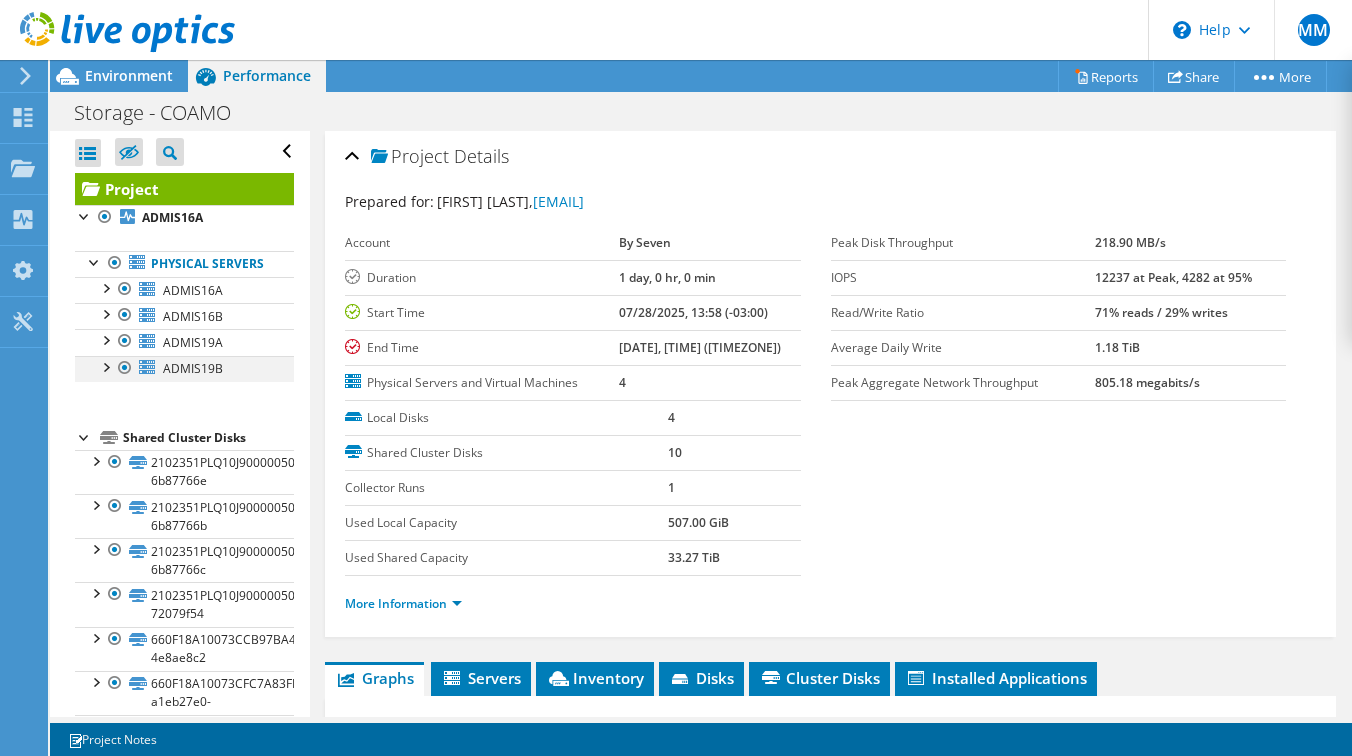 click at bounding box center [105, 366] 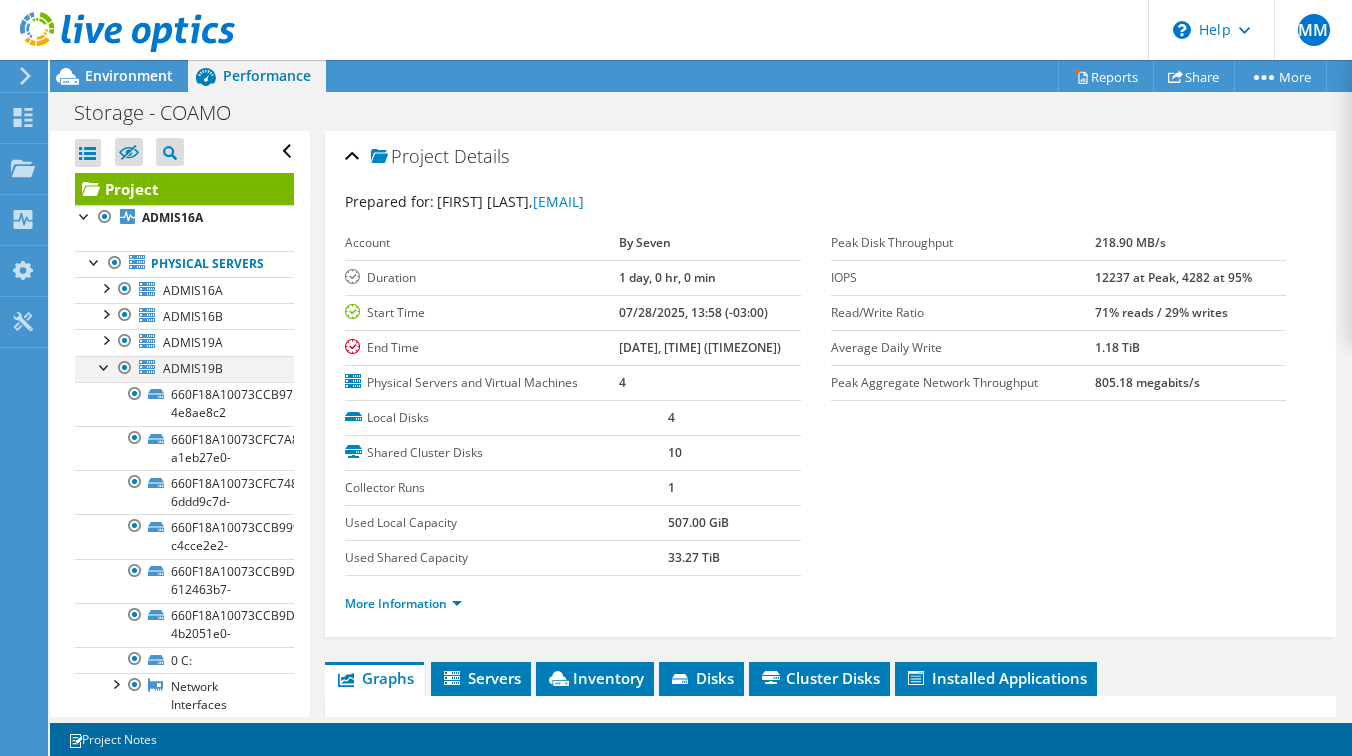 click at bounding box center [105, 366] 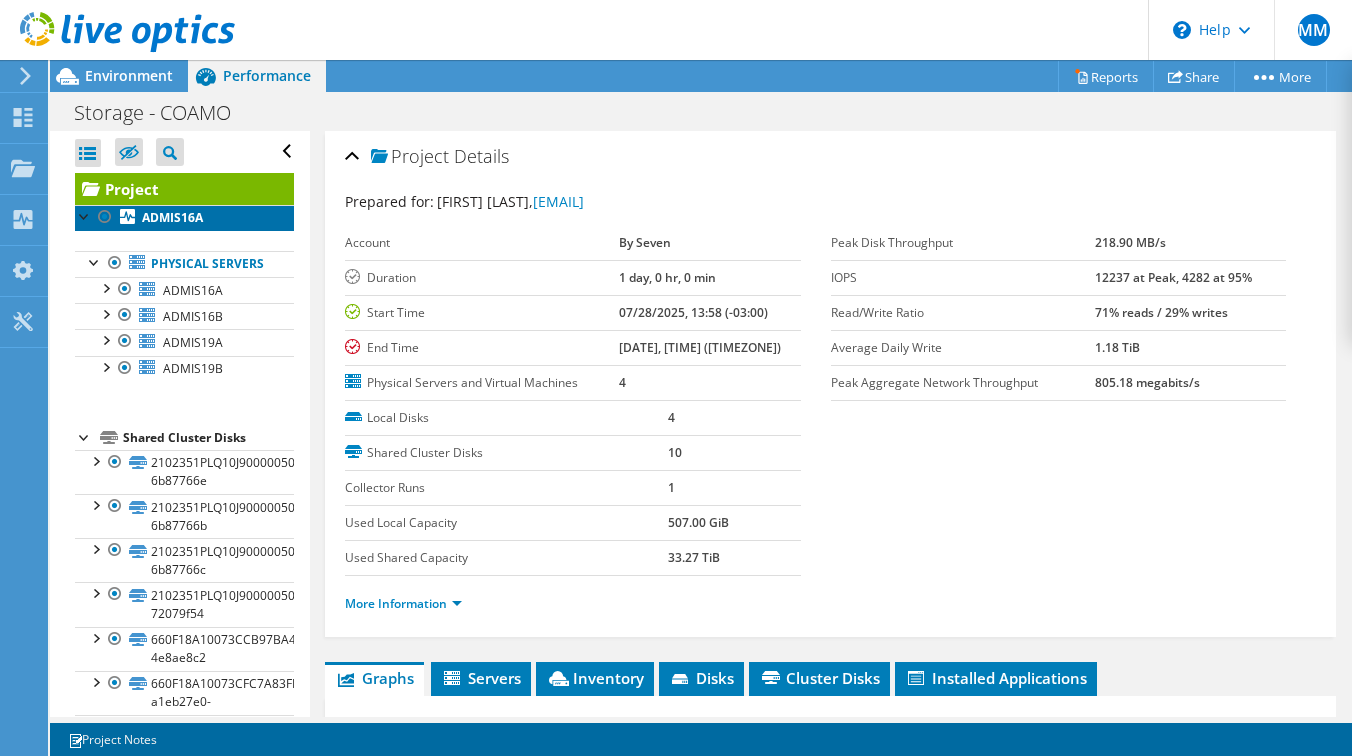 click on "ADMIS16A" at bounding box center (172, 217) 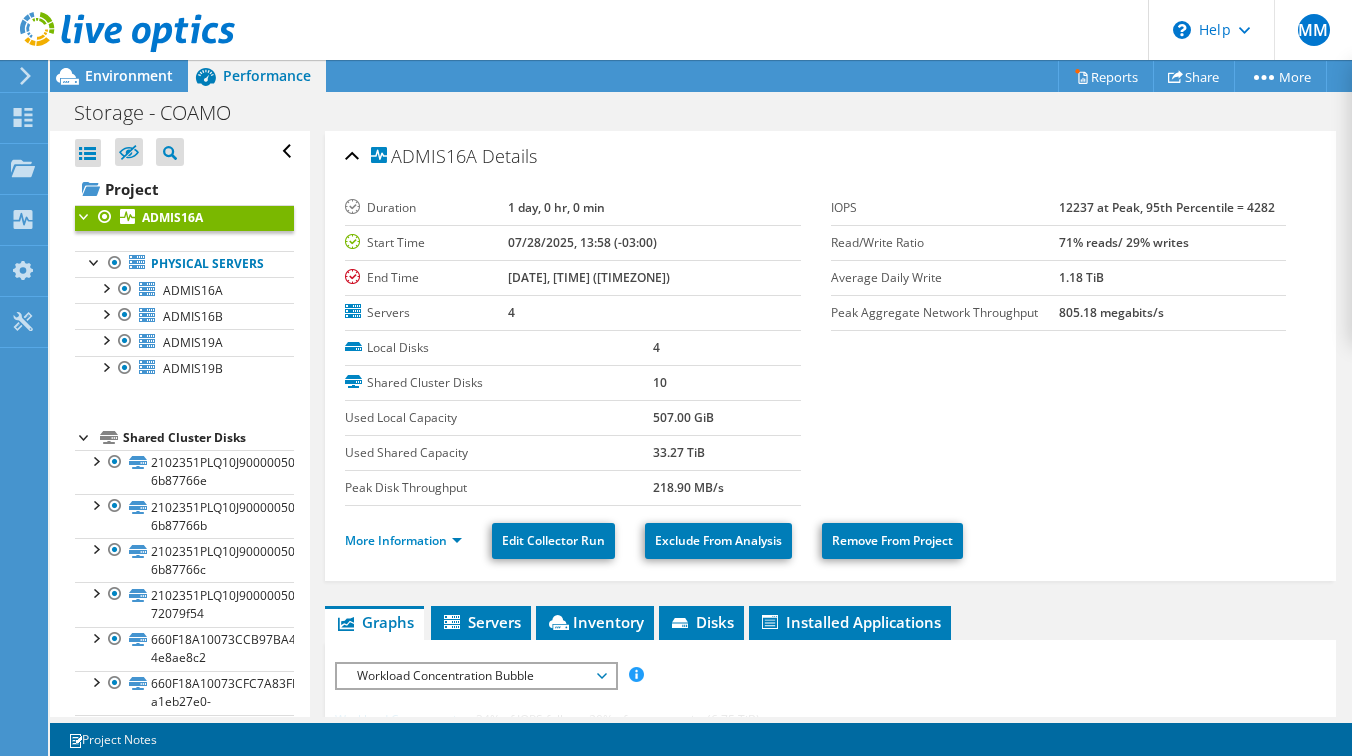 scroll, scrollTop: 40, scrollLeft: 0, axis: vertical 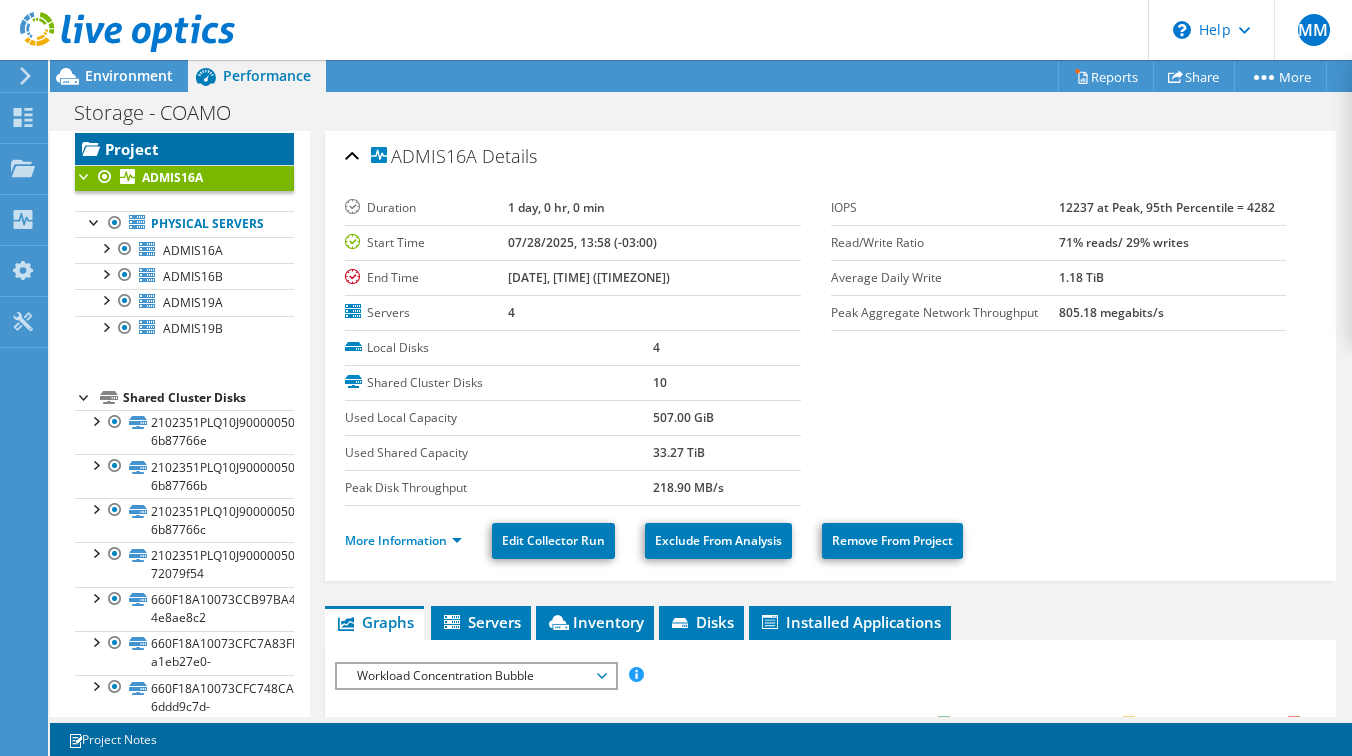 click on "Project" at bounding box center (184, 149) 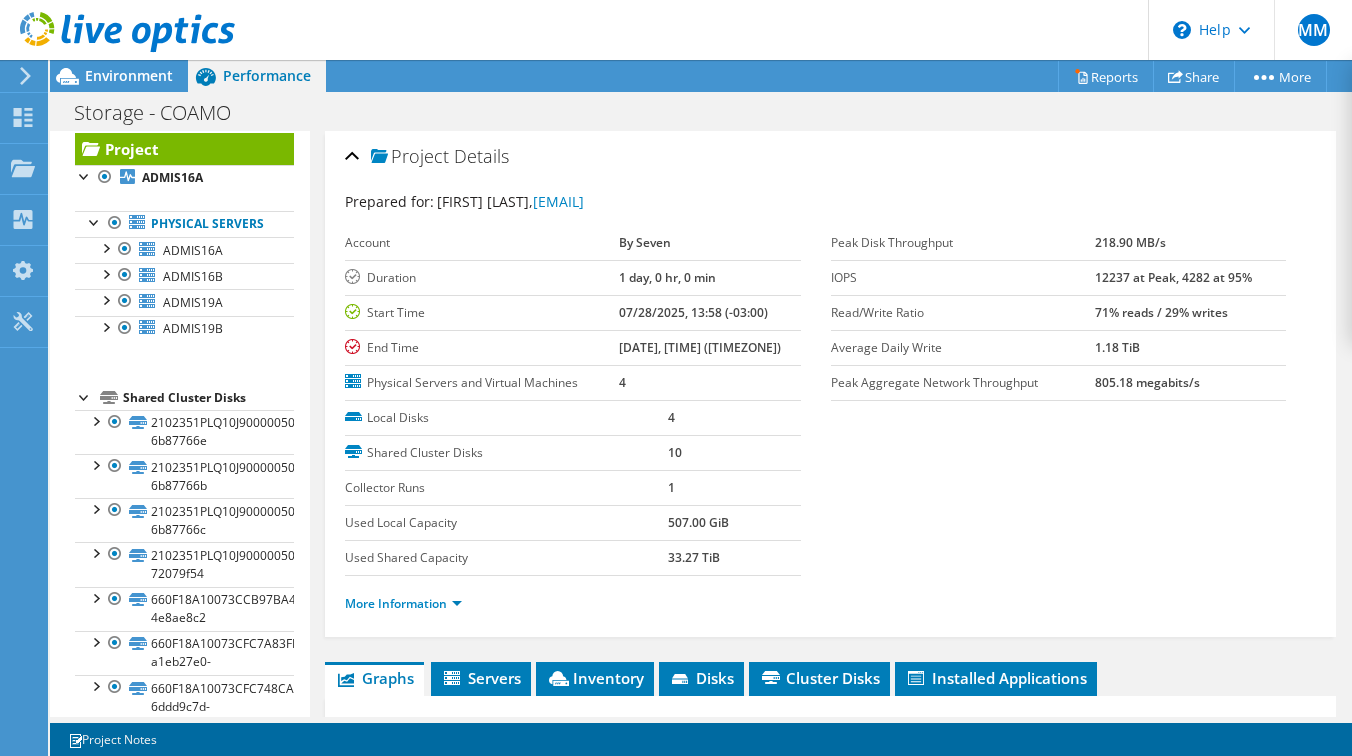 scroll, scrollTop: 80, scrollLeft: 0, axis: vertical 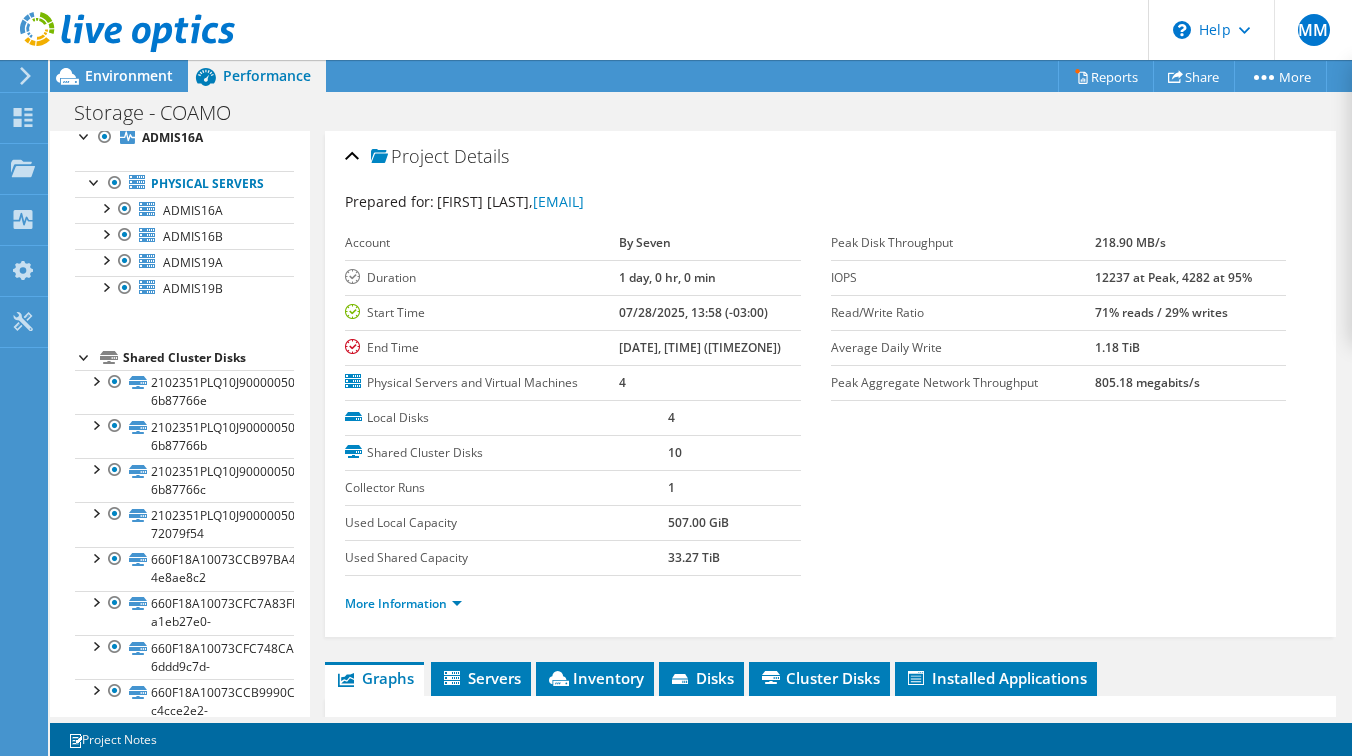 click on "Prepared for:
[FIRST] [LAST],  [EMAIL]
Account
By Seven
Duration
1 day, 0 hr, 0 min
Start Time
[DATE], [TIME] ([TIMEZONE])
End Time
[DATE], [TIME] ([TIMEZONE])
Physical Servers and Virtual Machines
4
Local Disks
4
Shared Cluster Disks 10 1" at bounding box center (830, 411) 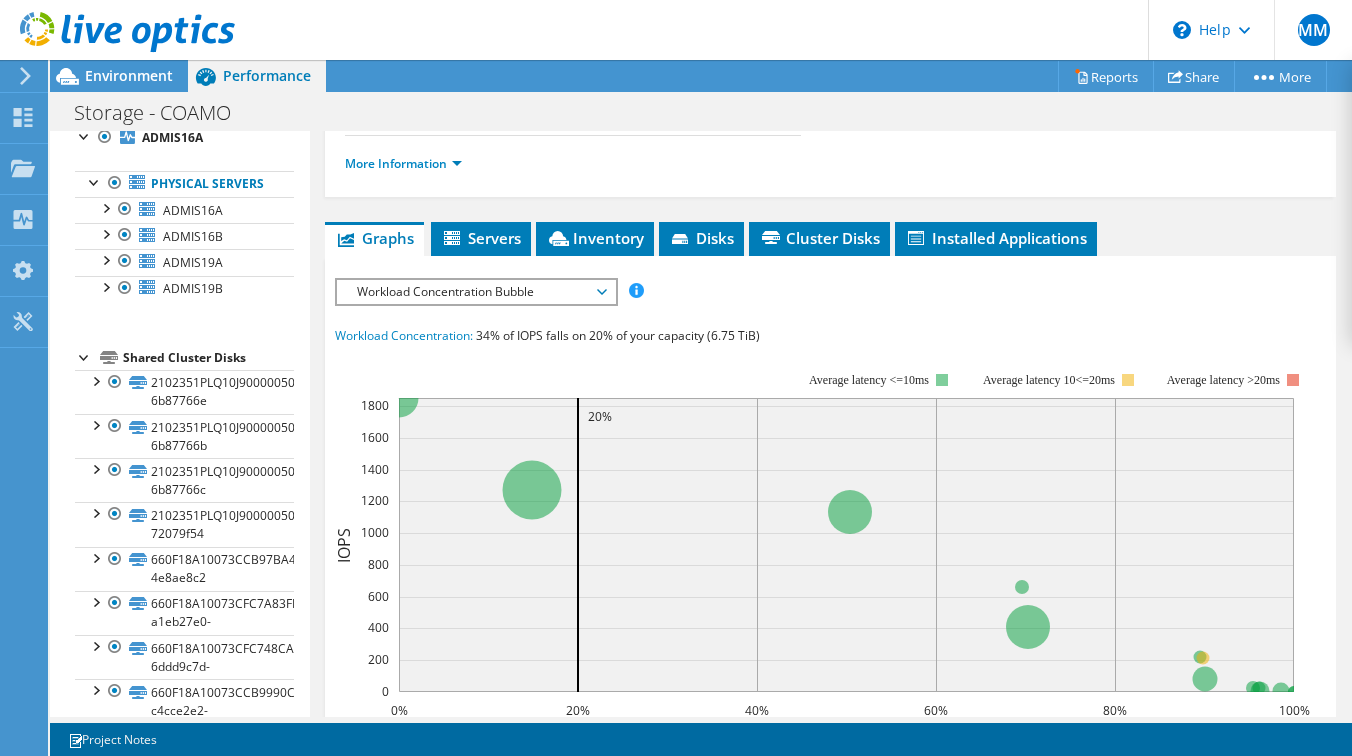 scroll, scrollTop: 480, scrollLeft: 0, axis: vertical 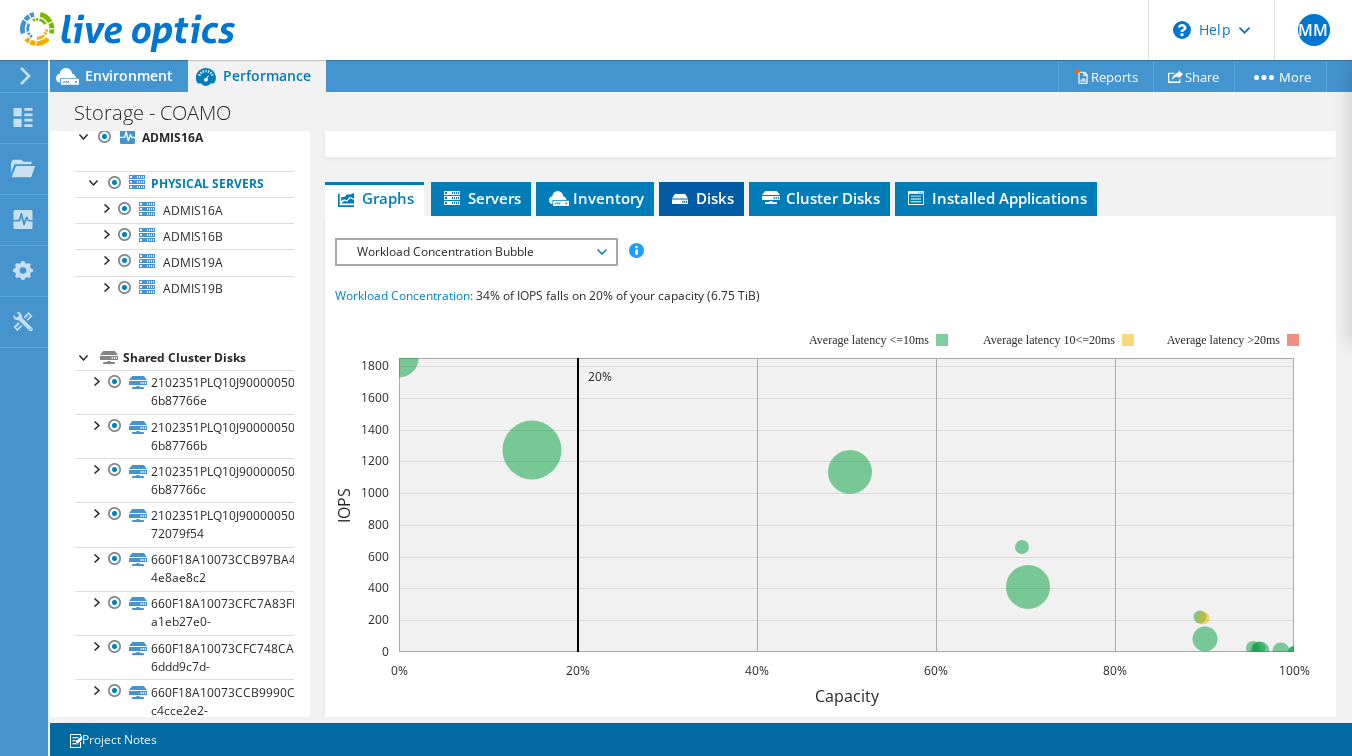click on "Disks" at bounding box center (701, 199) 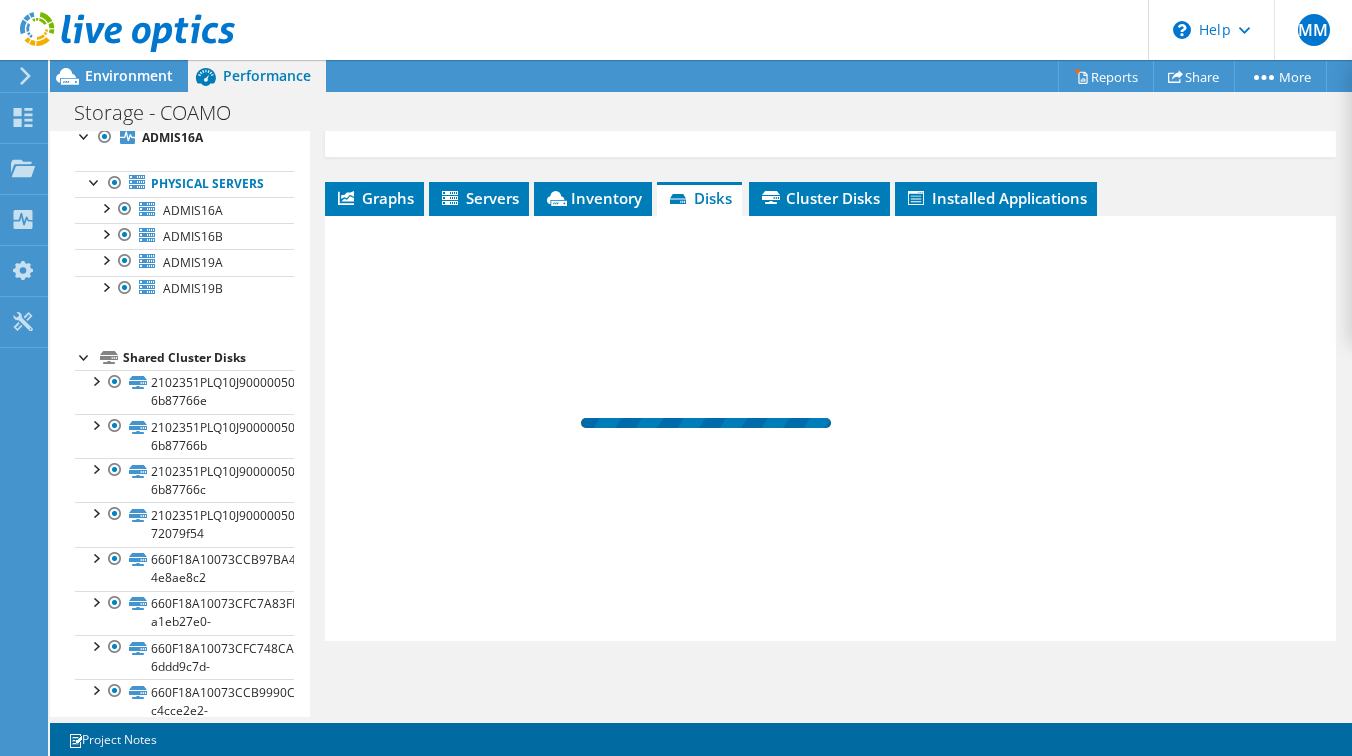 scroll, scrollTop: 479, scrollLeft: 0, axis: vertical 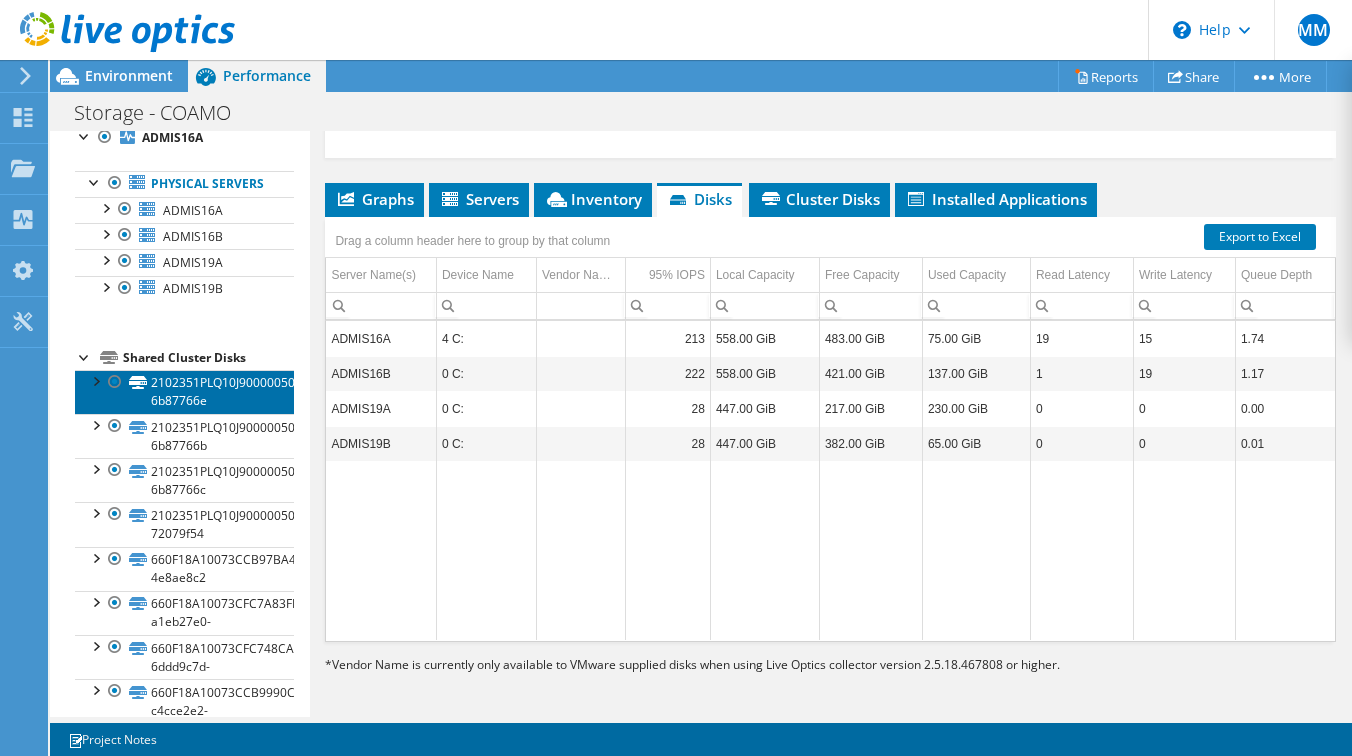 click on "2102351PLQ10J90000050024-6b87766e" at bounding box center [184, 392] 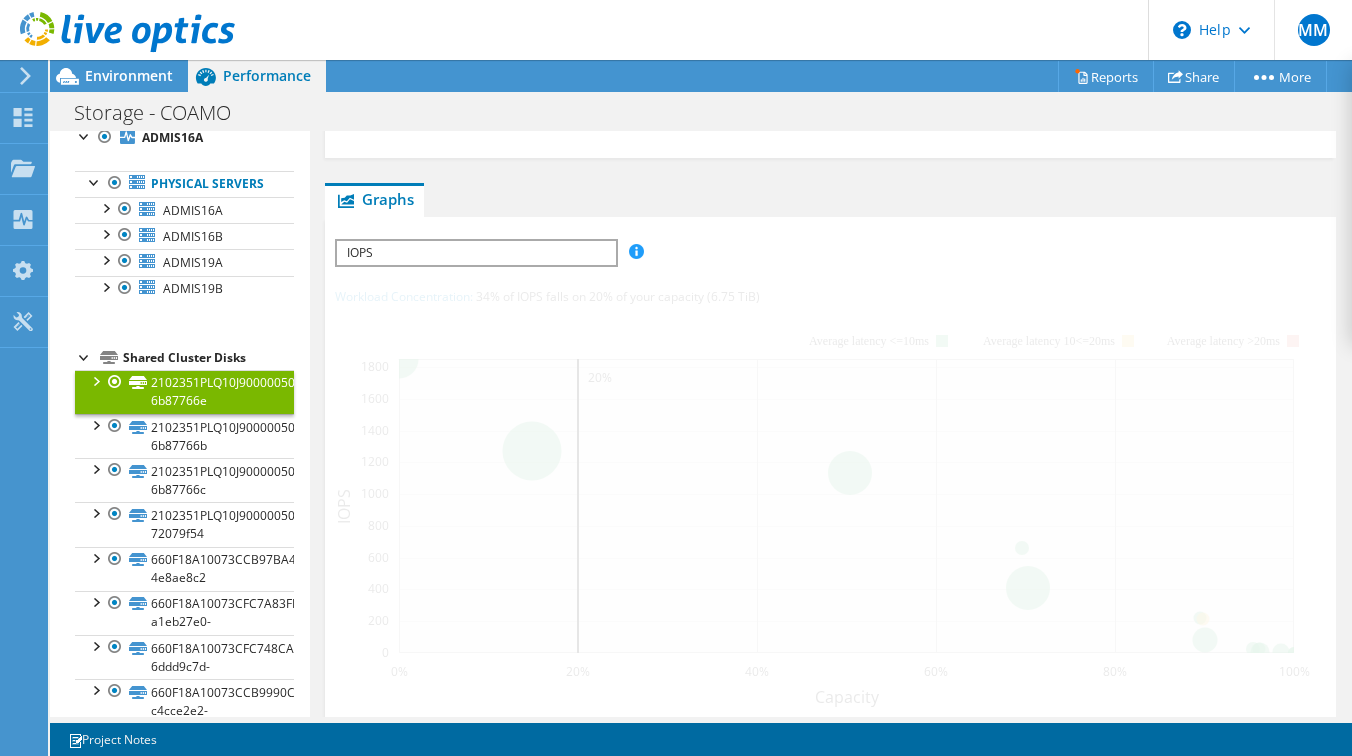 scroll, scrollTop: 480, scrollLeft: 0, axis: vertical 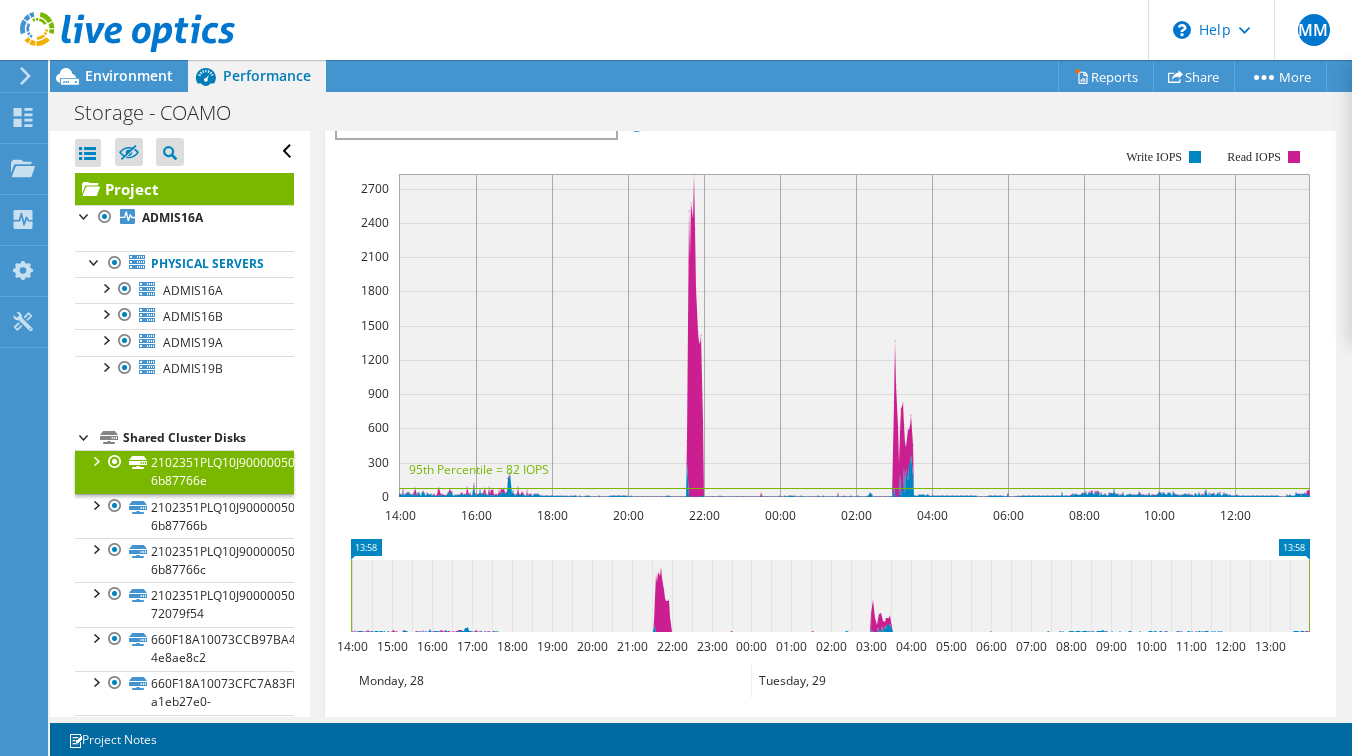 click 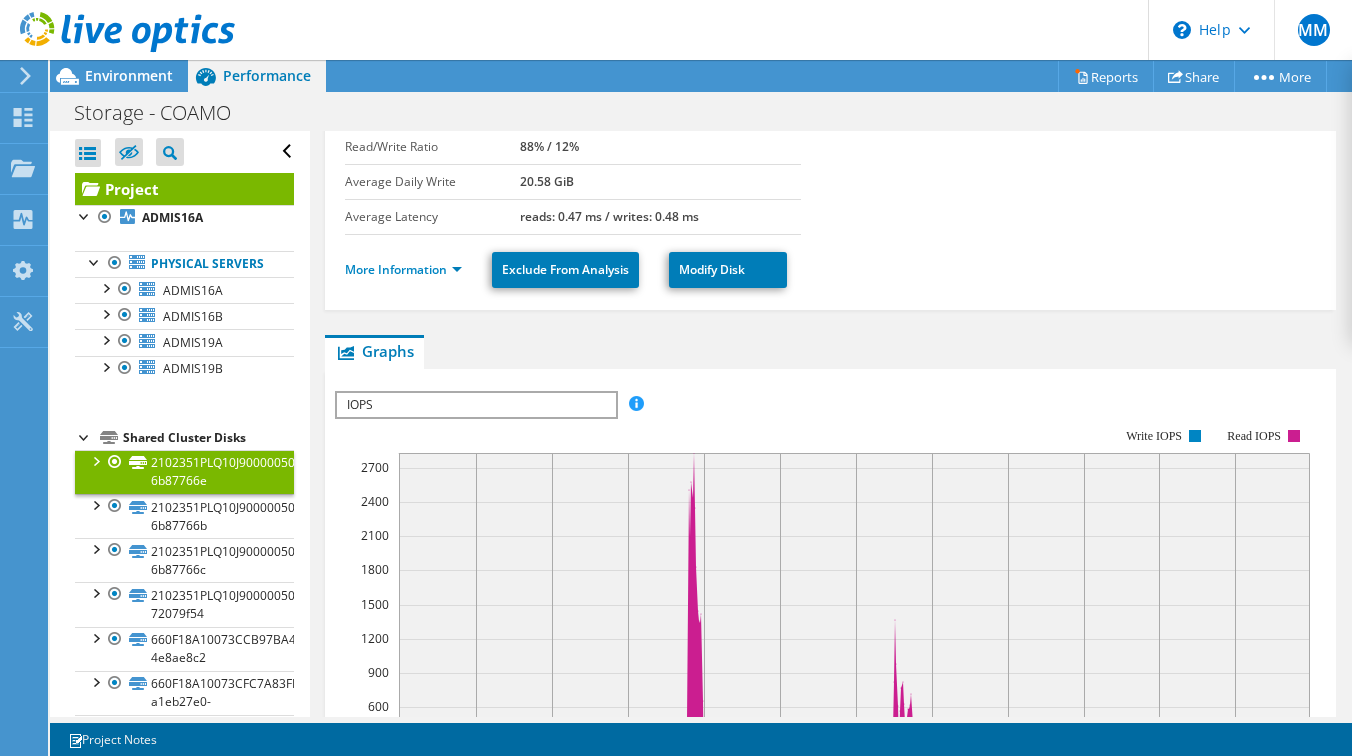 scroll, scrollTop: 200, scrollLeft: 0, axis: vertical 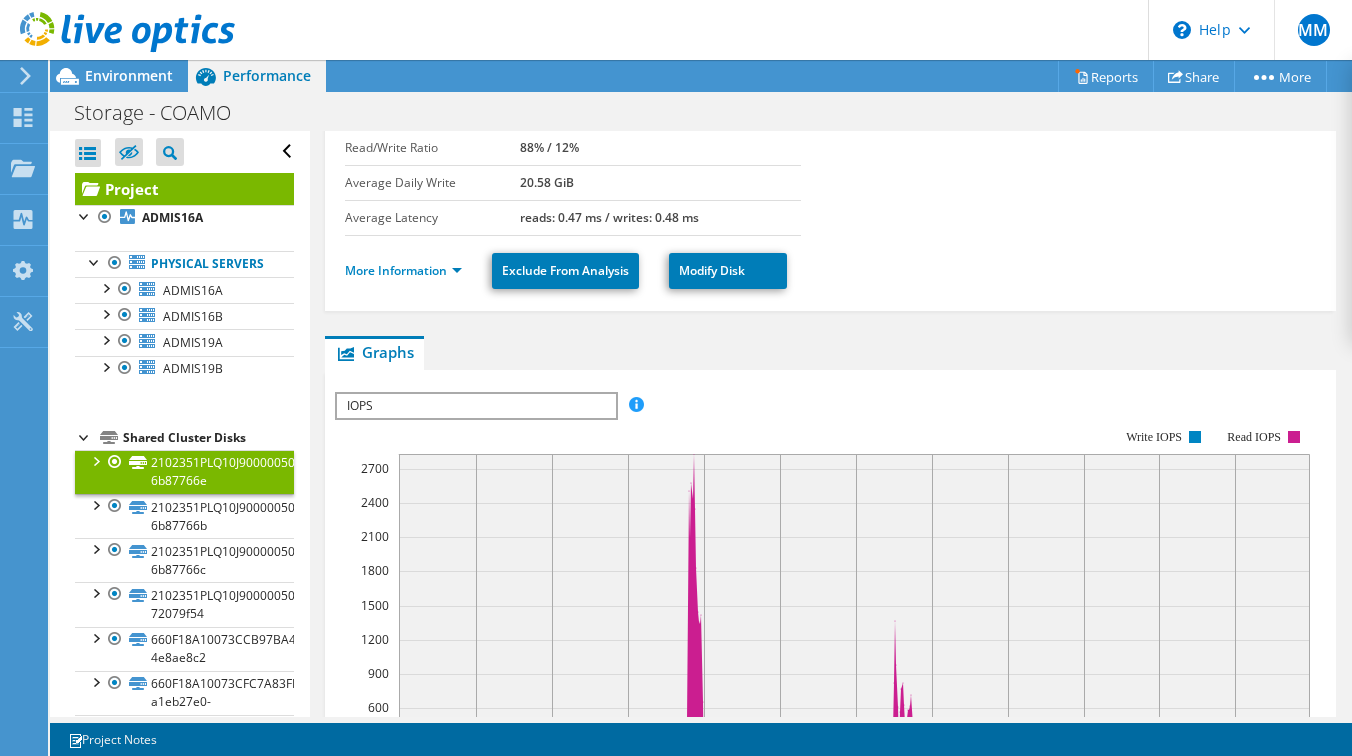 click on "More Information
Exclude From Analysis
Modify Disk" at bounding box center [830, 268] 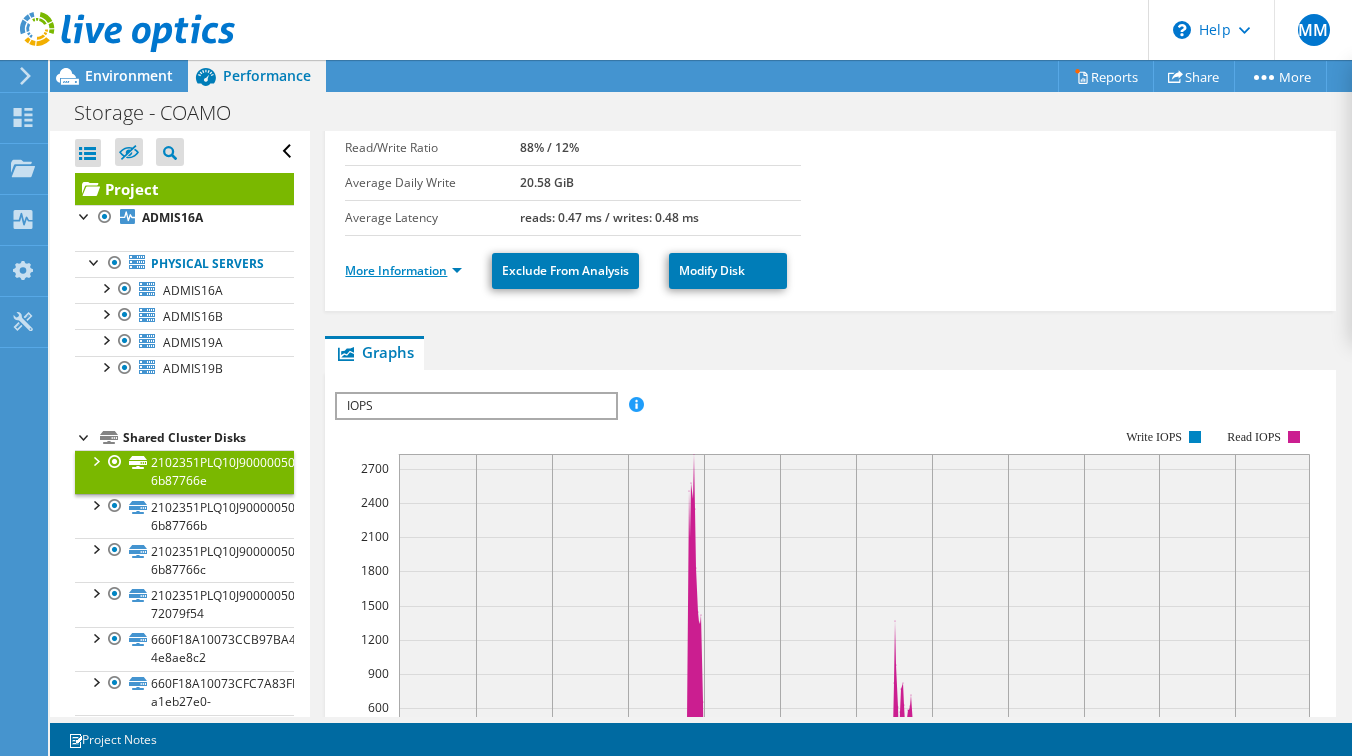click on "More Information" at bounding box center [403, 270] 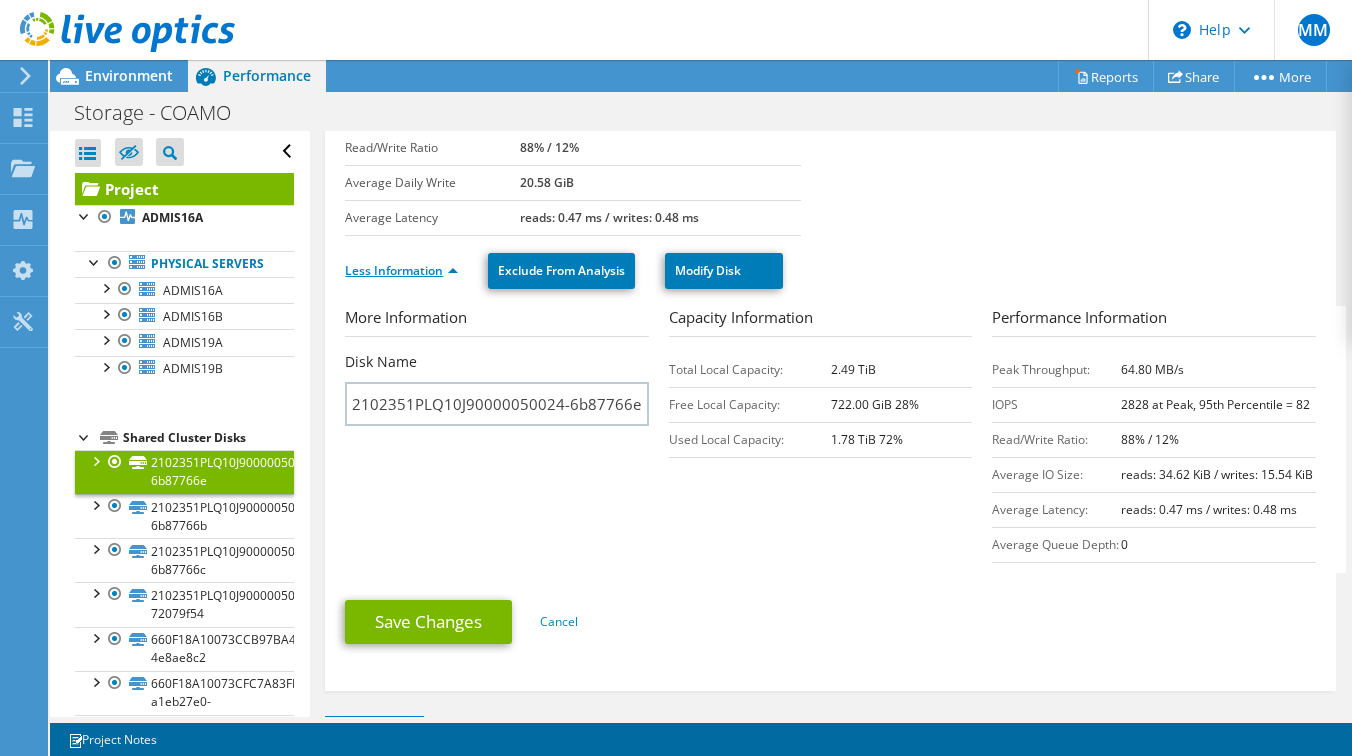 click on "Less Information" at bounding box center [401, 270] 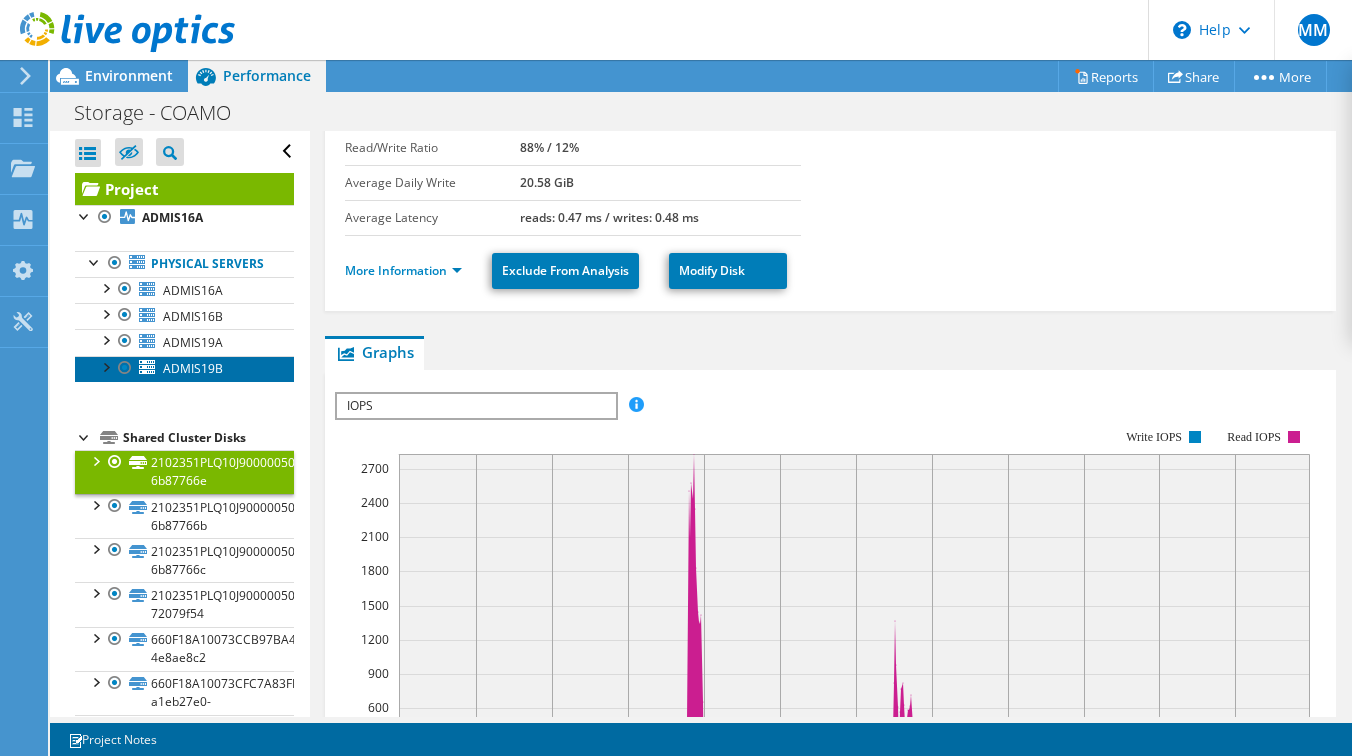 click on "ADMIS19B" at bounding box center (193, 368) 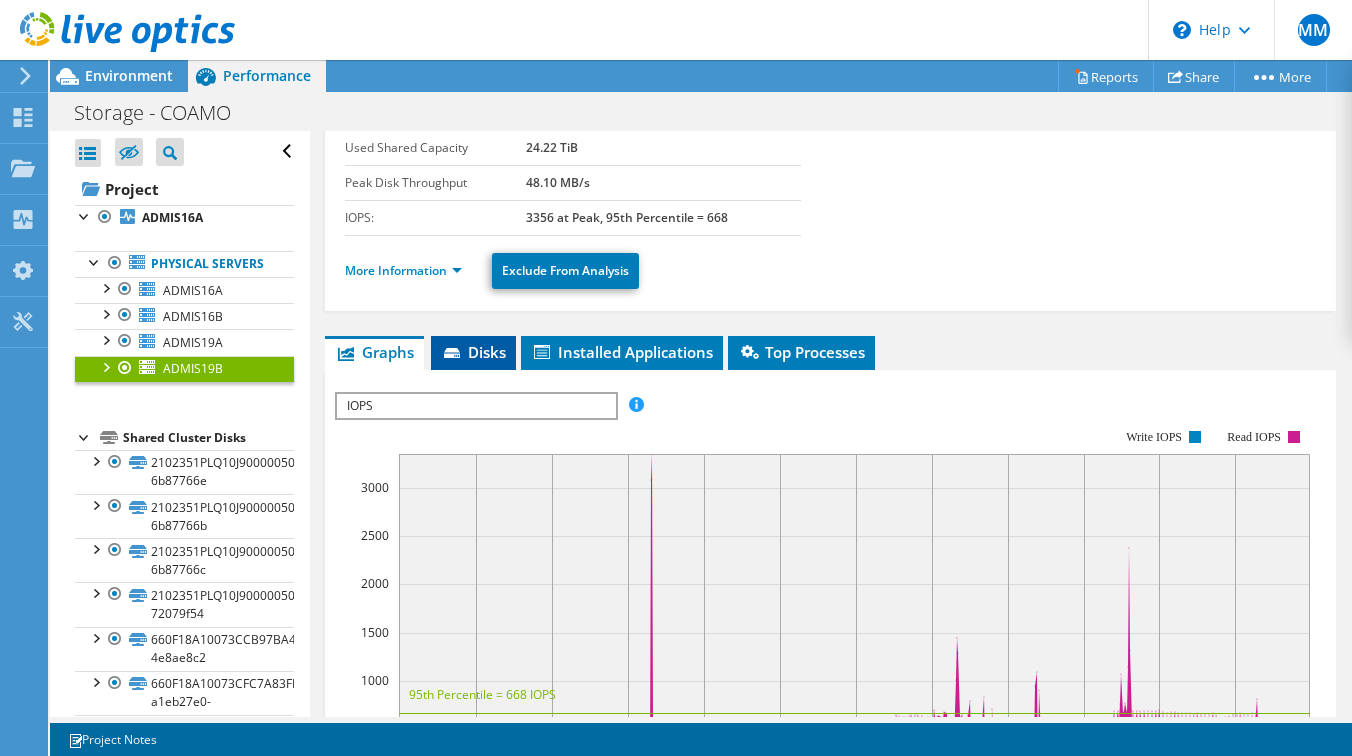 click on "Disks" at bounding box center [473, 353] 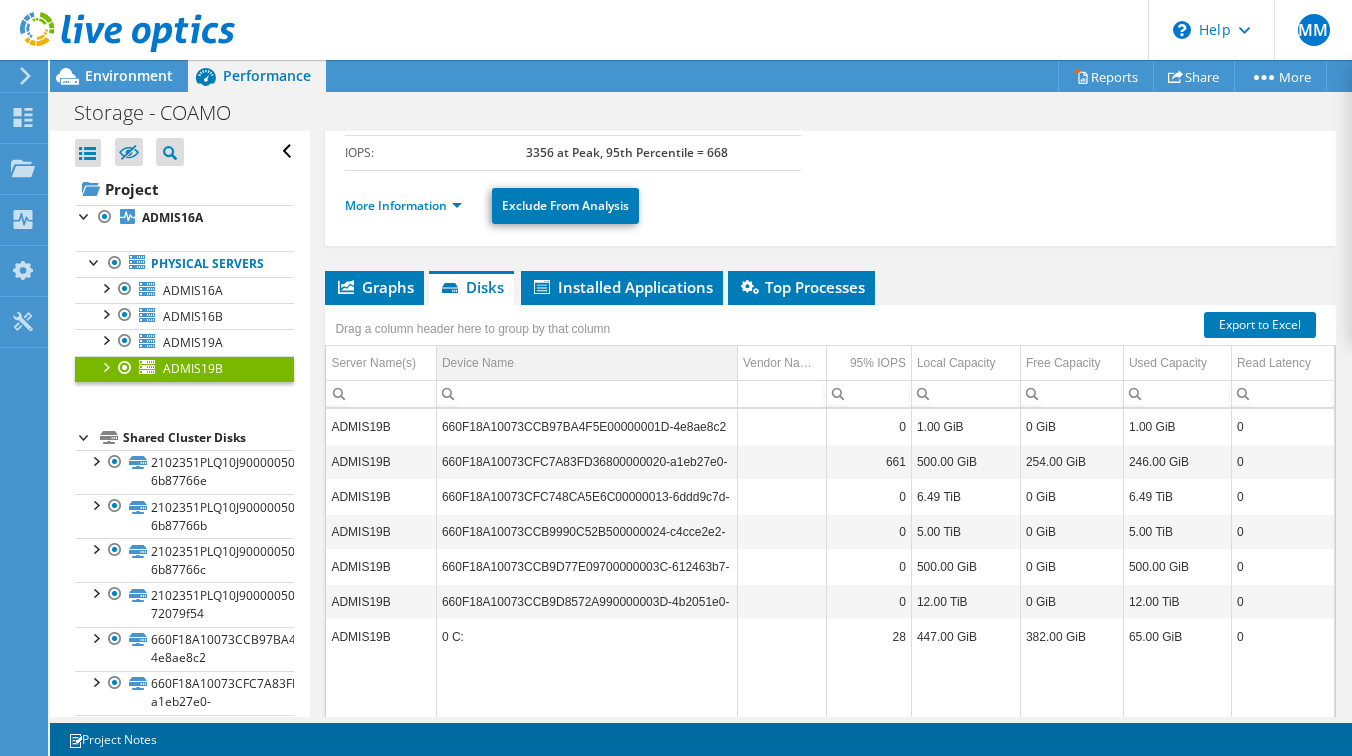 scroll, scrollTop: 280, scrollLeft: 0, axis: vertical 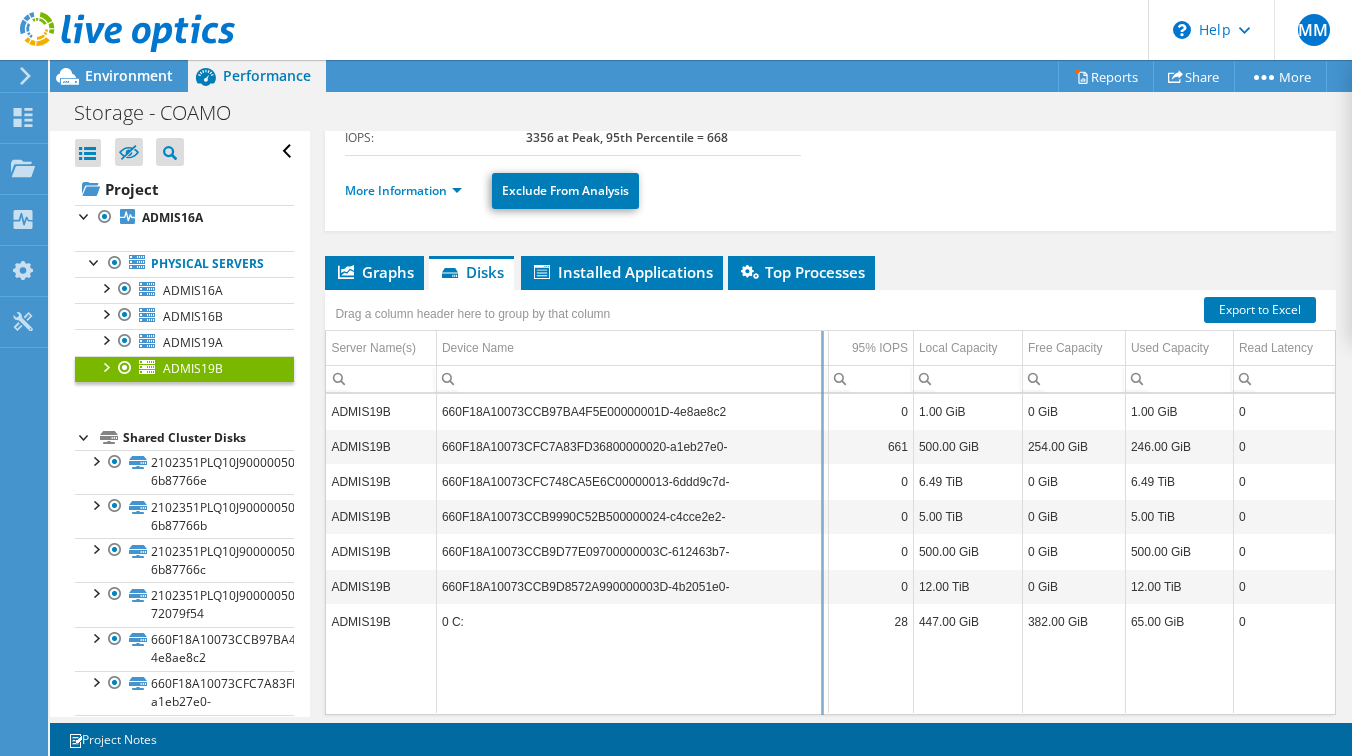 drag, startPoint x: 737, startPoint y: 345, endPoint x: 913, endPoint y: 341, distance: 176.04546 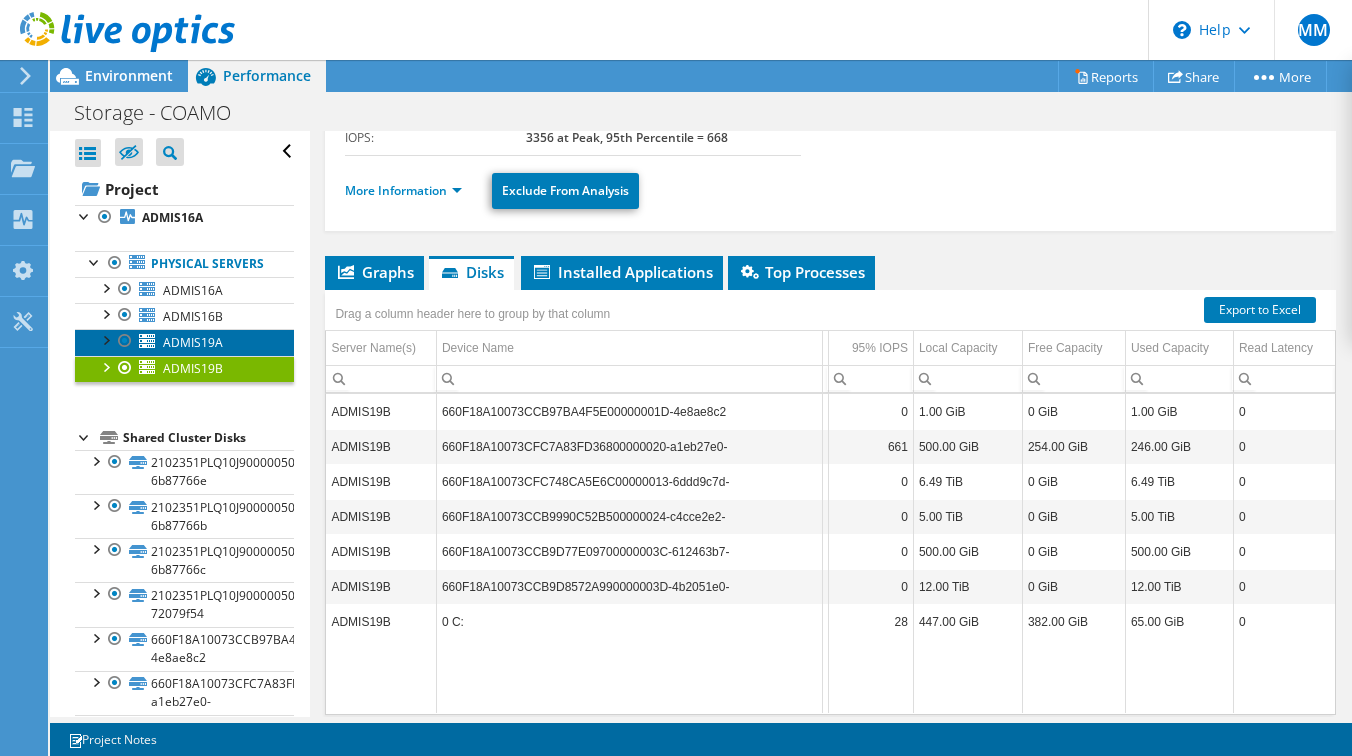 click on "ADMIS19A" at bounding box center (184, 342) 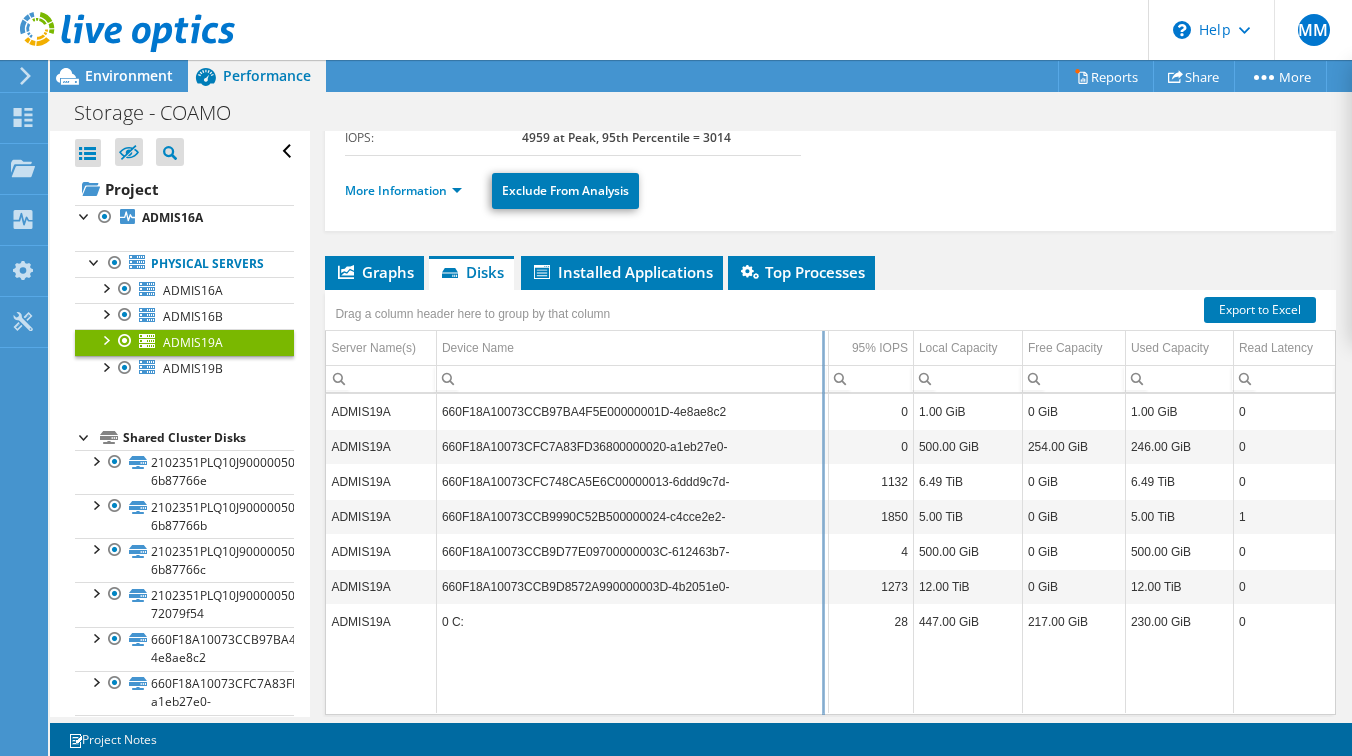 drag, startPoint x: 737, startPoint y: 352, endPoint x: 833, endPoint y: 368, distance: 97.3242 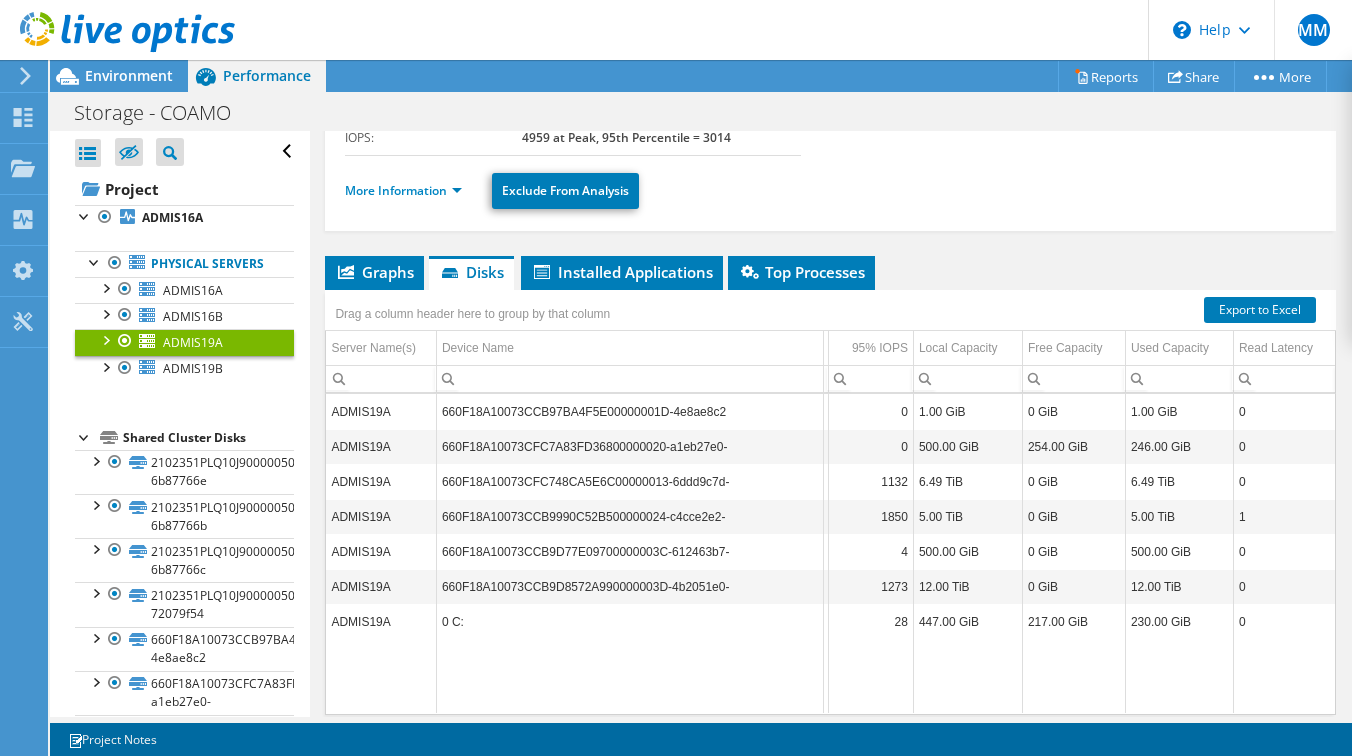click on "660F18A10073CCB97BA4F5E00000001D-4e8ae8c2" at bounding box center (629, 411) 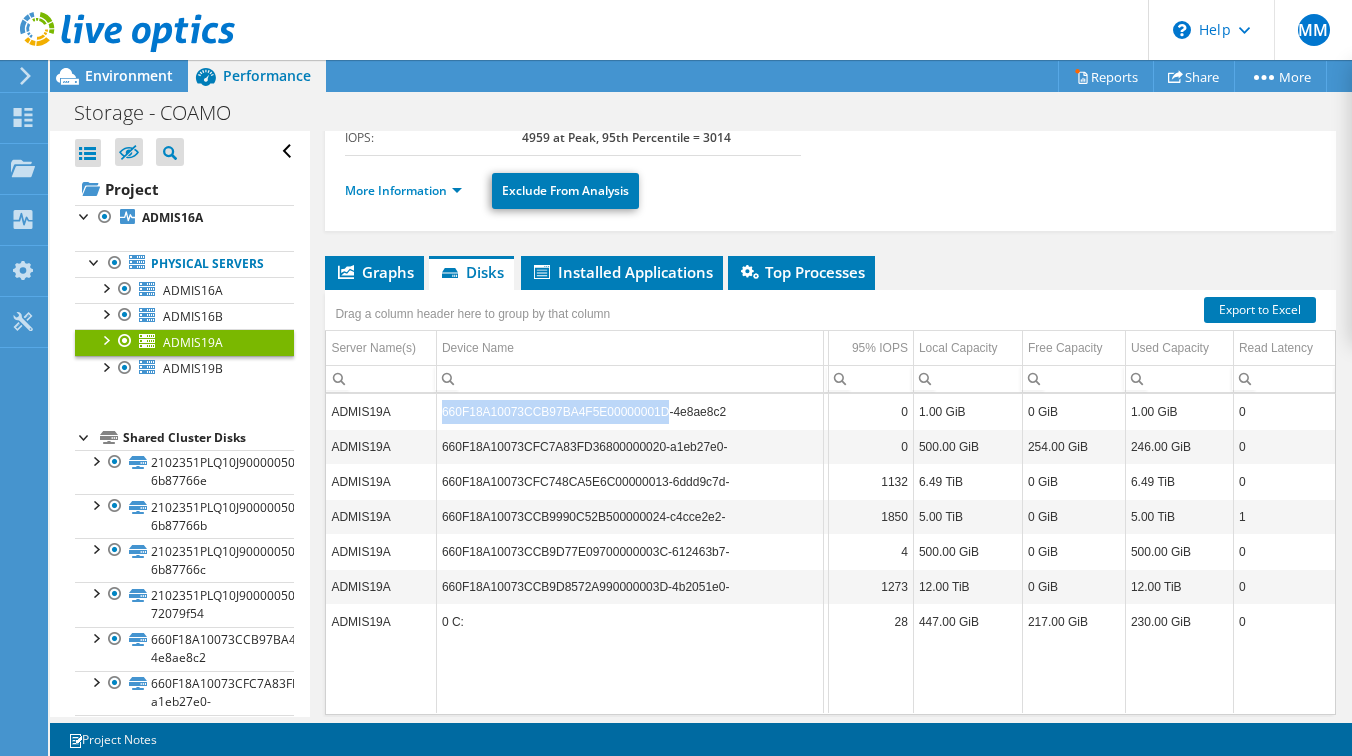 click on "660F18A10073CCB97BA4F5E00000001D-4e8ae8c2" at bounding box center [629, 411] 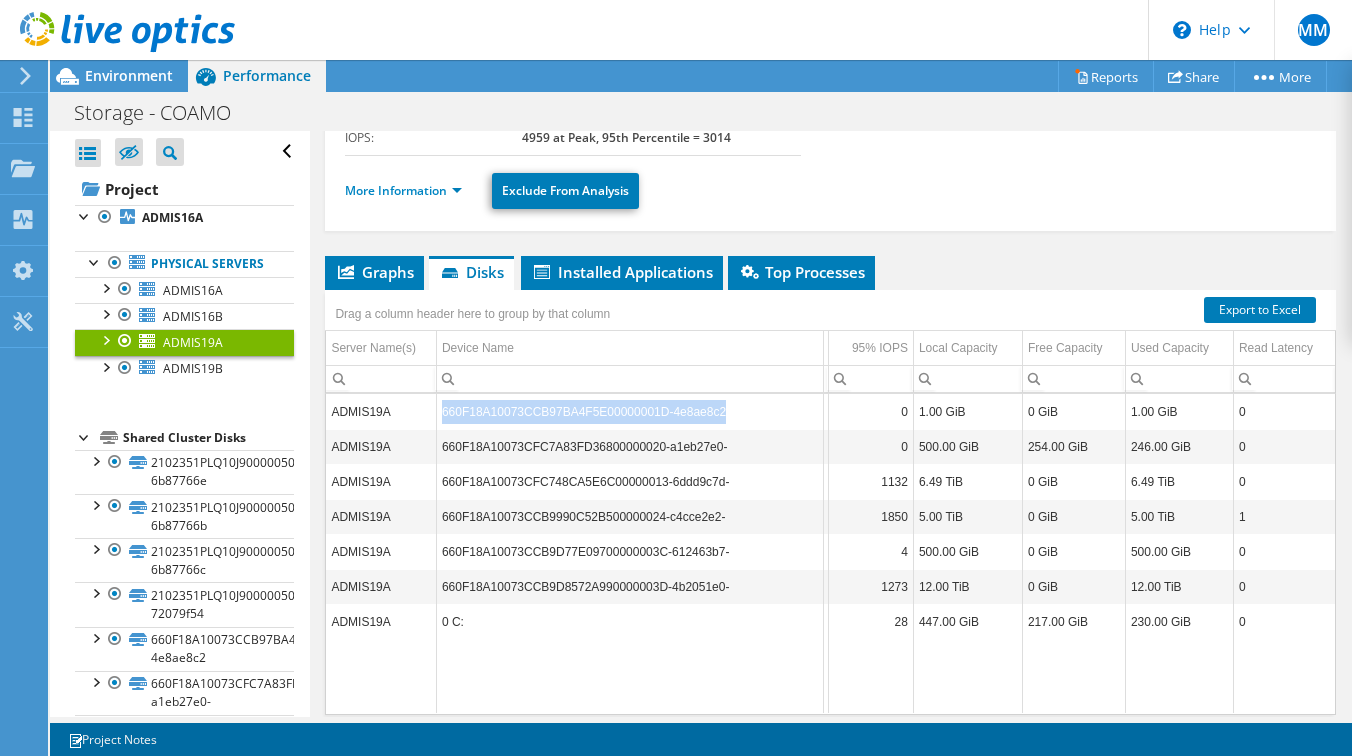 click on "660F18A10073CCB97BA4F5E00000001D-4e8ae8c2" at bounding box center (629, 411) 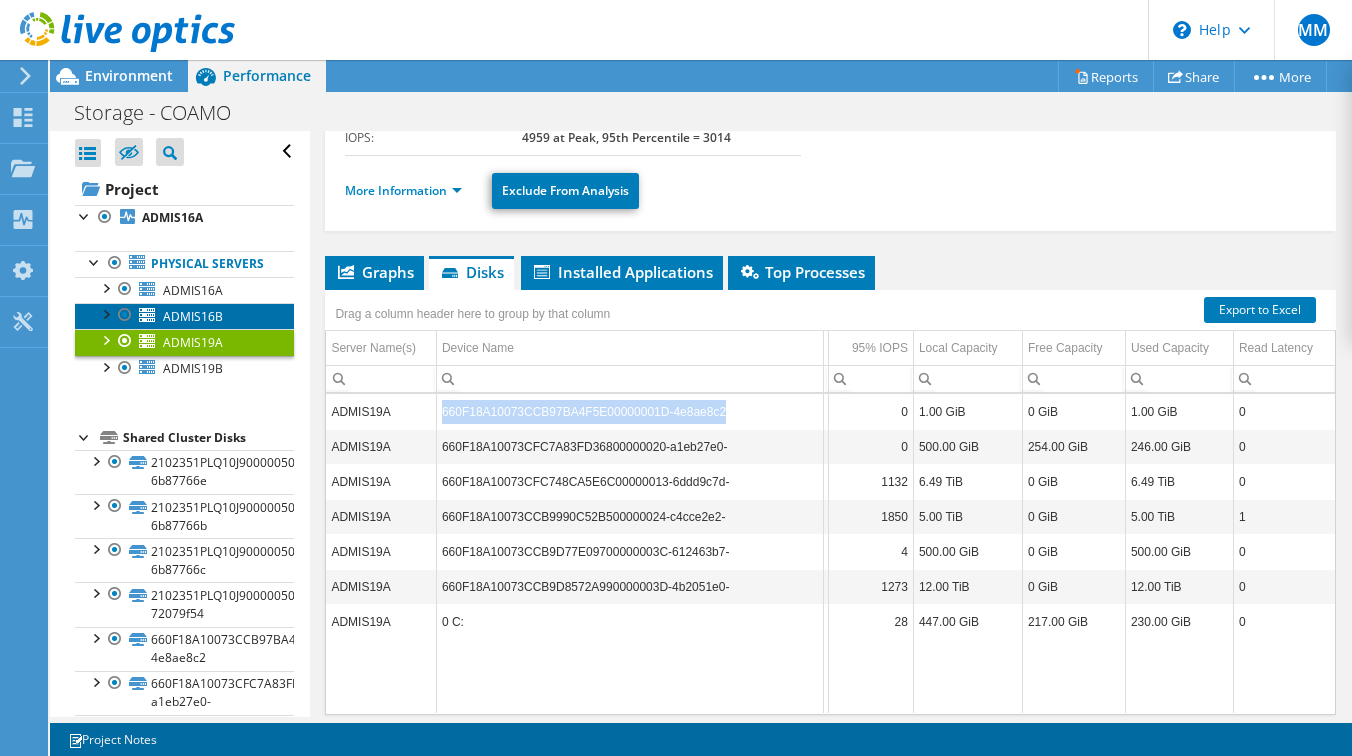 click on "ADMIS16B" at bounding box center (193, 316) 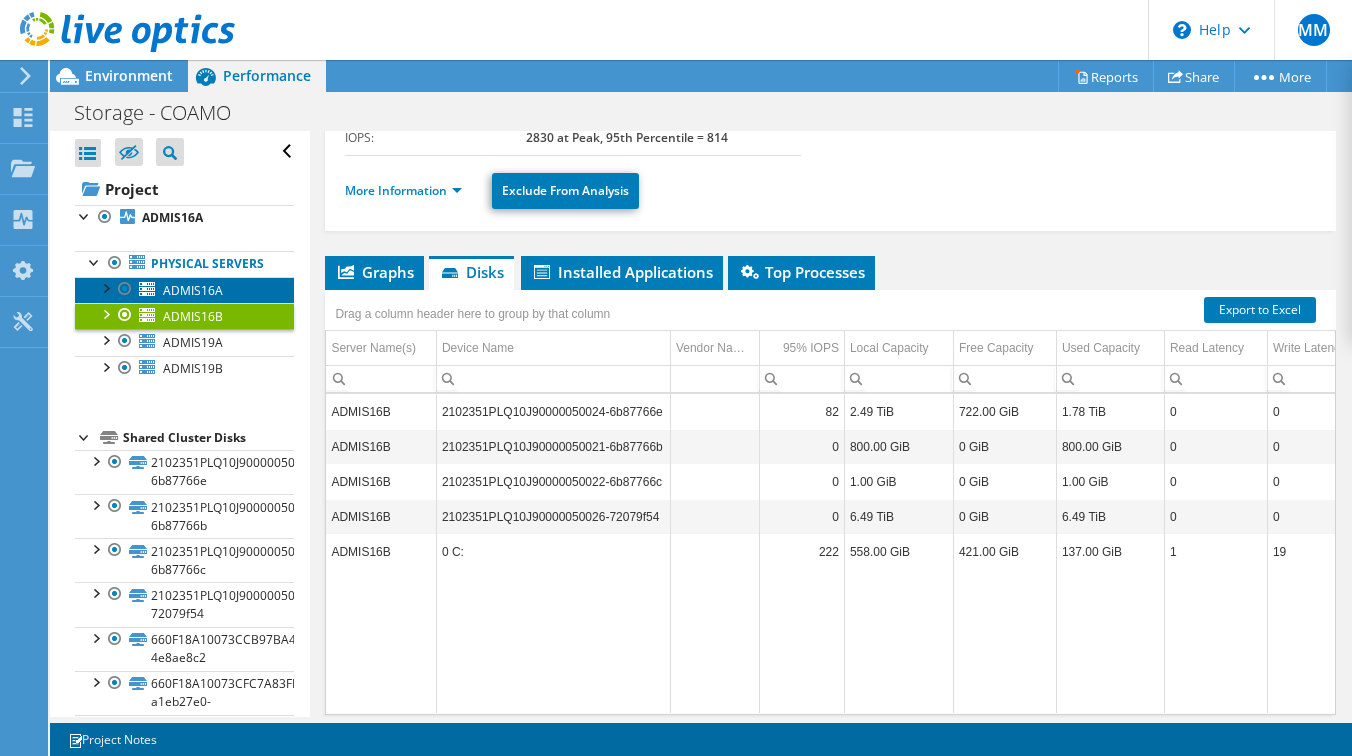 click on "ADMIS16A" at bounding box center (193, 290) 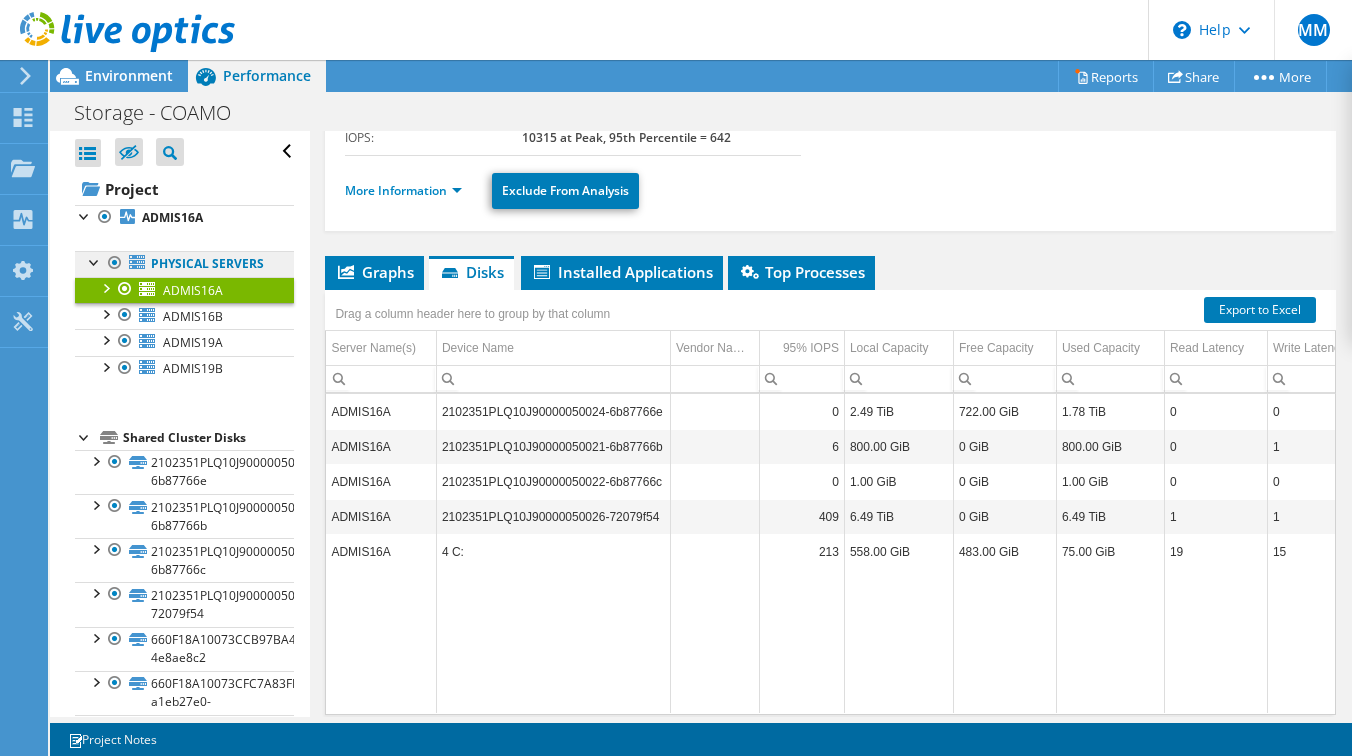 click on "Physical Servers" at bounding box center (184, 264) 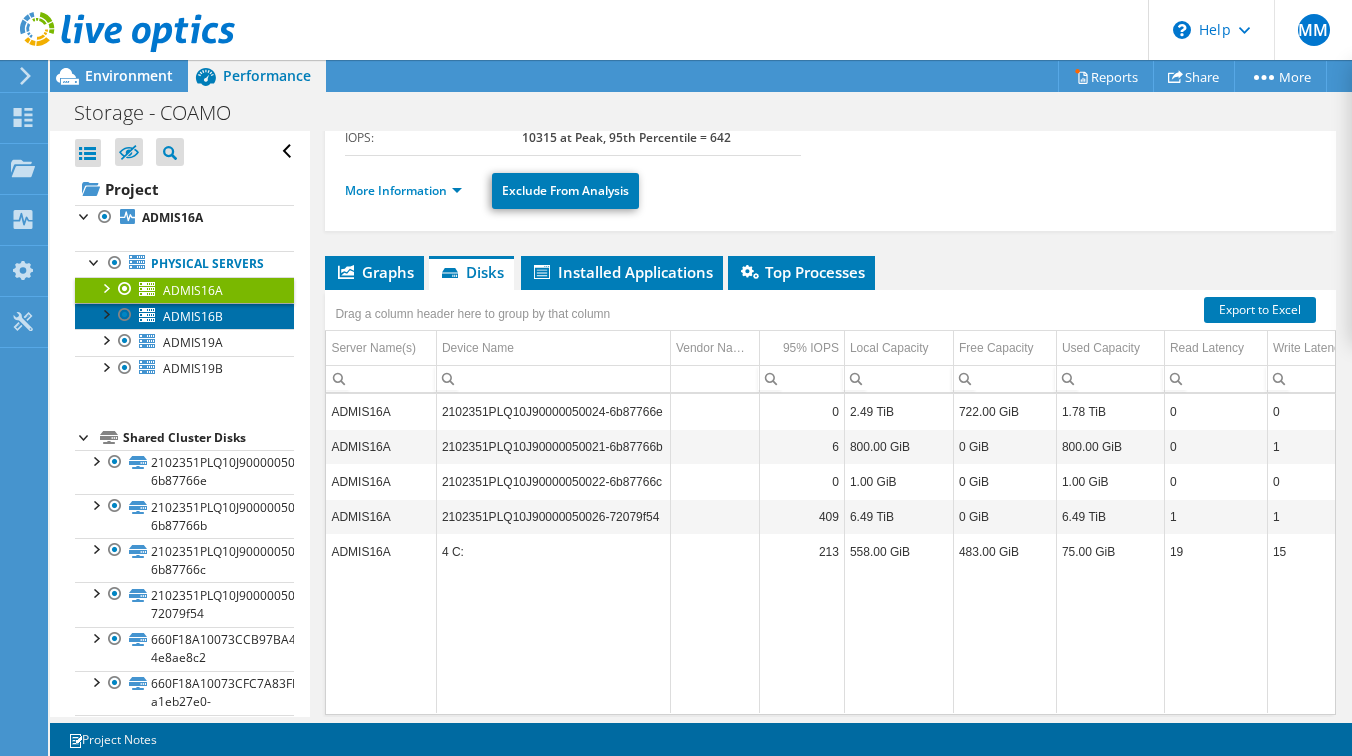 click on "ADMIS16B" at bounding box center (184, 316) 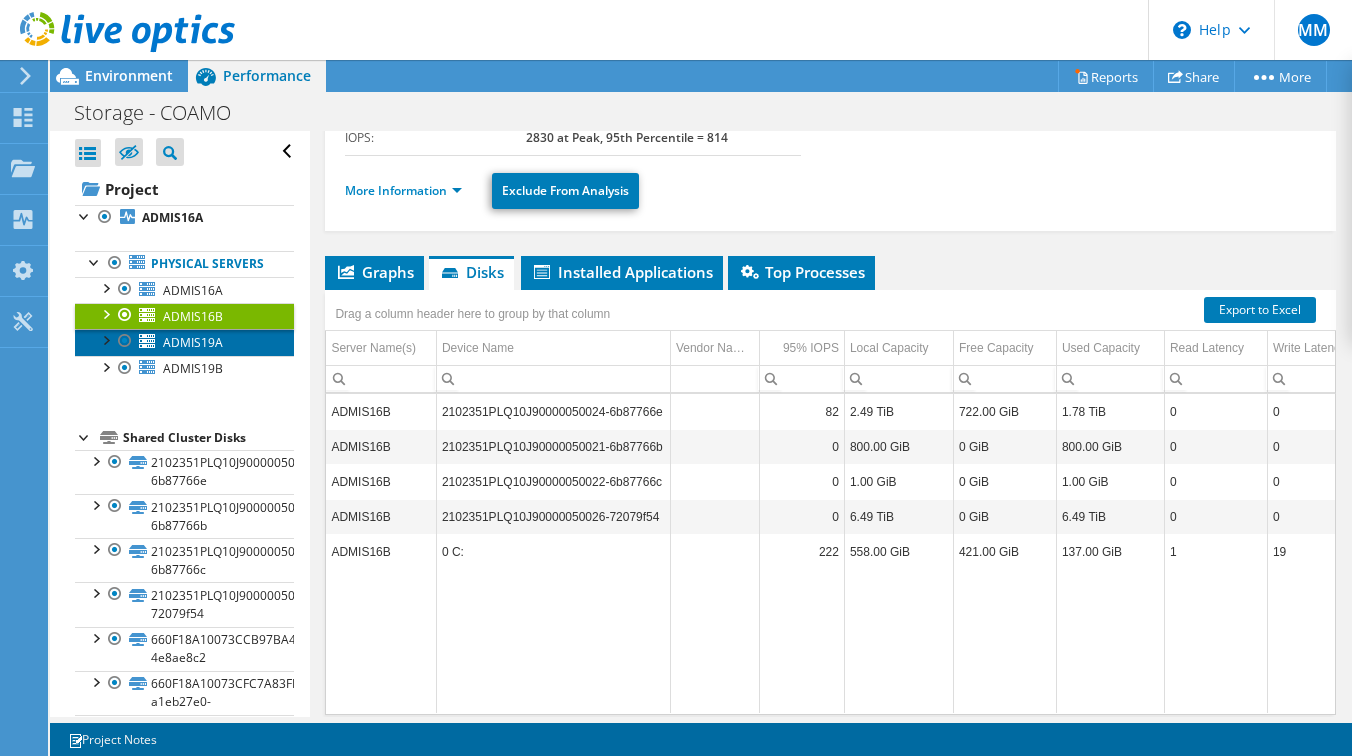click on "ADMIS19A" at bounding box center (184, 342) 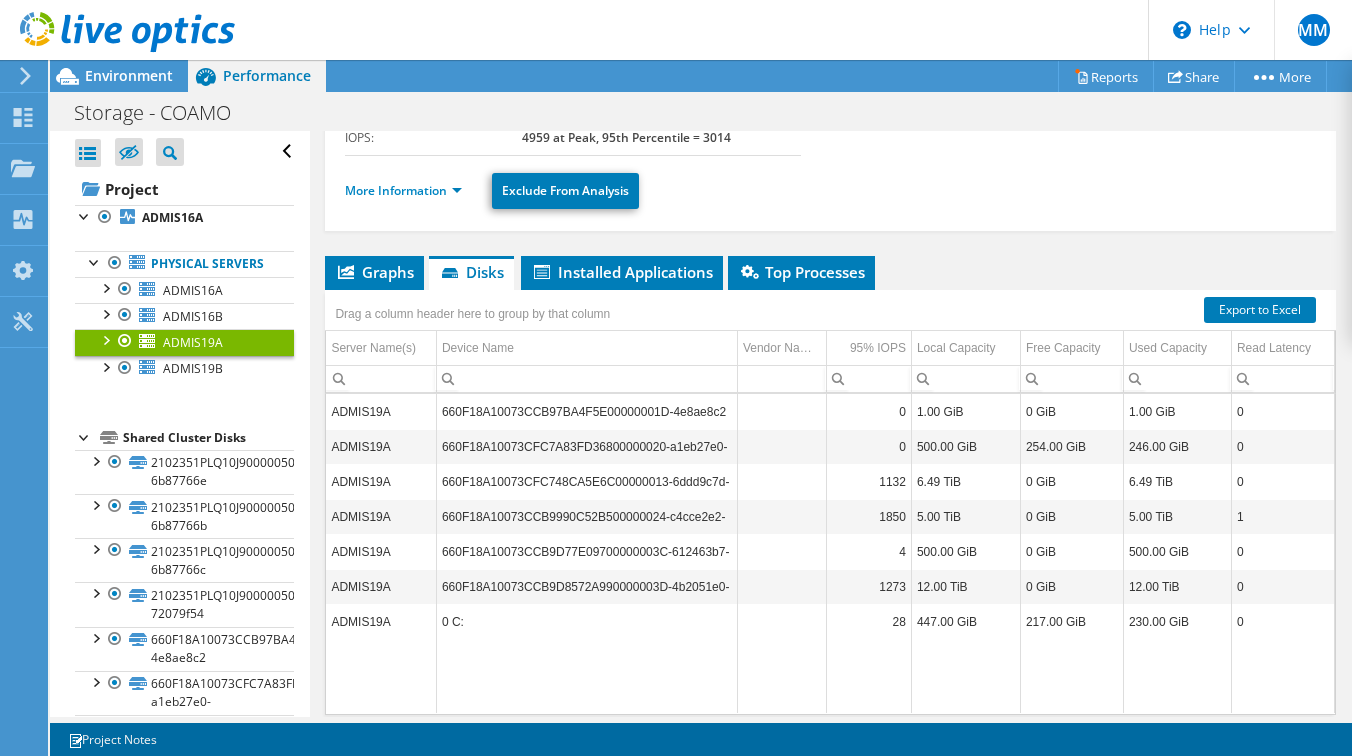 click on "Physical Servers
ADMIS16A
2102351PLQ10J90000050024-6b87766e" at bounding box center [184, 316] 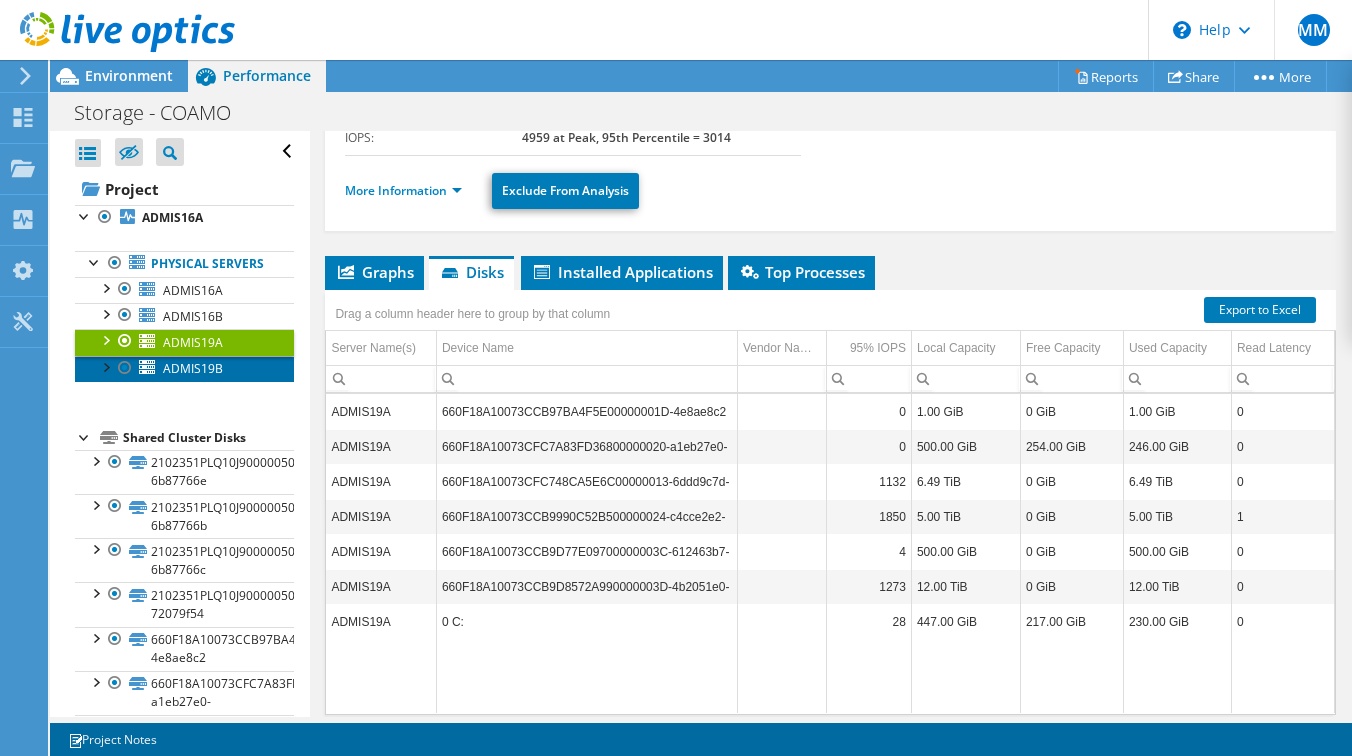 click on "ADMIS19B" at bounding box center [193, 368] 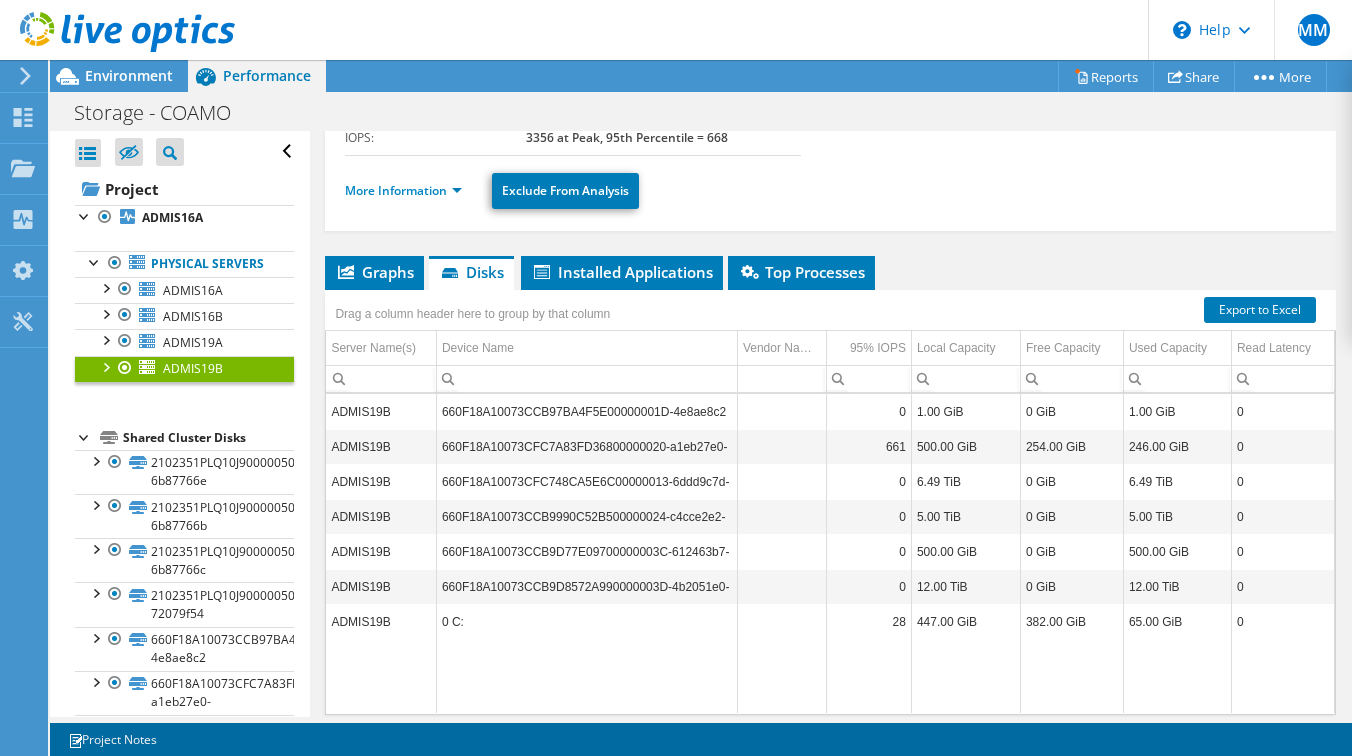 click on "More Information
Exclude From Analysis" at bounding box center [830, 188] 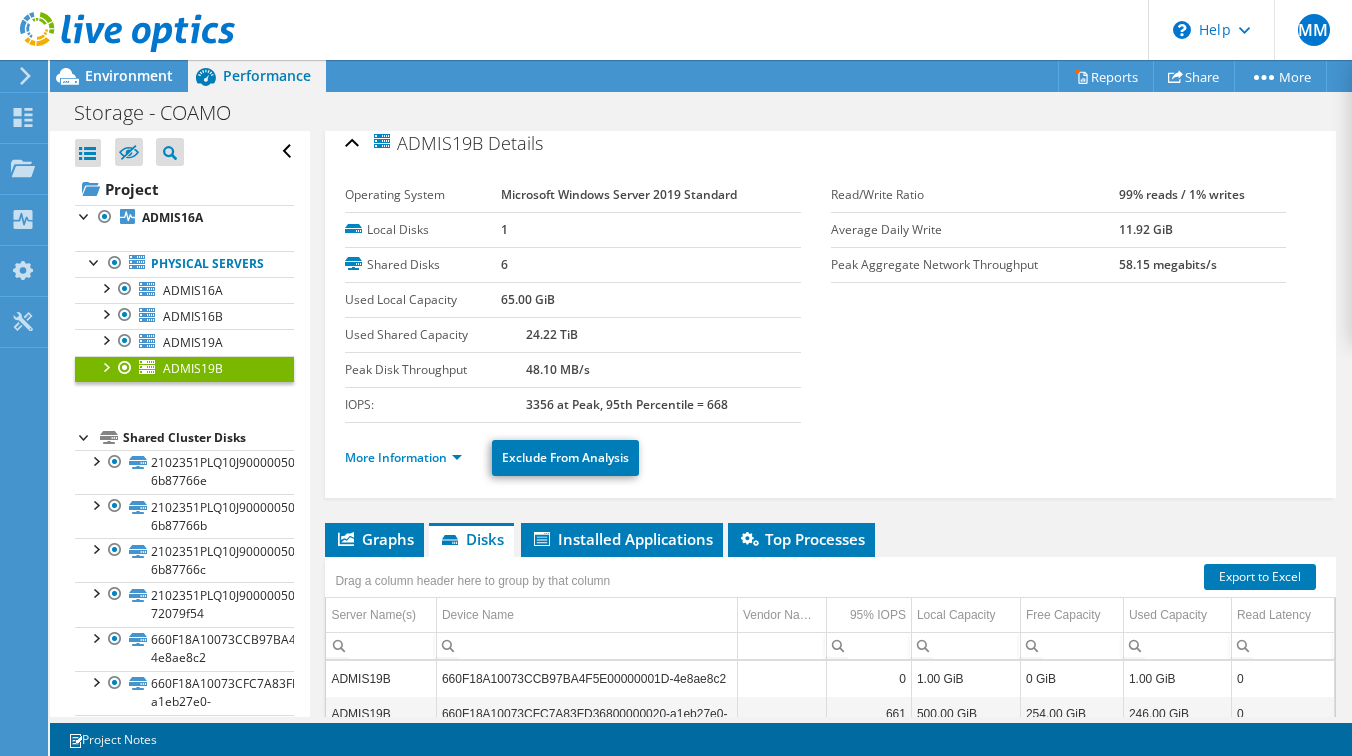 scroll, scrollTop: 0, scrollLeft: 0, axis: both 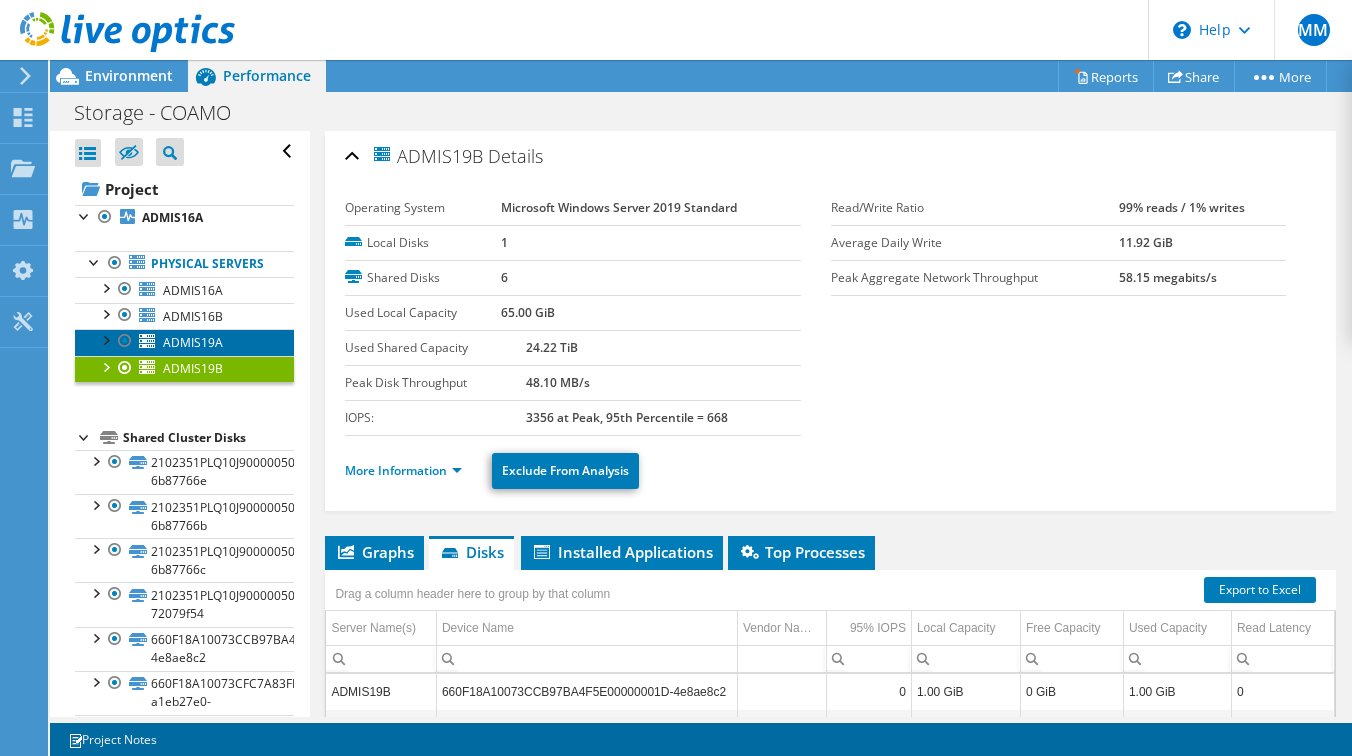 click on "ADMIS19A" at bounding box center (184, 342) 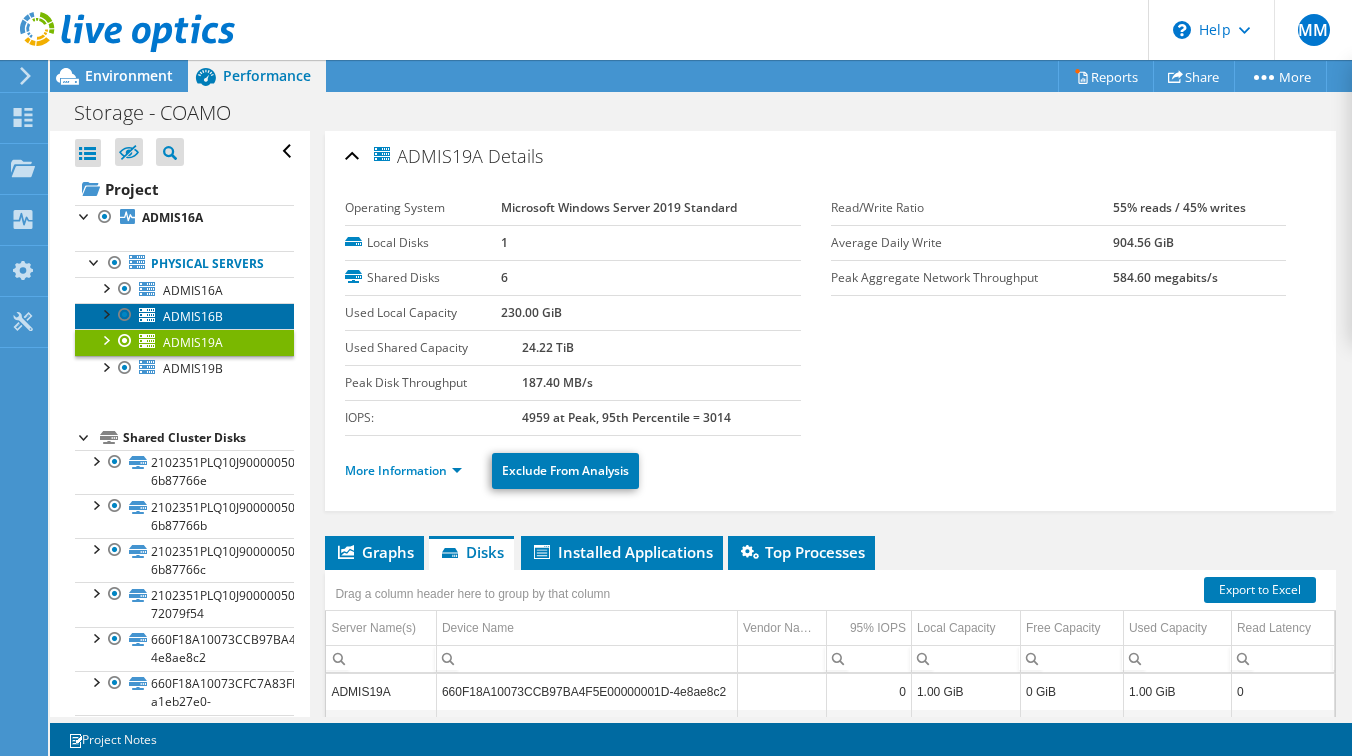 click on "ADMIS16B" at bounding box center [184, 316] 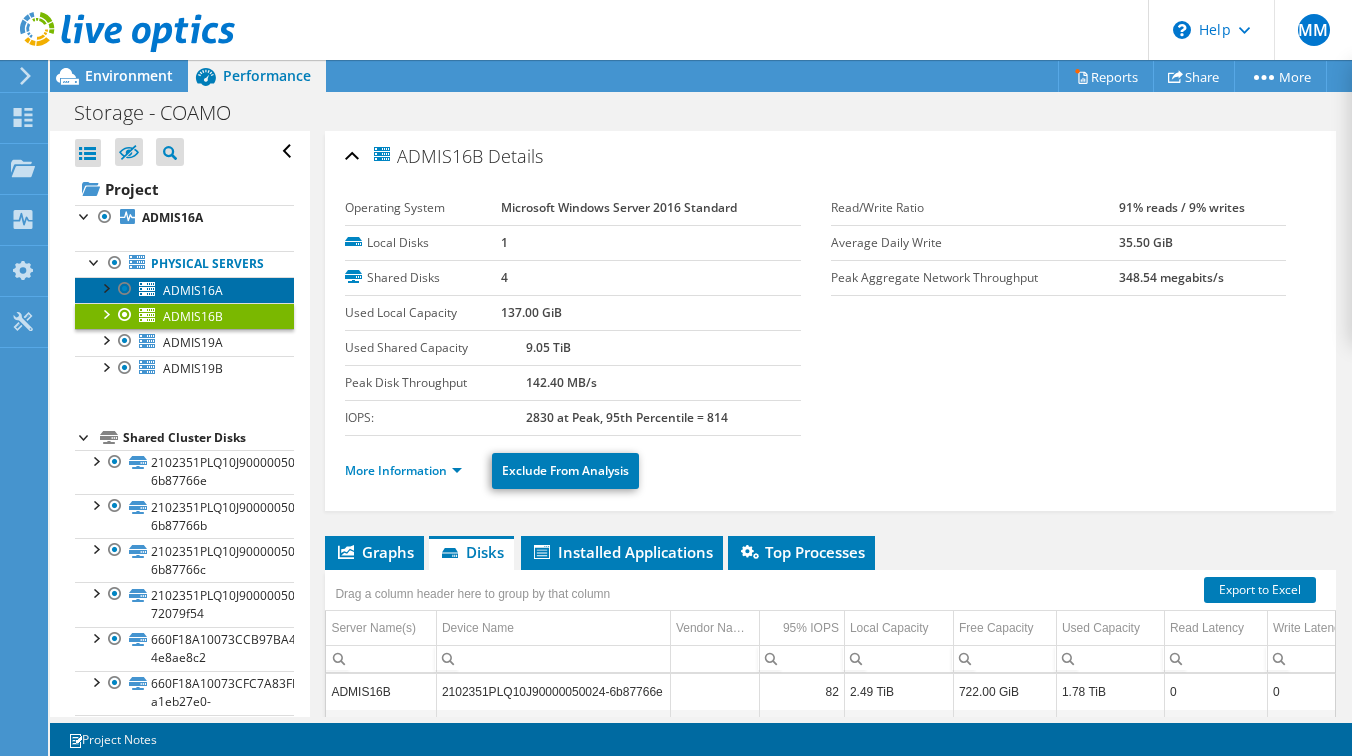 click on "ADMIS16A" at bounding box center [193, 290] 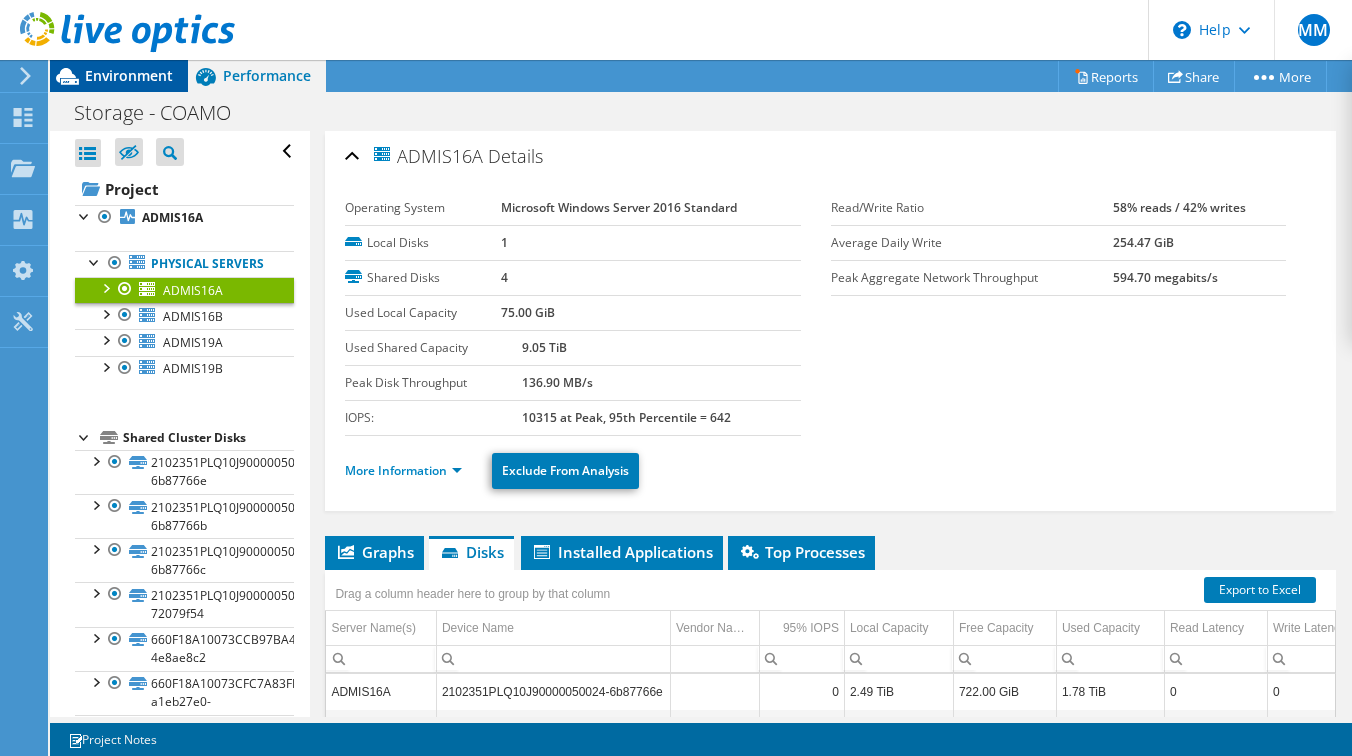 click on "Environment" at bounding box center (129, 75) 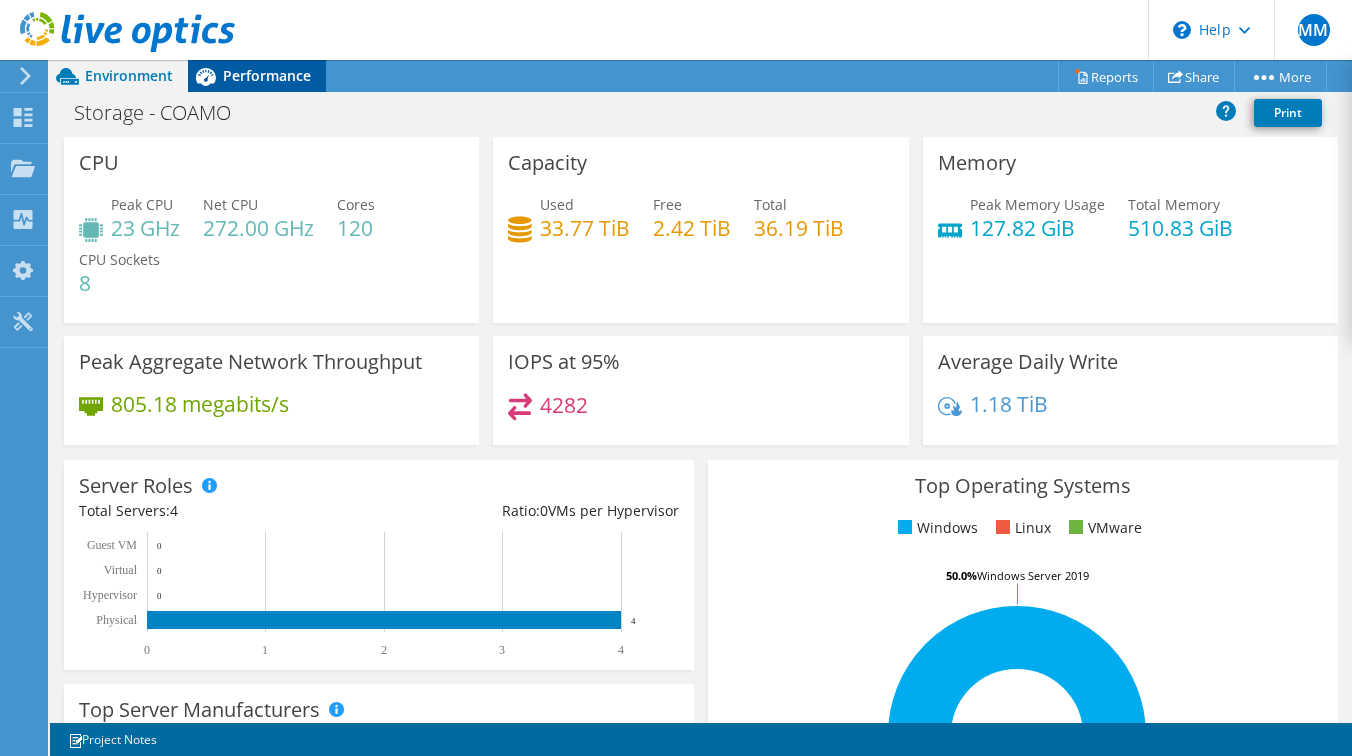 click on "Performance" at bounding box center (267, 75) 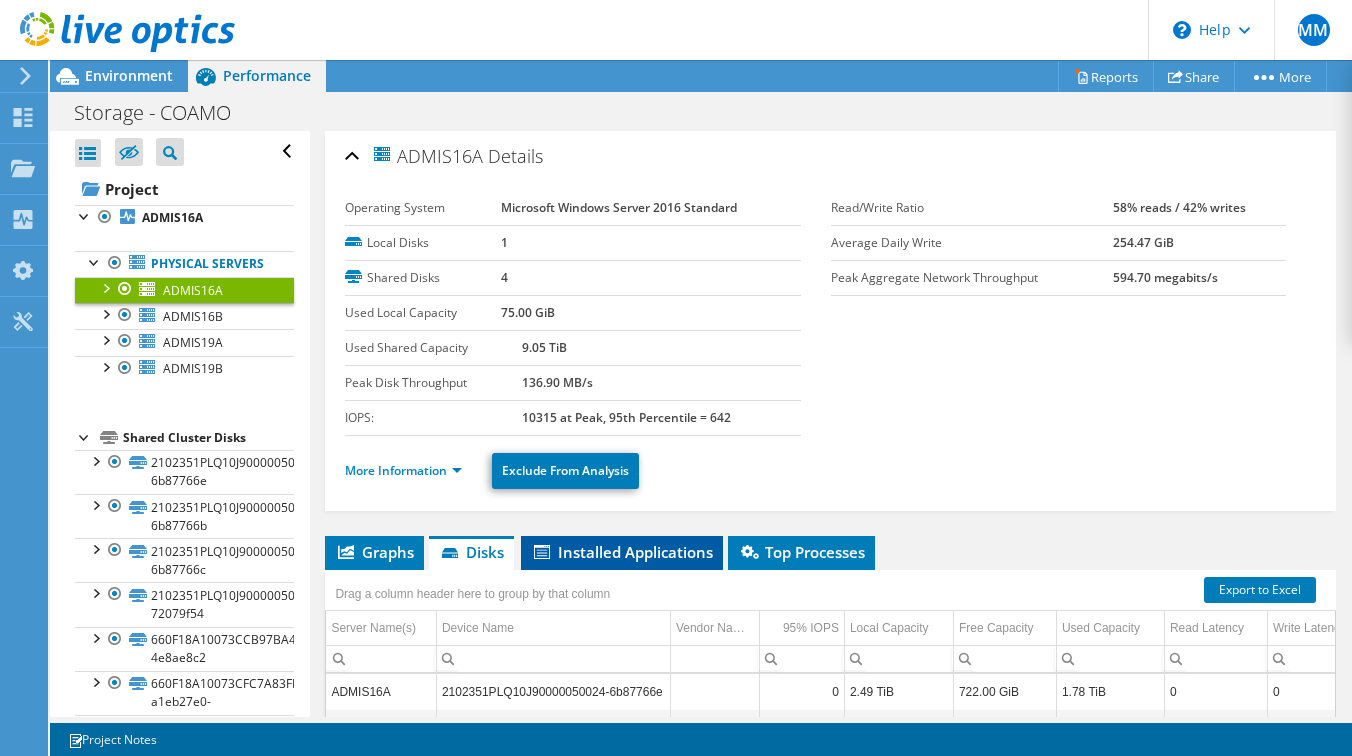 click on "Installed Applications" at bounding box center (622, 553) 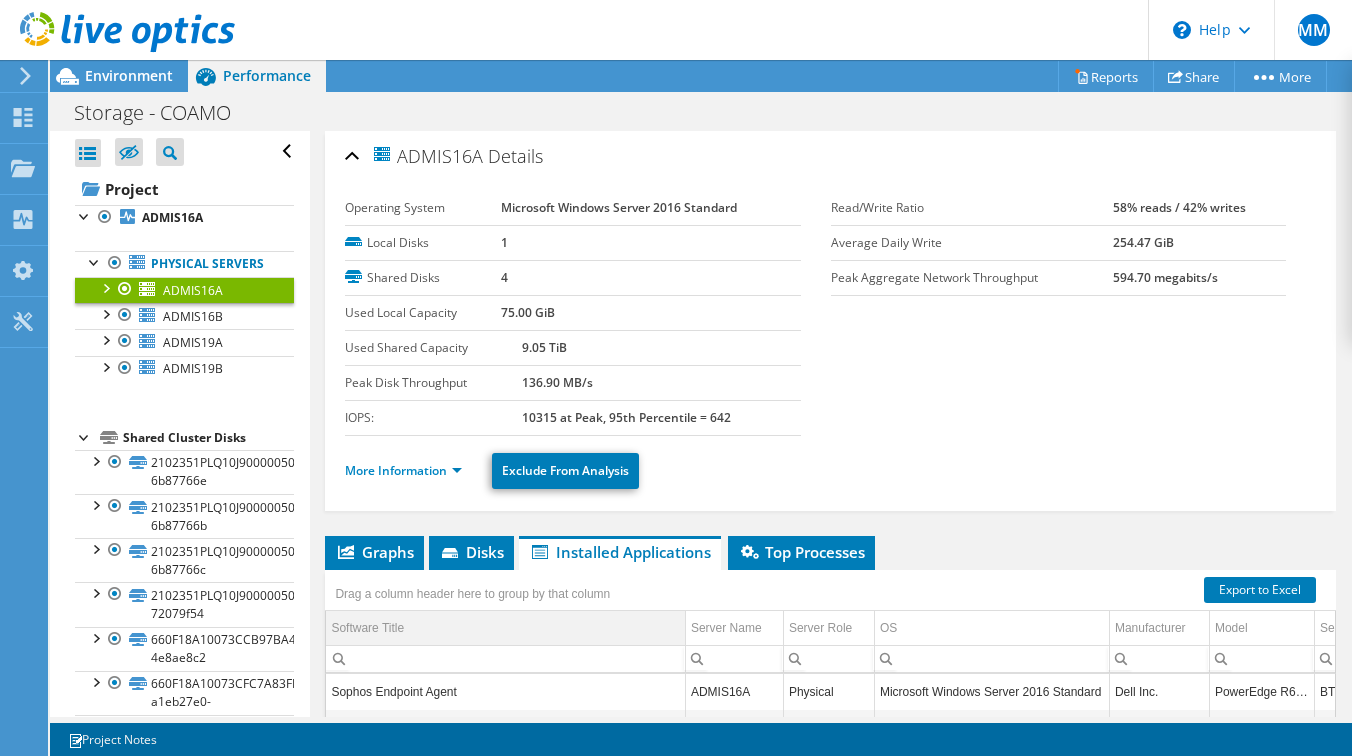 click on "Software Title" at bounding box center [505, 628] 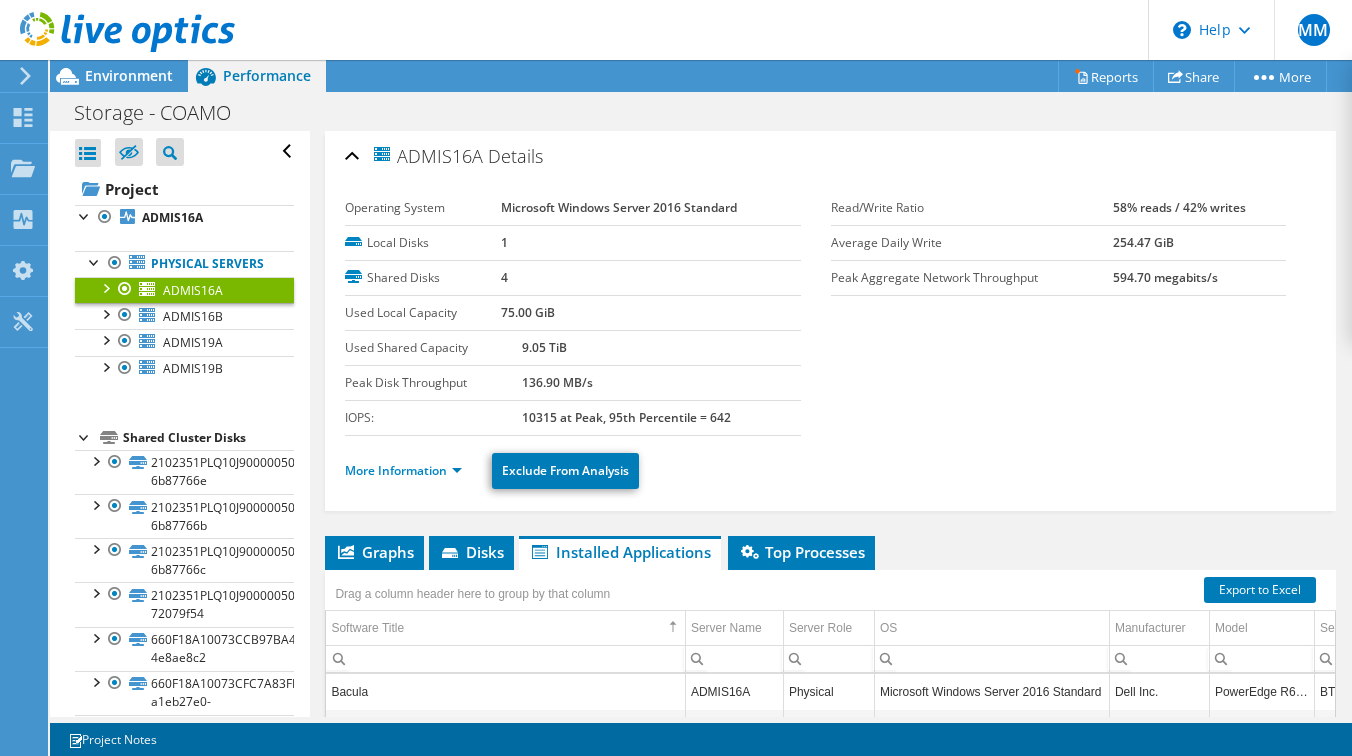 click on "Bacula" at bounding box center [505, 691] 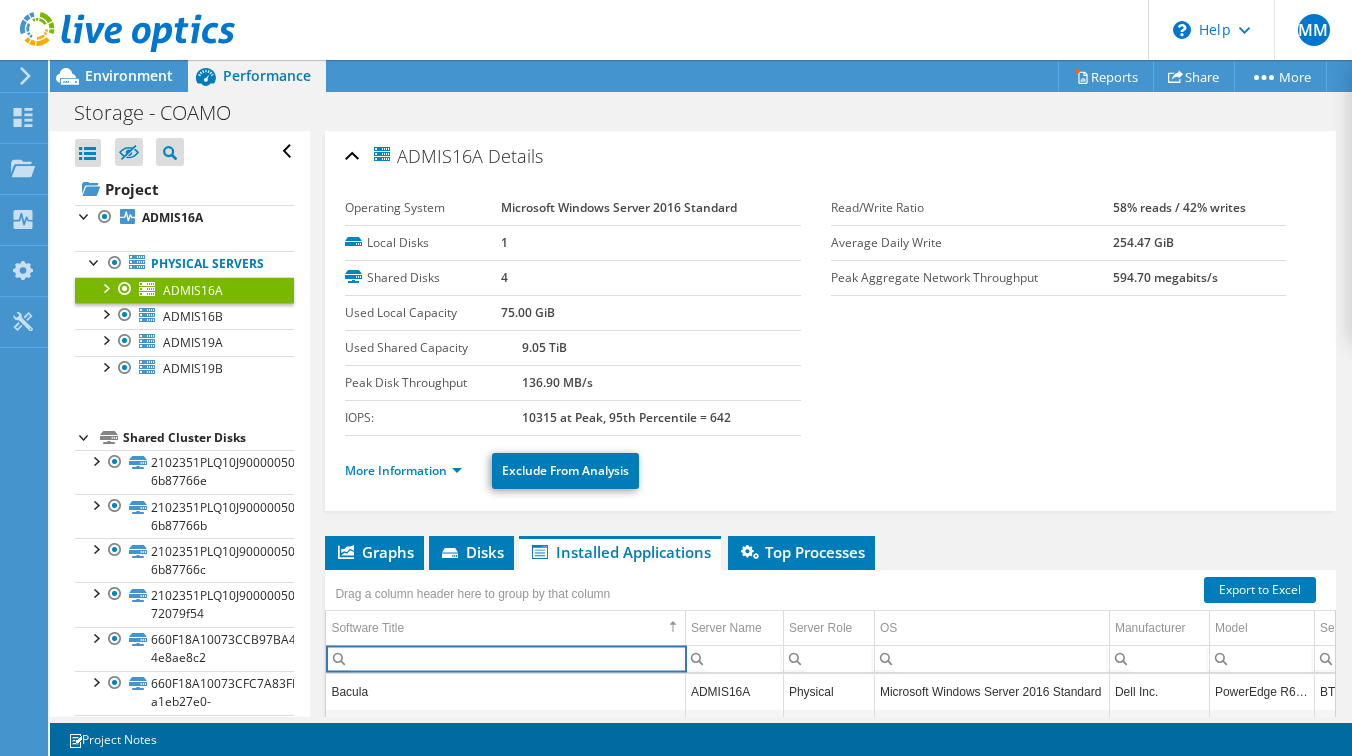click at bounding box center [505, 659] 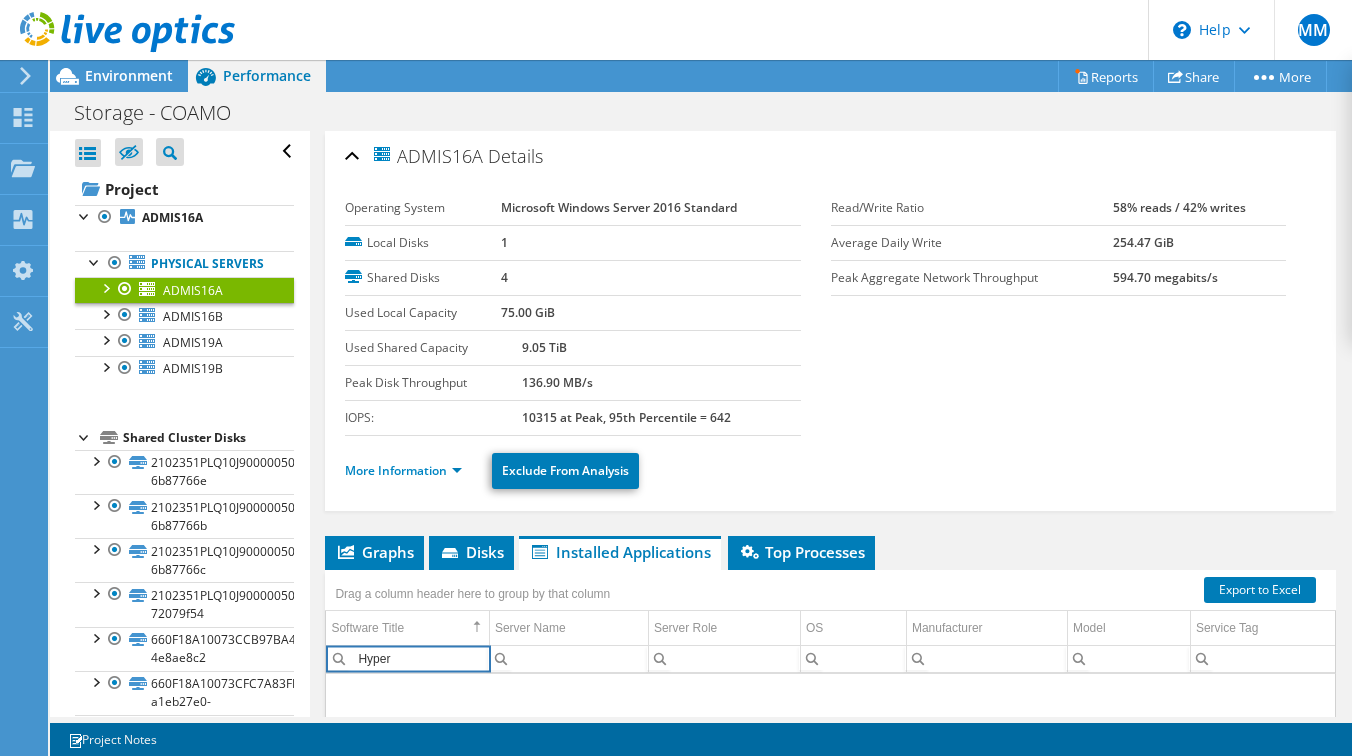 type on "Hyper" 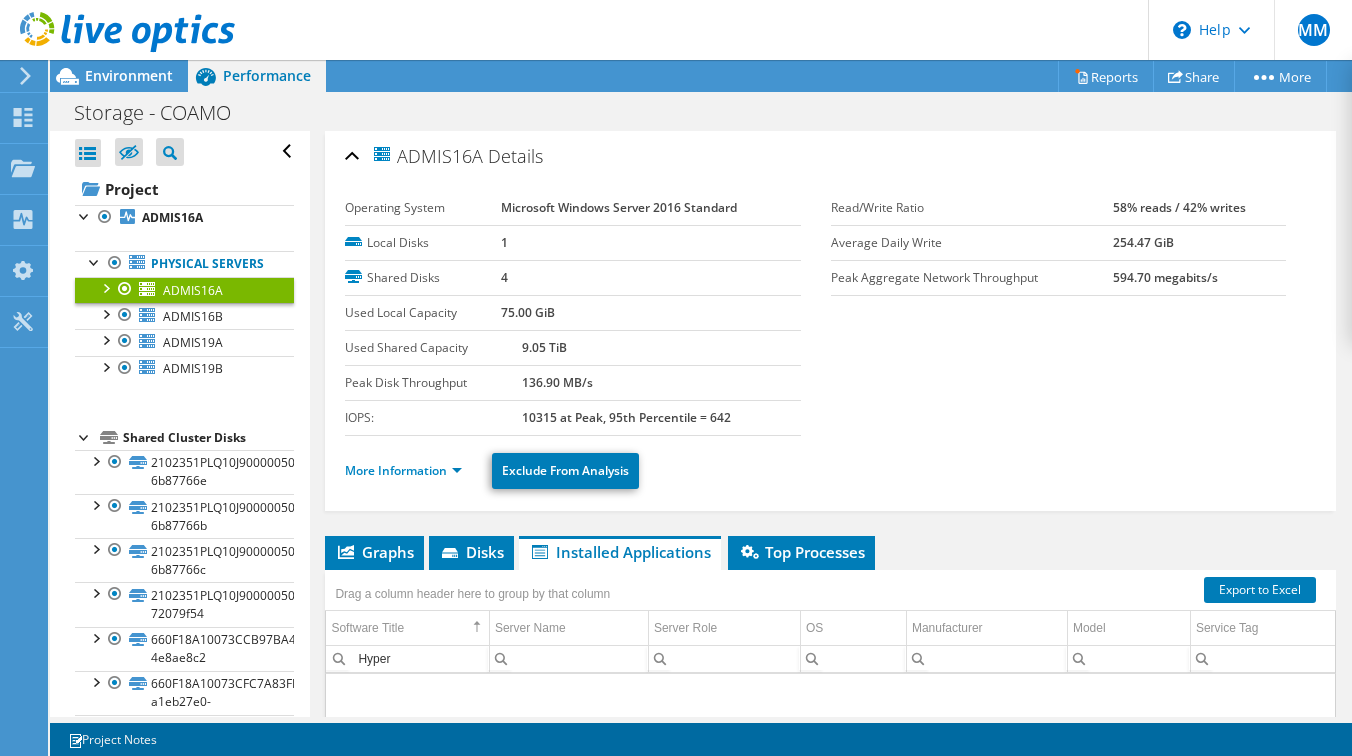 click on "More Information
Exclude From Analysis" at bounding box center [830, 468] 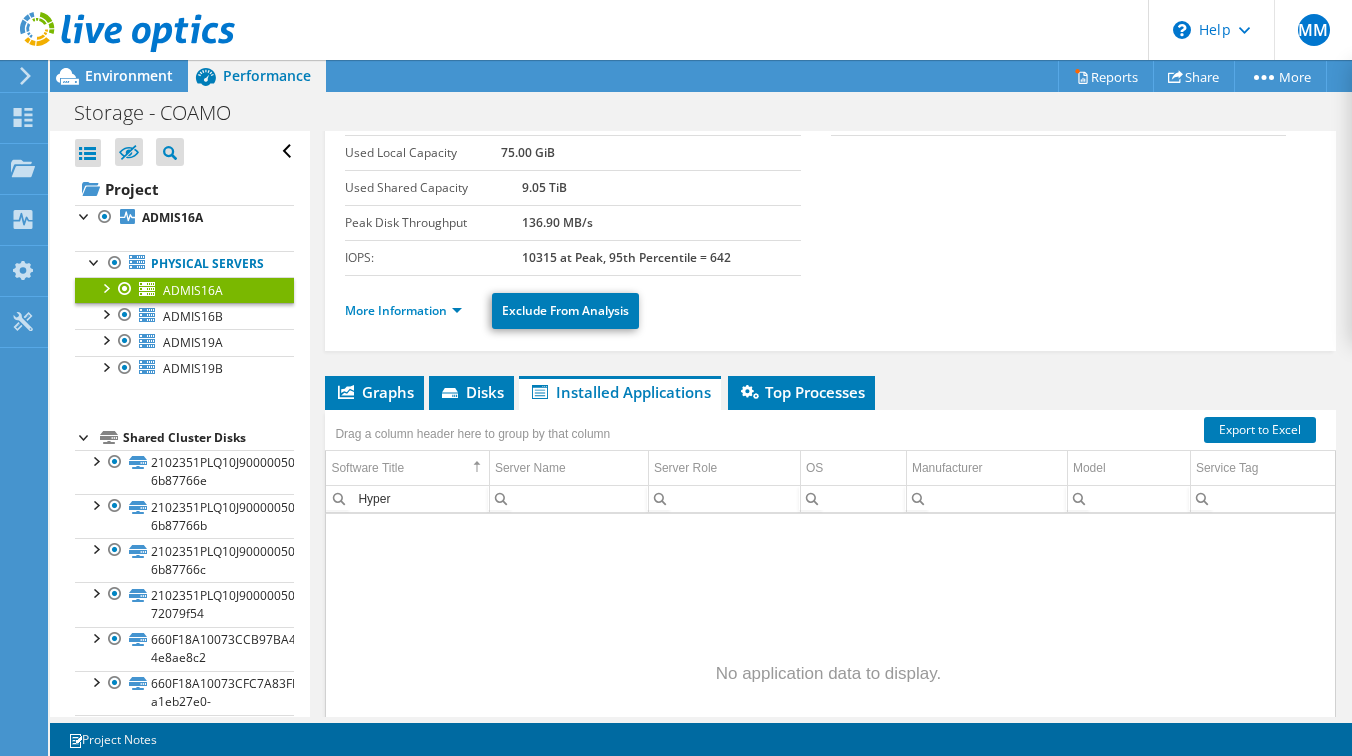scroll, scrollTop: 200, scrollLeft: 0, axis: vertical 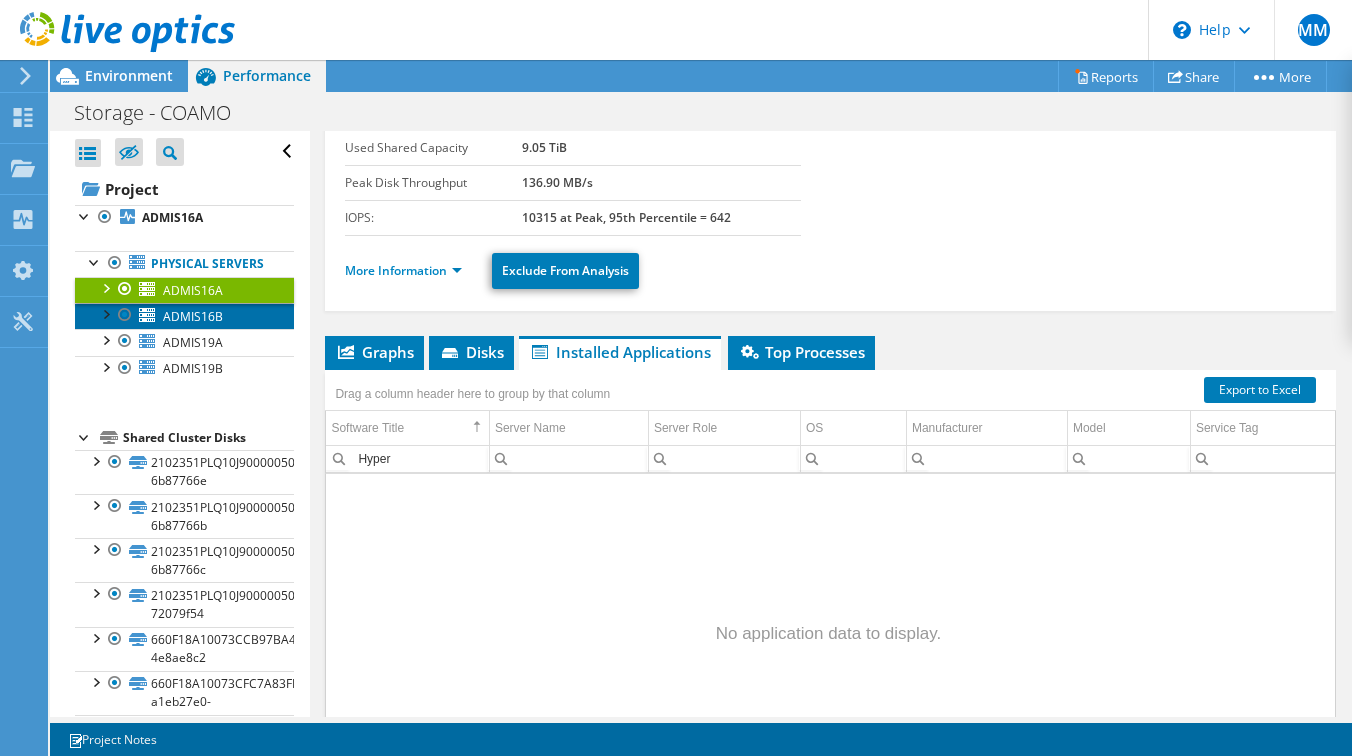 click on "ADMIS16B" at bounding box center (193, 316) 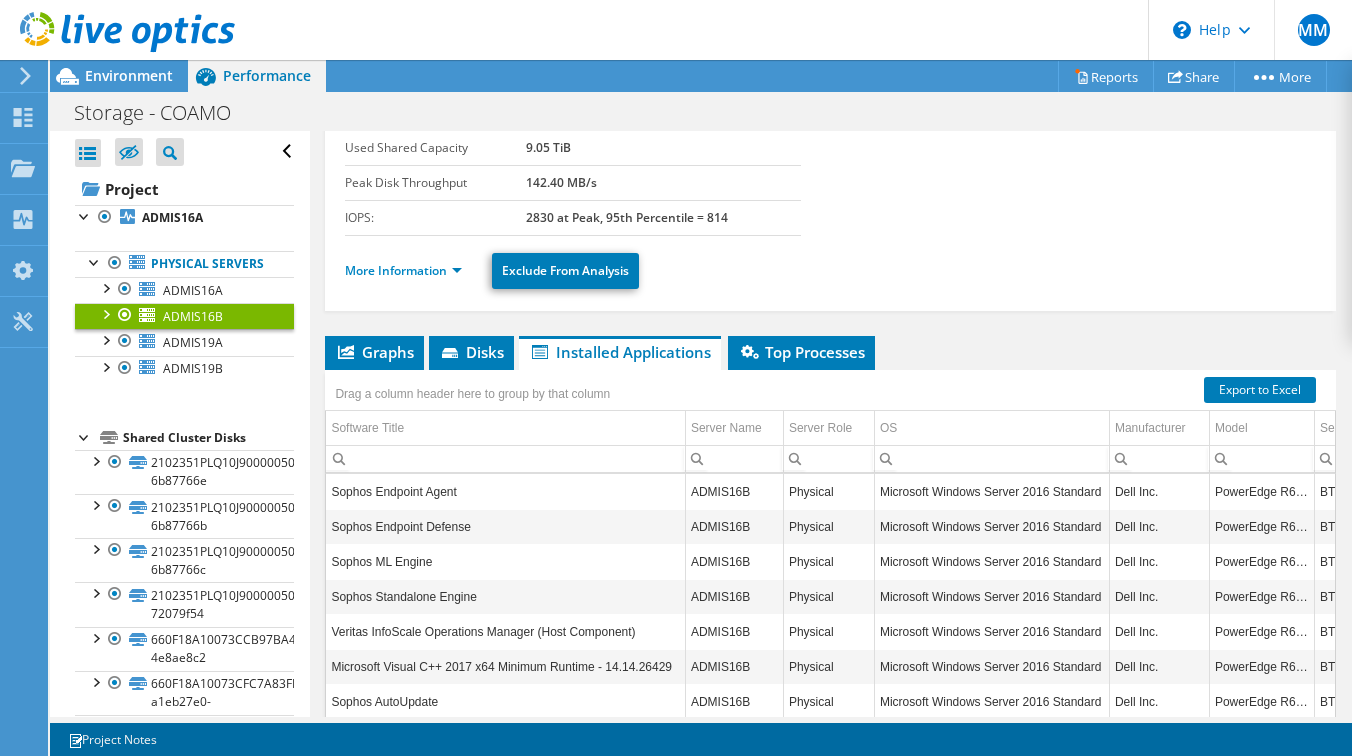 click at bounding box center [505, 459] 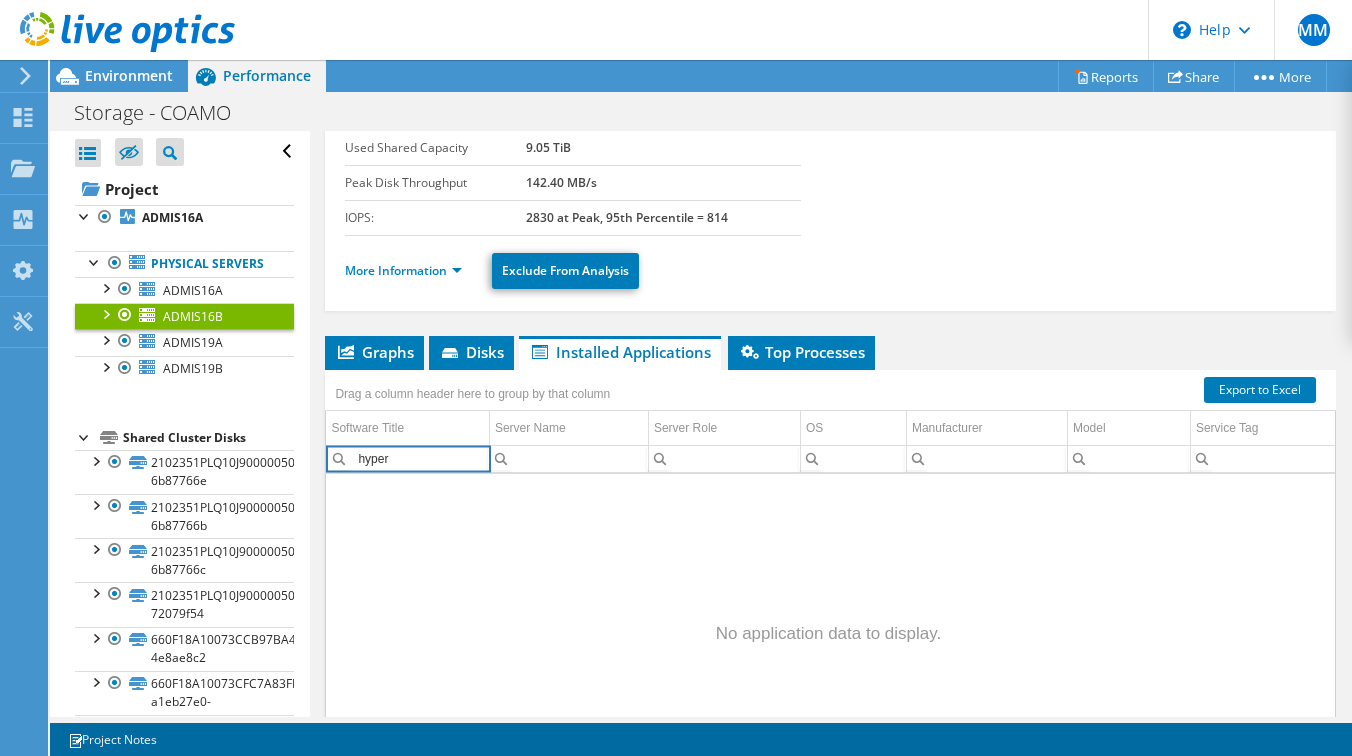 type on "hyper" 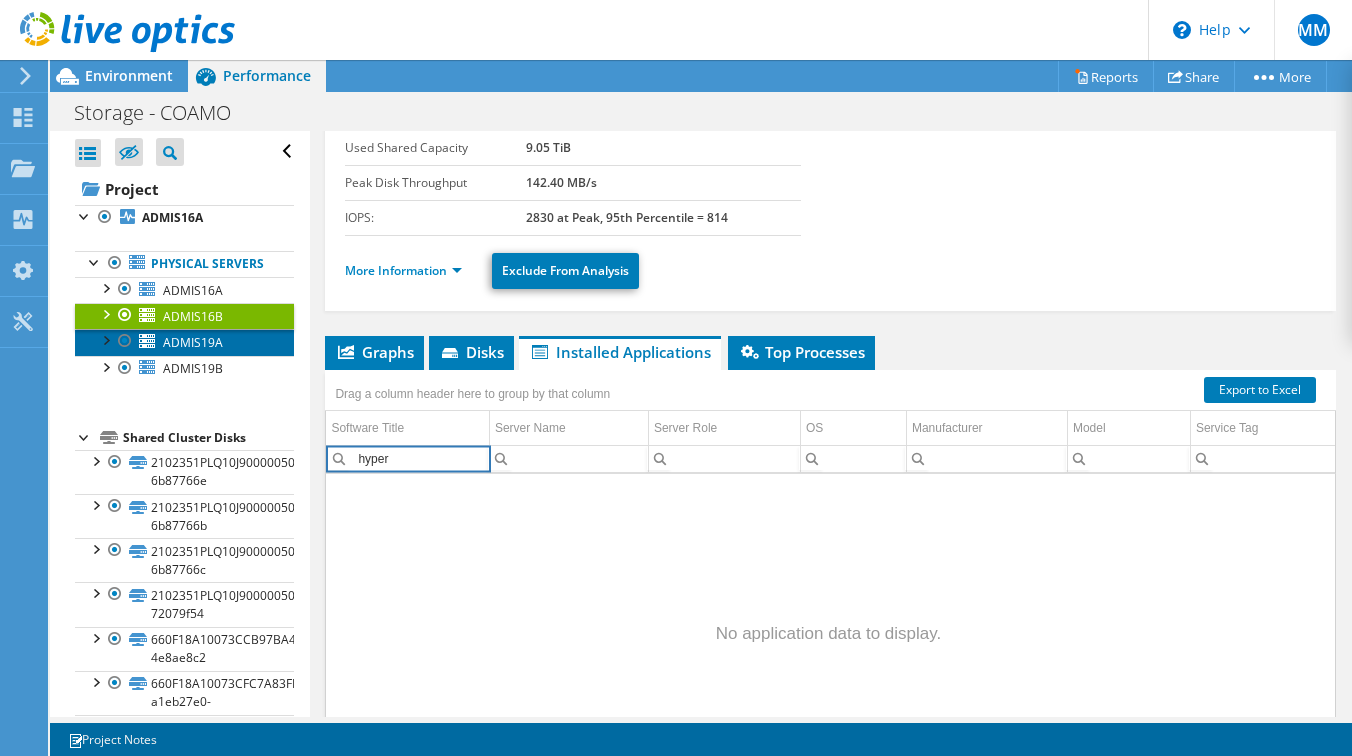 click on "ADMIS19A" at bounding box center [193, 342] 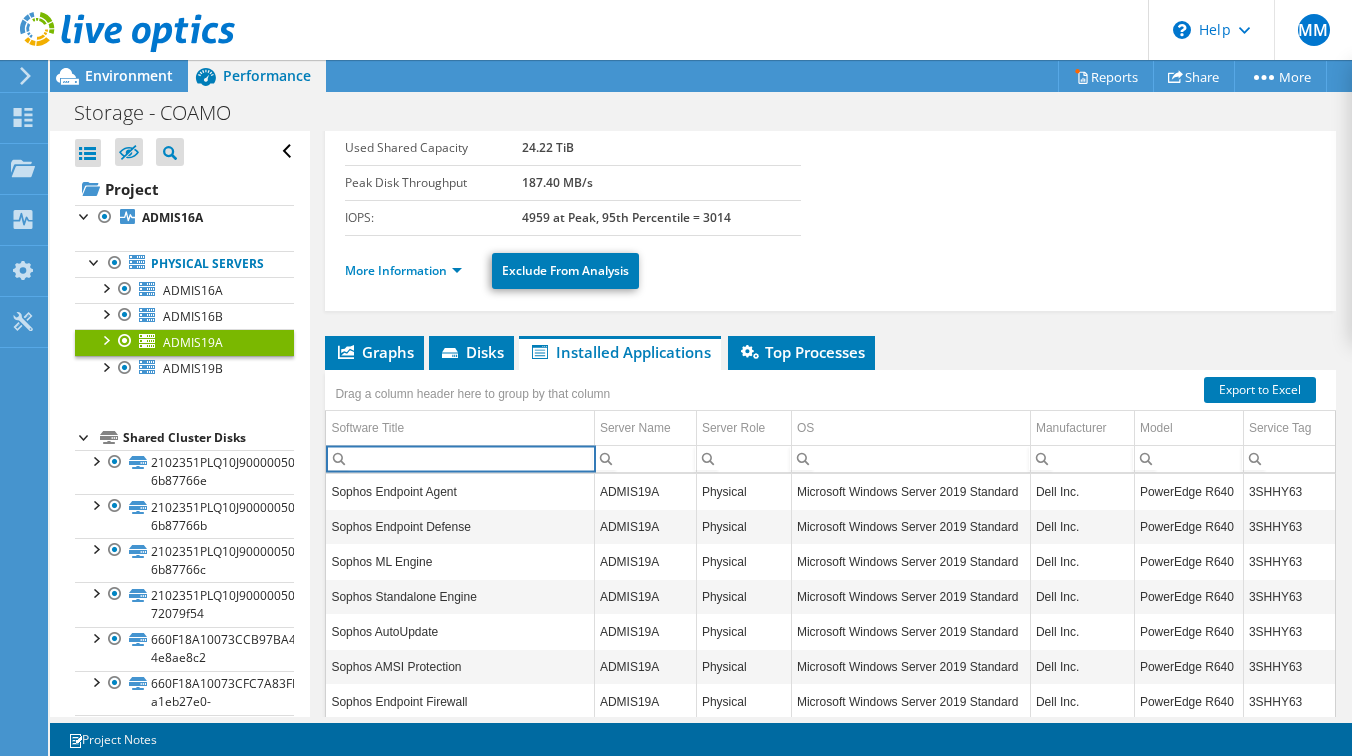 click at bounding box center [460, 459] 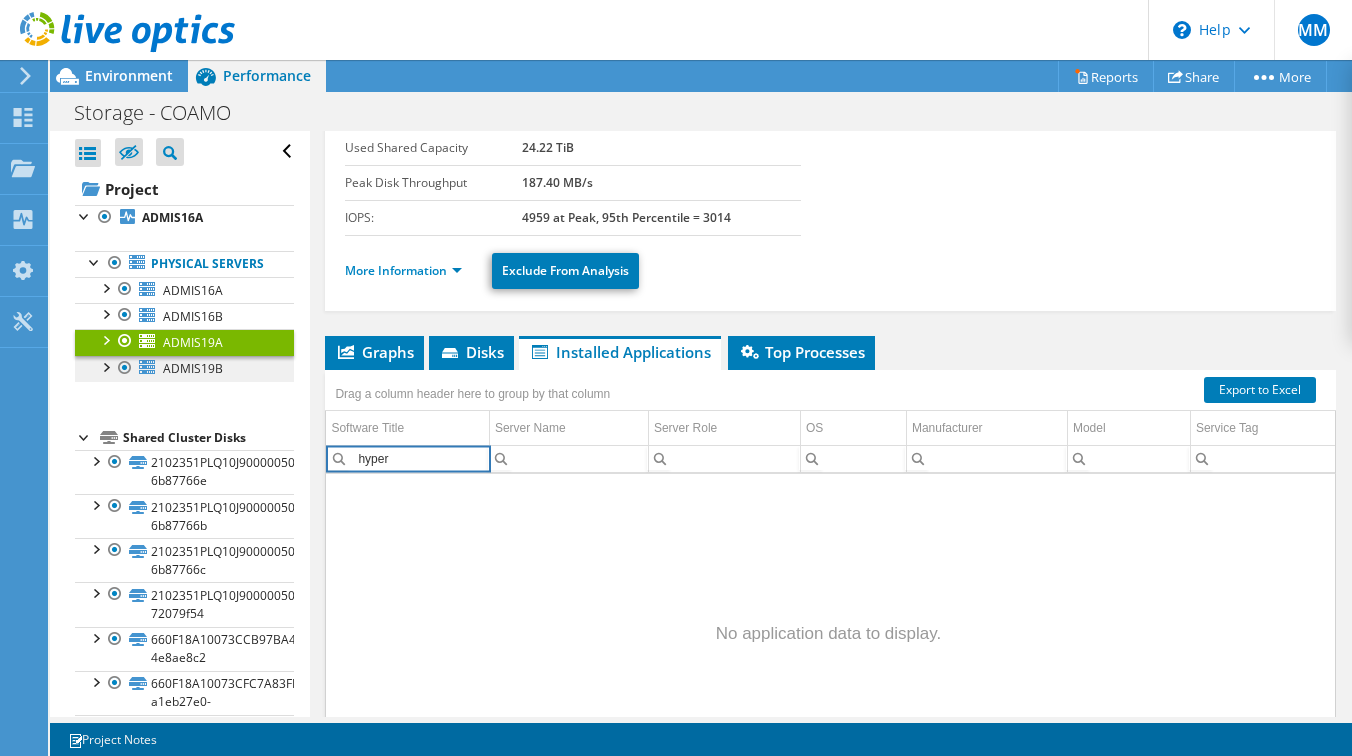 type on "hyper" 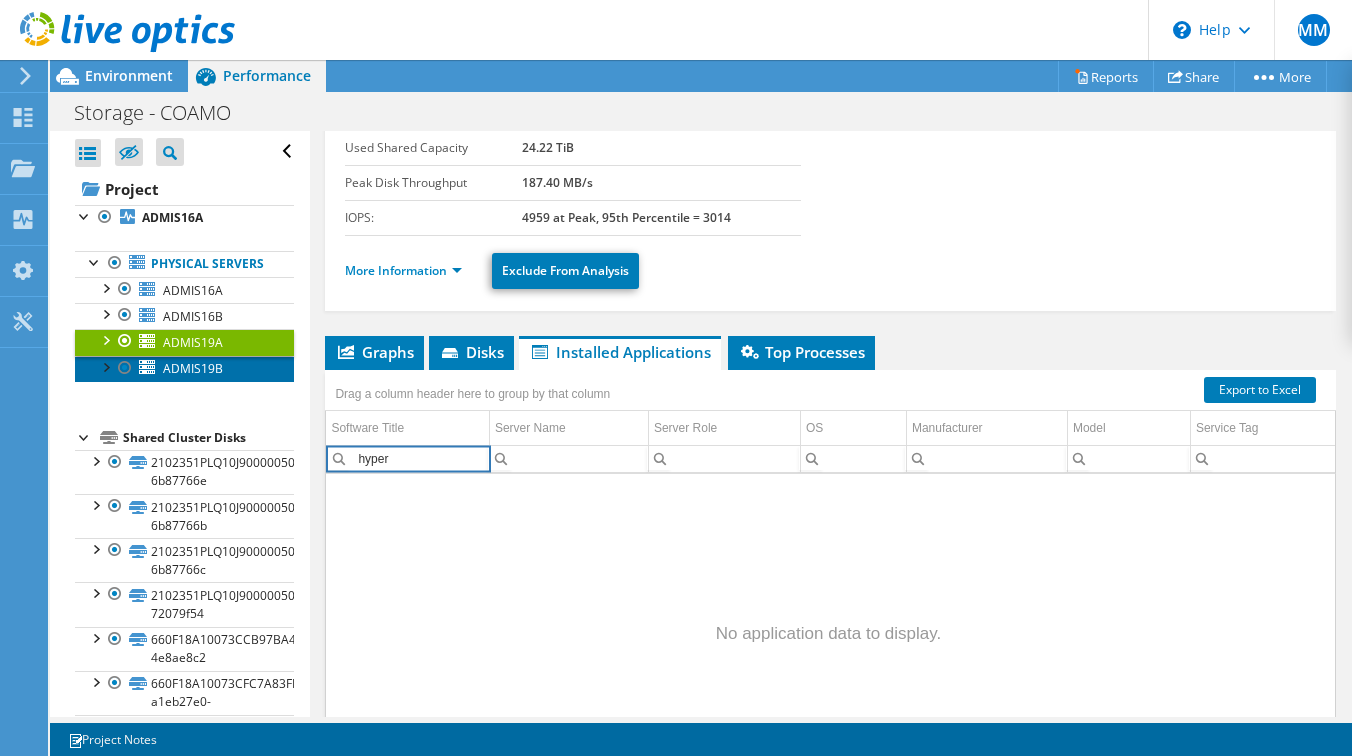 click on "ADMIS19B" at bounding box center [193, 368] 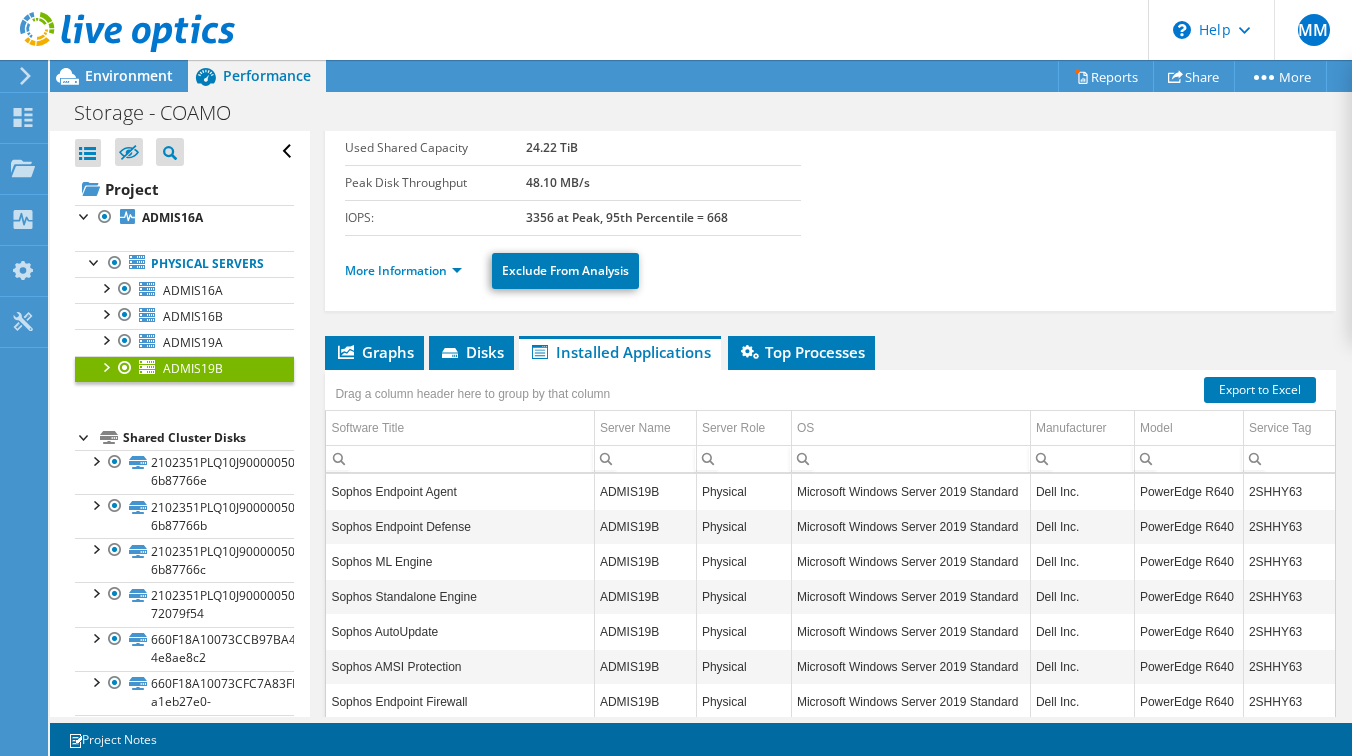 click at bounding box center (460, 459) 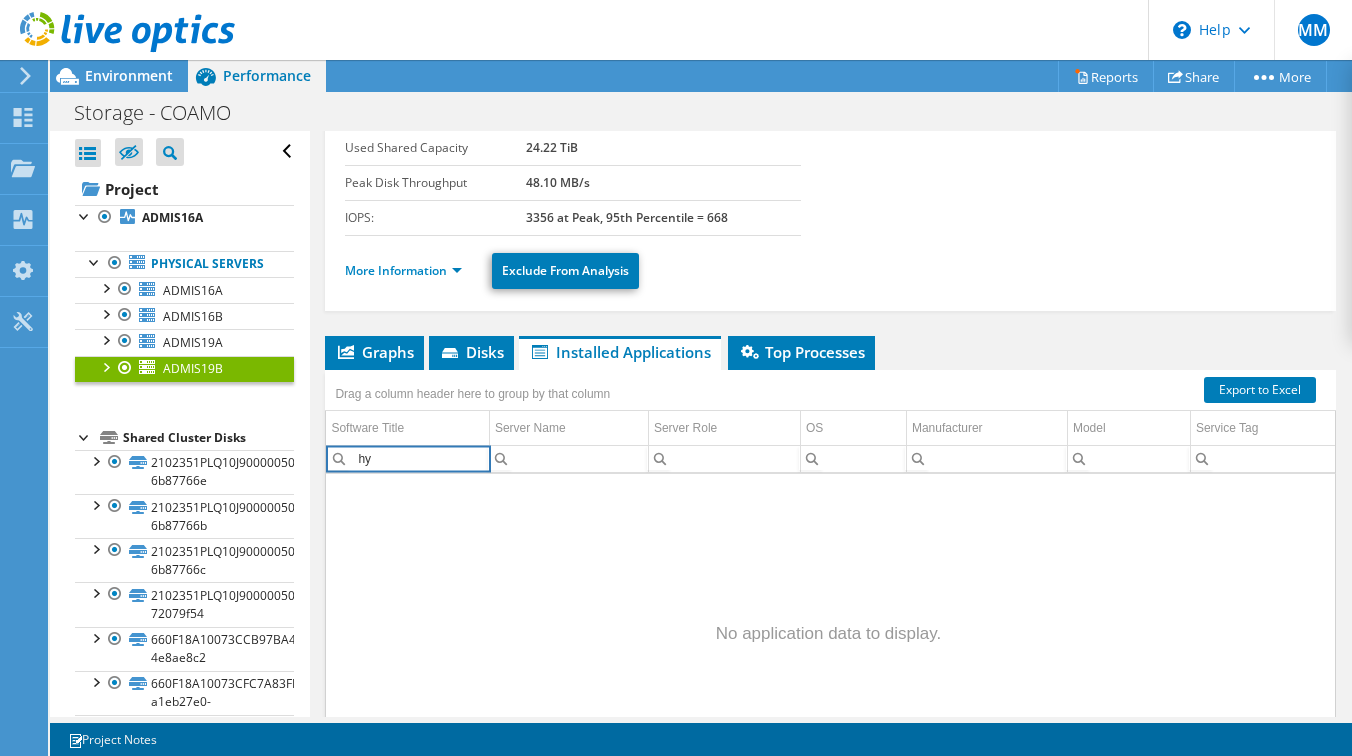 type on "h" 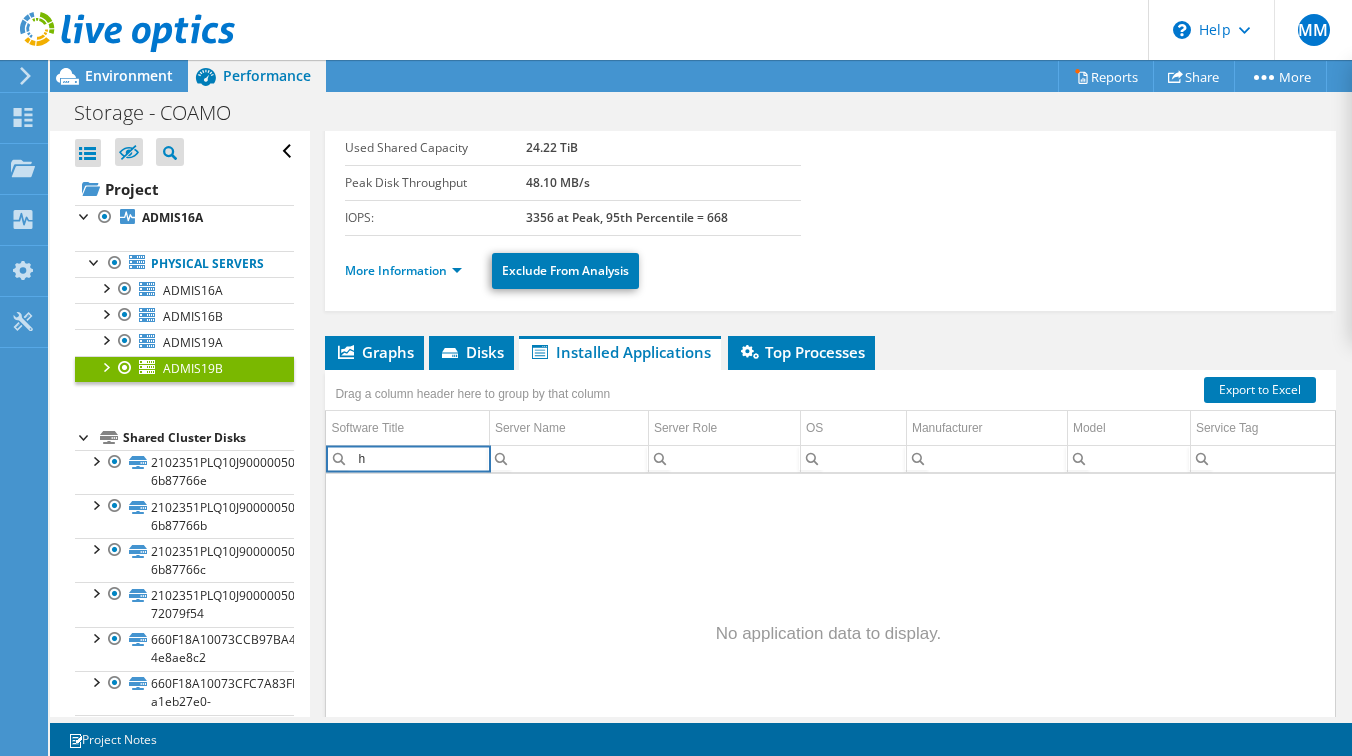 type 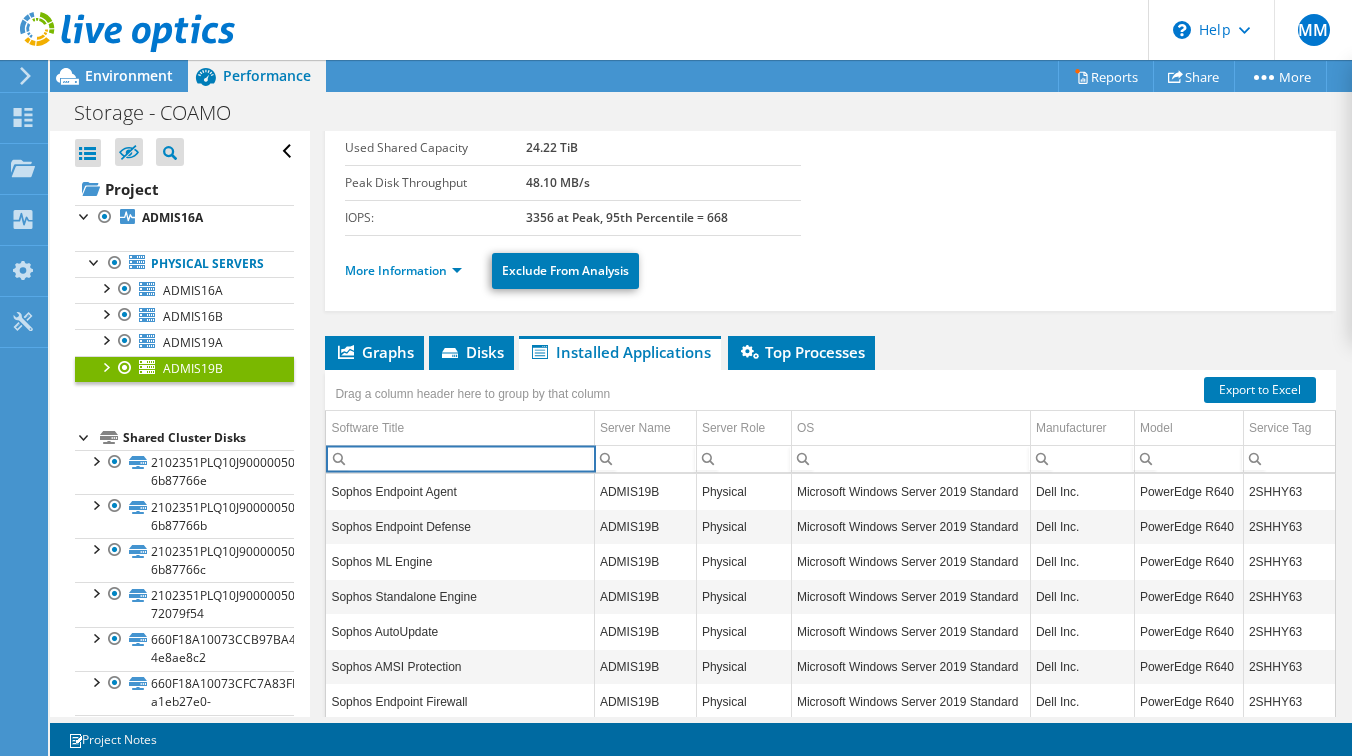 click on "More Information
Exclude From Analysis" at bounding box center (830, 268) 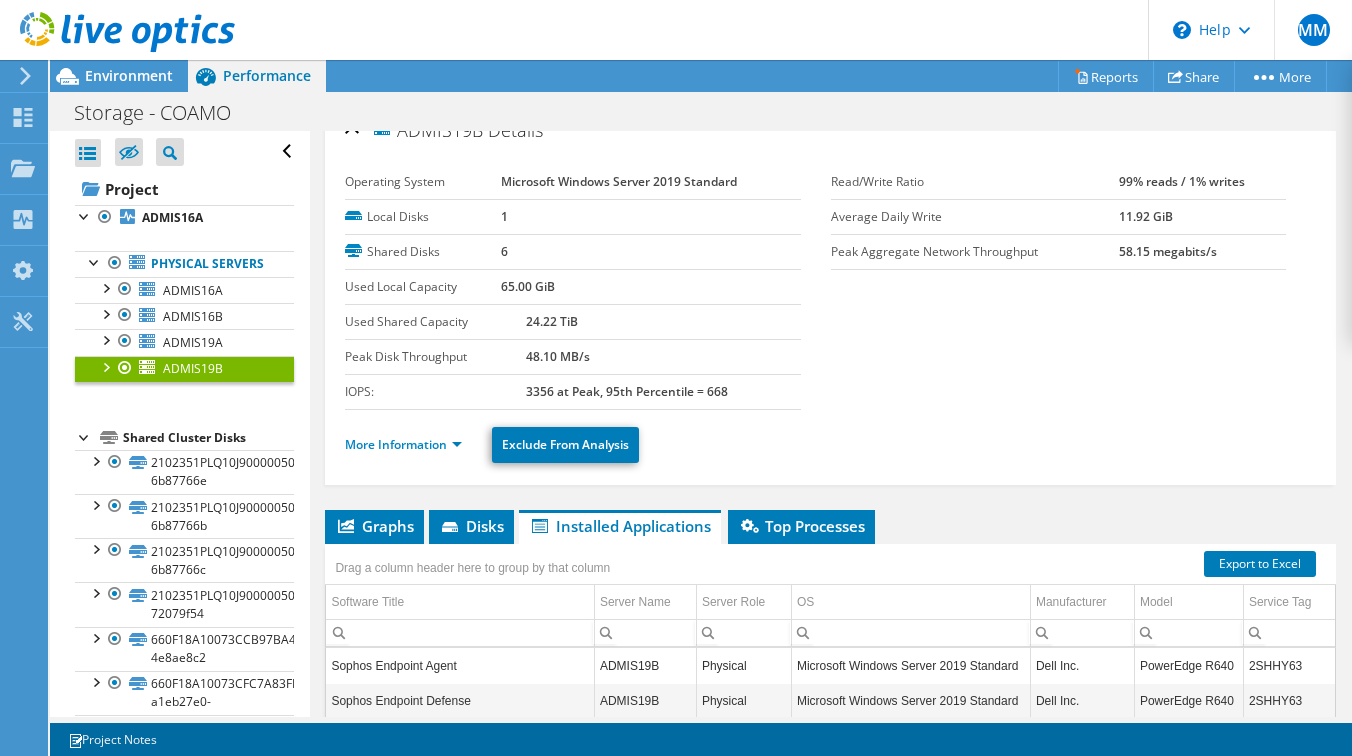 scroll, scrollTop: 0, scrollLeft: 0, axis: both 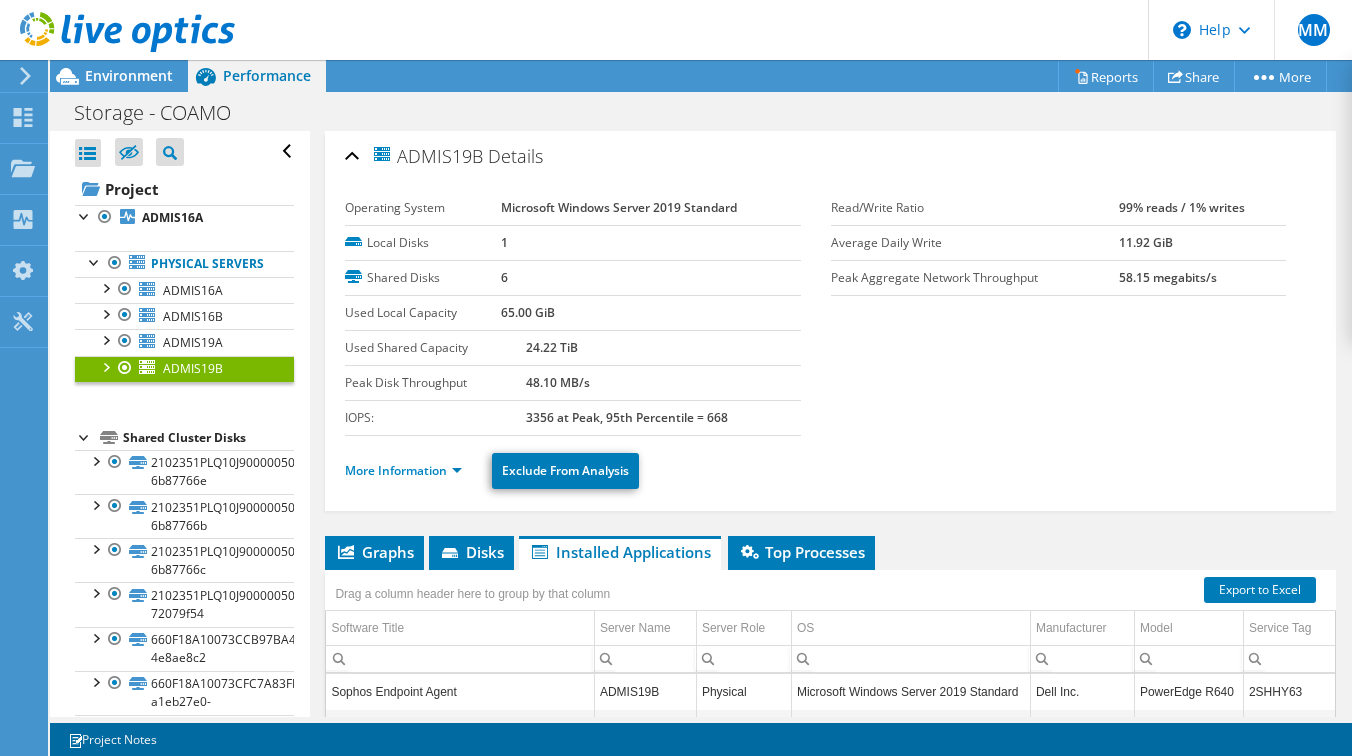 click on "Microsoft Windows Server 2019 Standard" at bounding box center (619, 207) 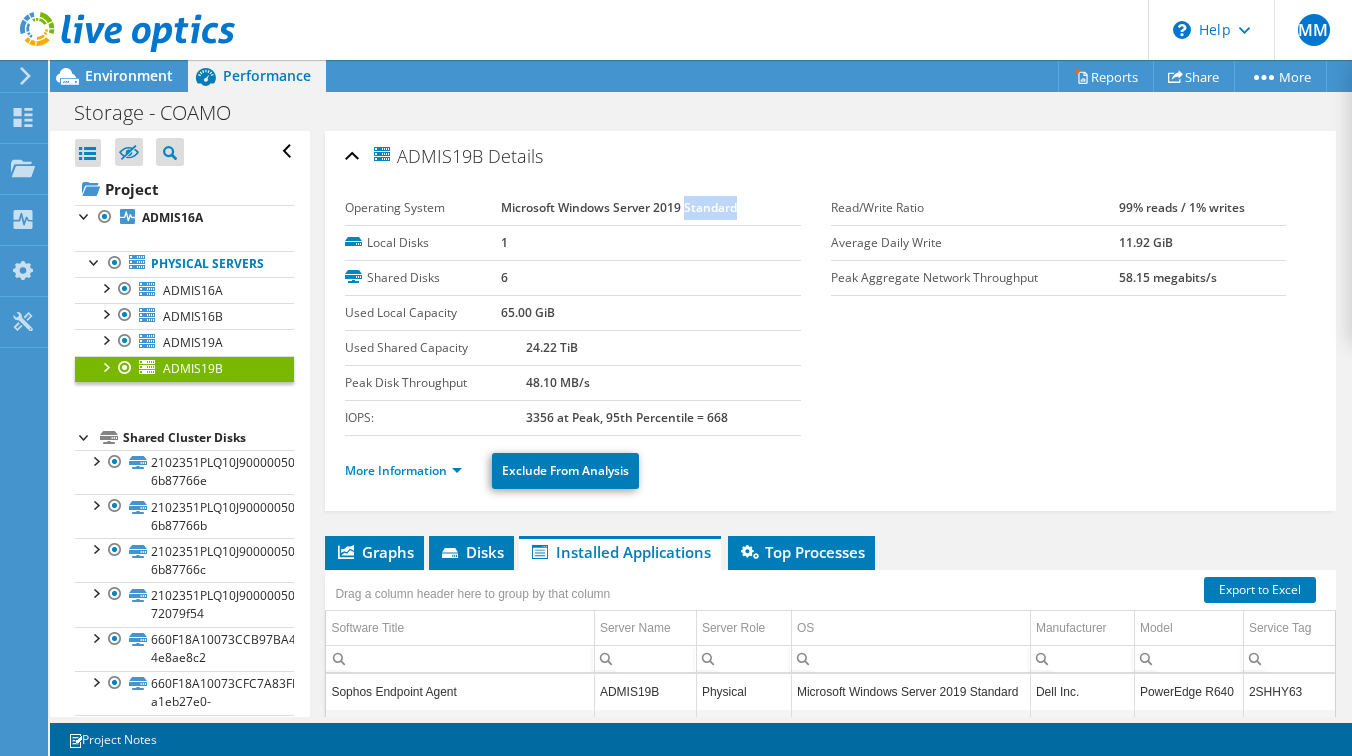 click on "Microsoft Windows Server 2019 Standard" at bounding box center [619, 207] 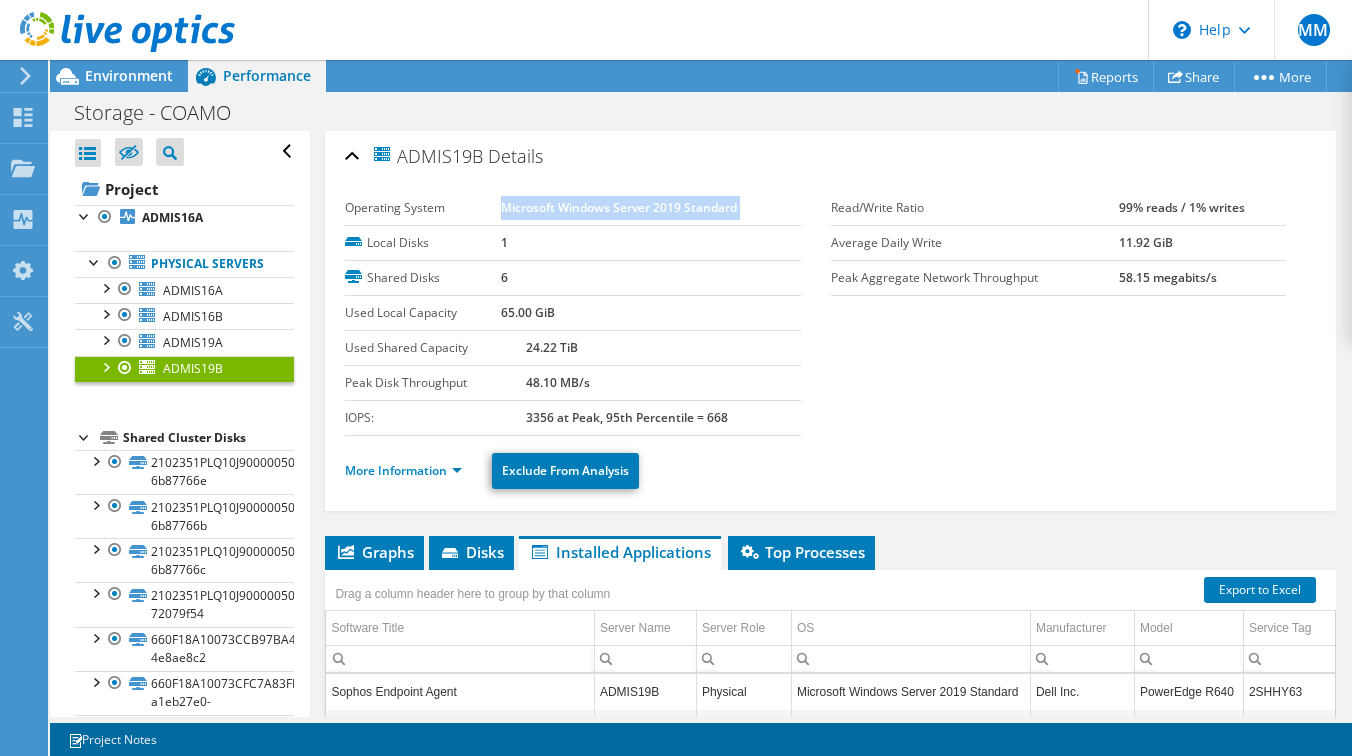 click on "Microsoft Windows Server 2019 Standard" at bounding box center (619, 207) 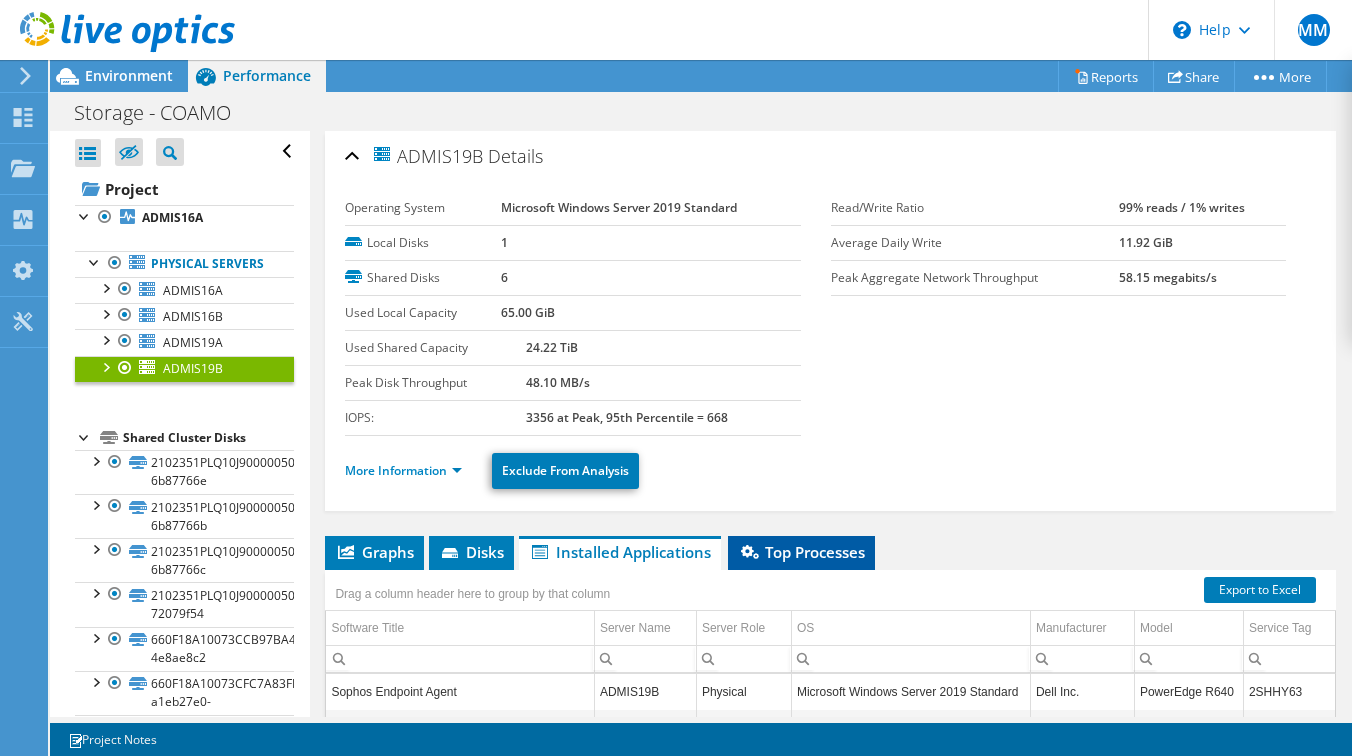 click on "Top Processes" at bounding box center (801, 552) 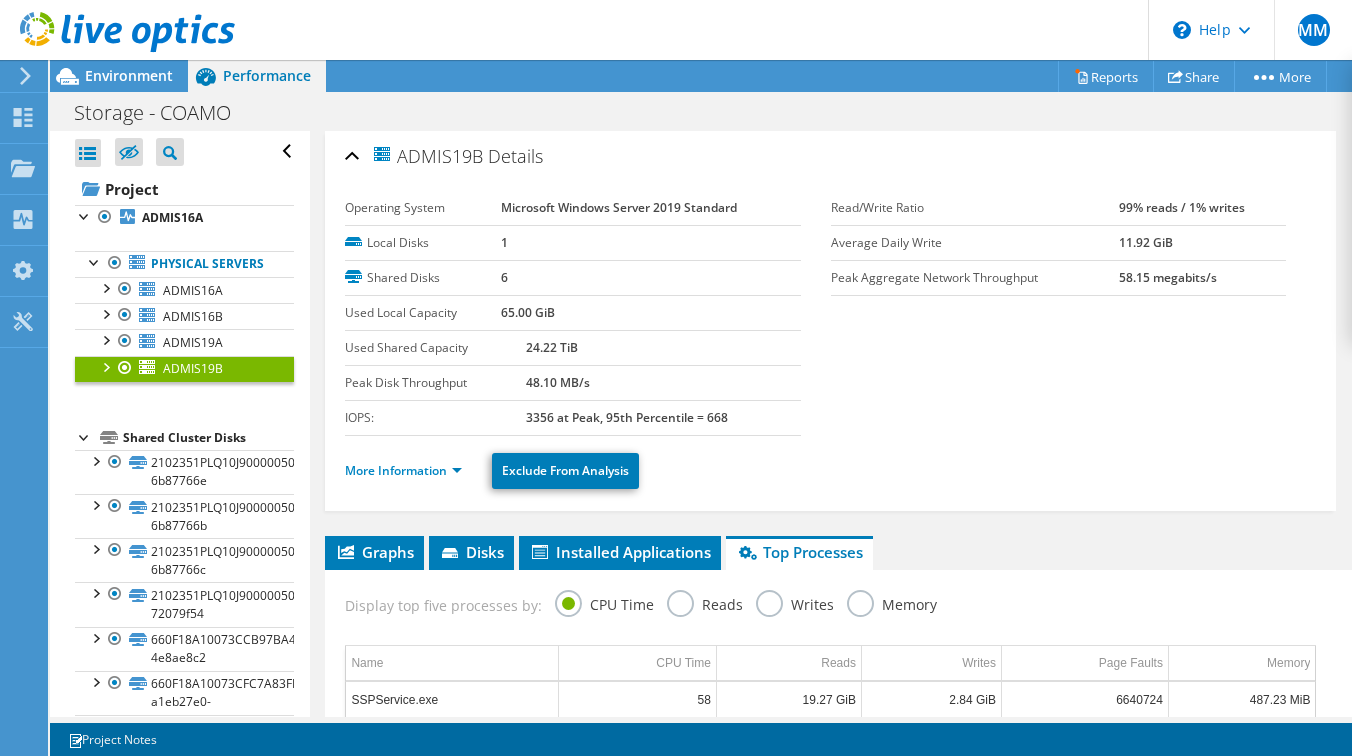 click on "More Information
Exclude From Analysis" at bounding box center [830, 471] 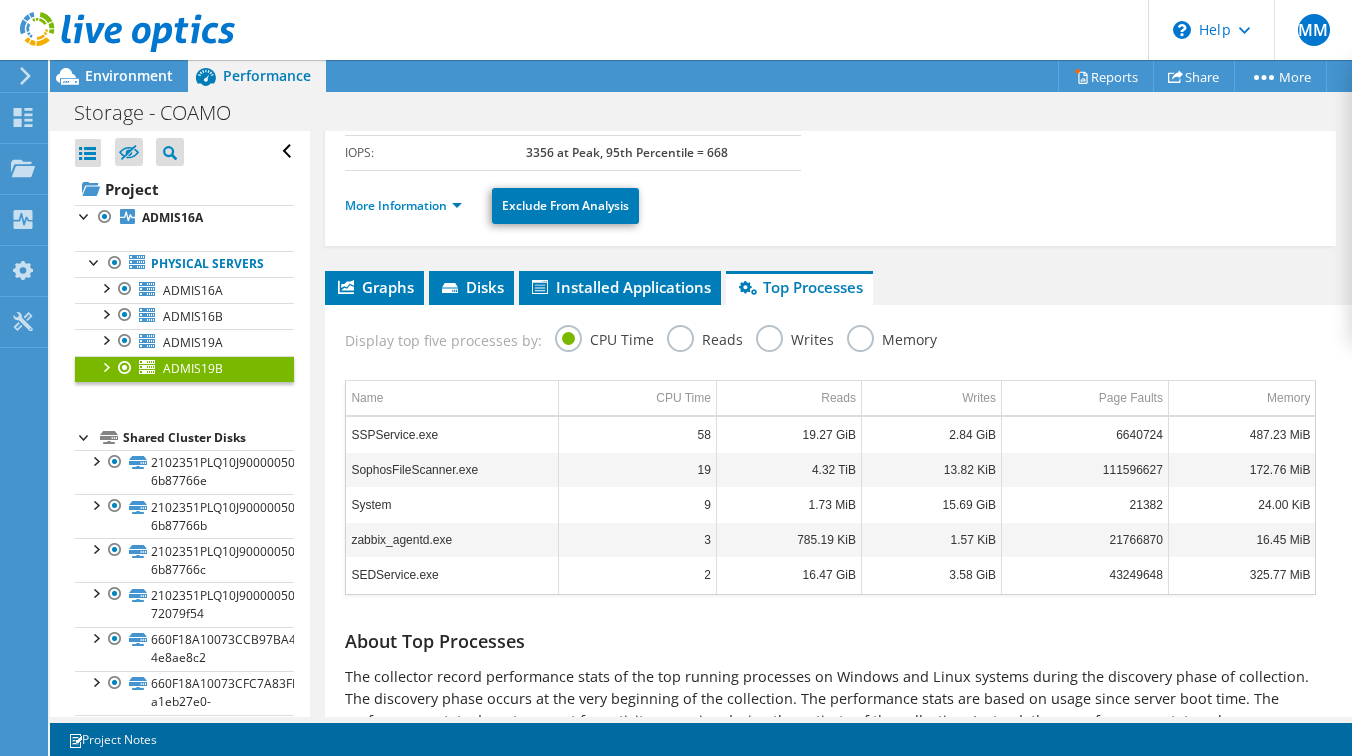 scroll, scrollTop: 280, scrollLeft: 0, axis: vertical 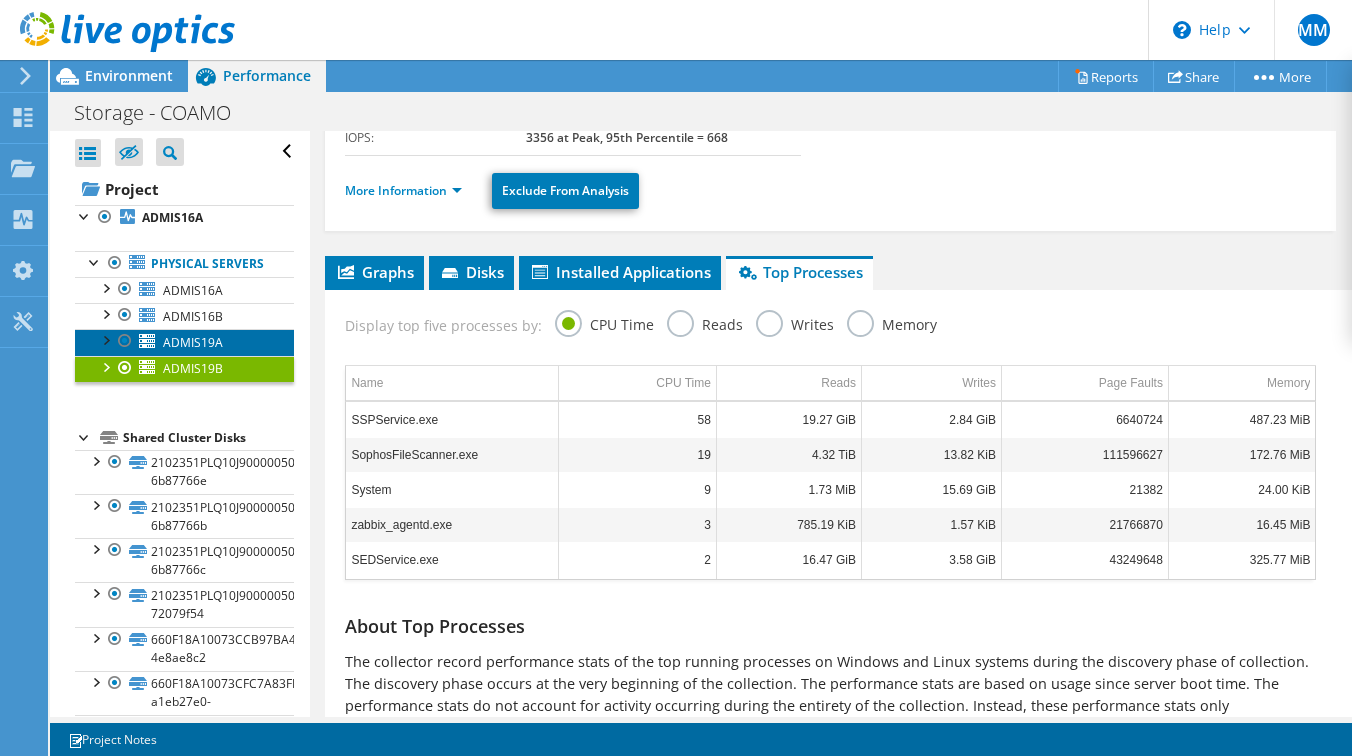 click on "ADMIS19A" at bounding box center (193, 342) 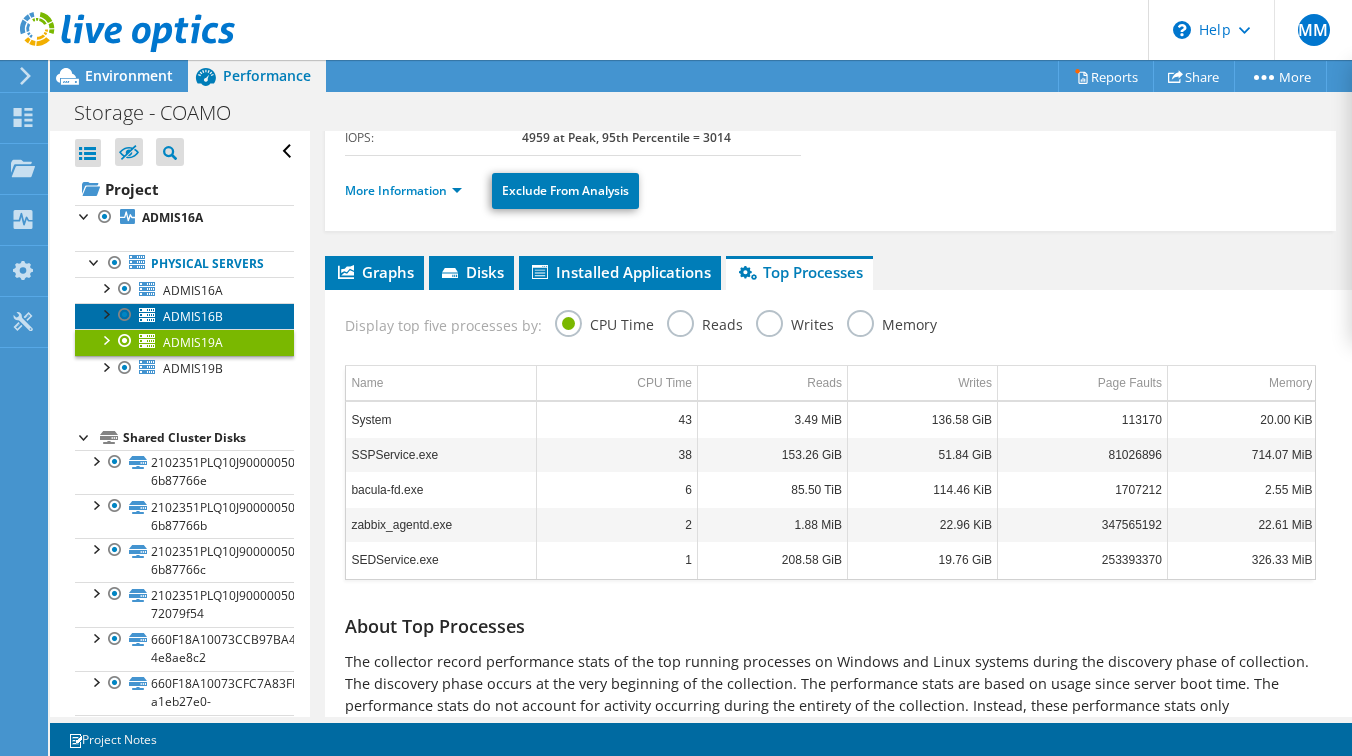 click on "ADMIS16B" at bounding box center [193, 316] 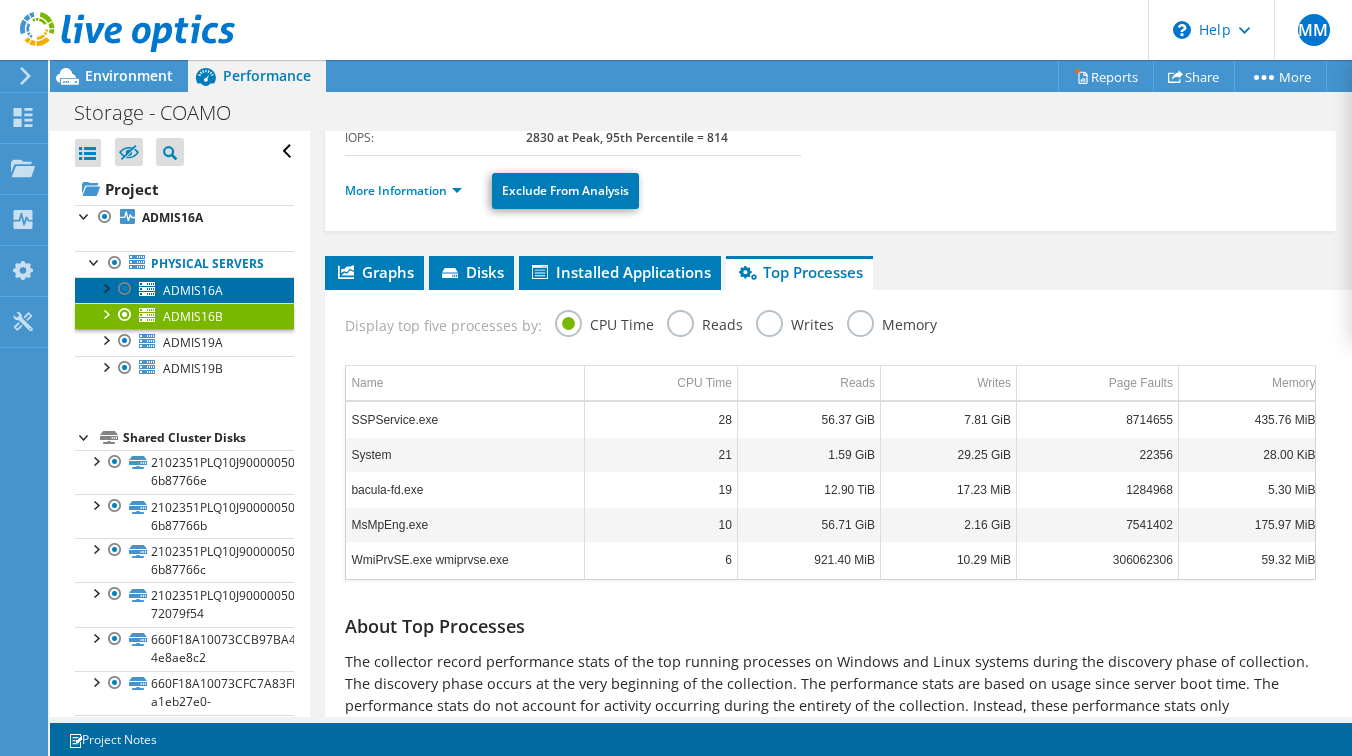 click on "ADMIS16A" at bounding box center (193, 290) 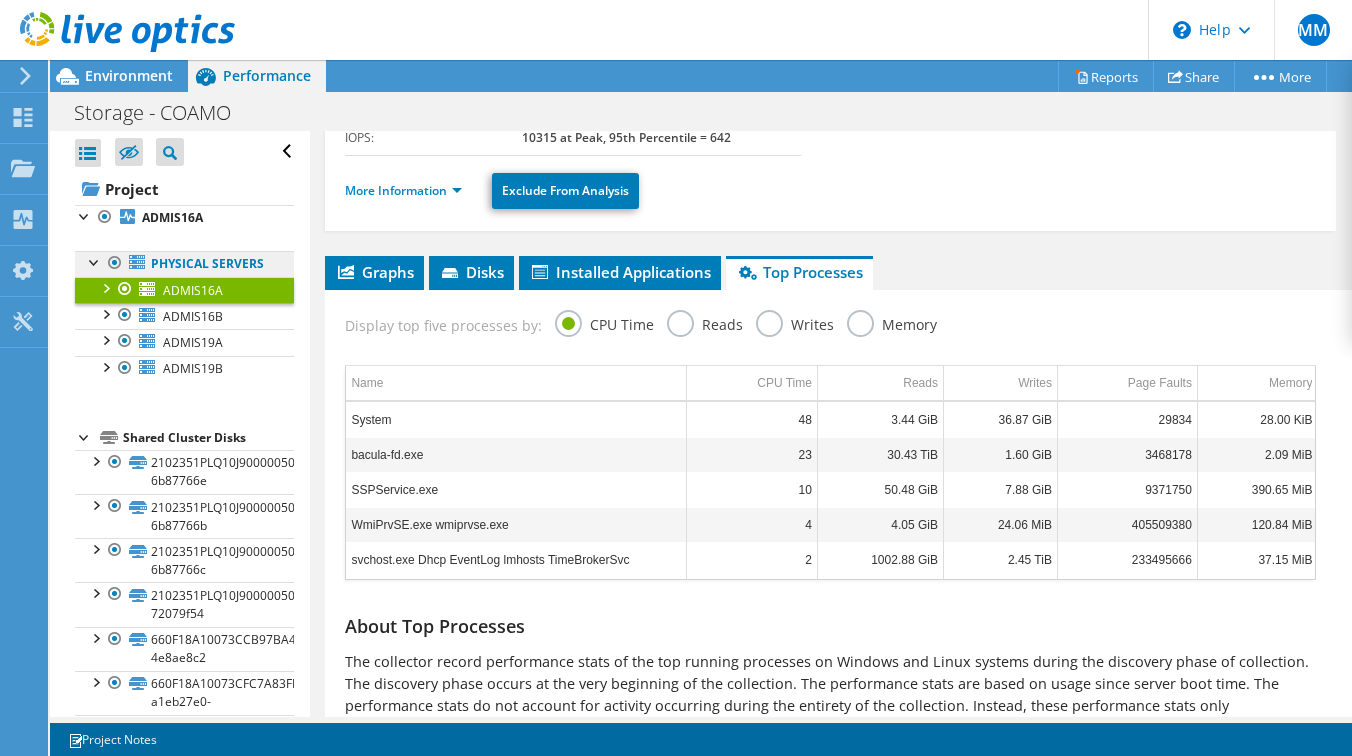 click on "Physical Servers" at bounding box center (184, 264) 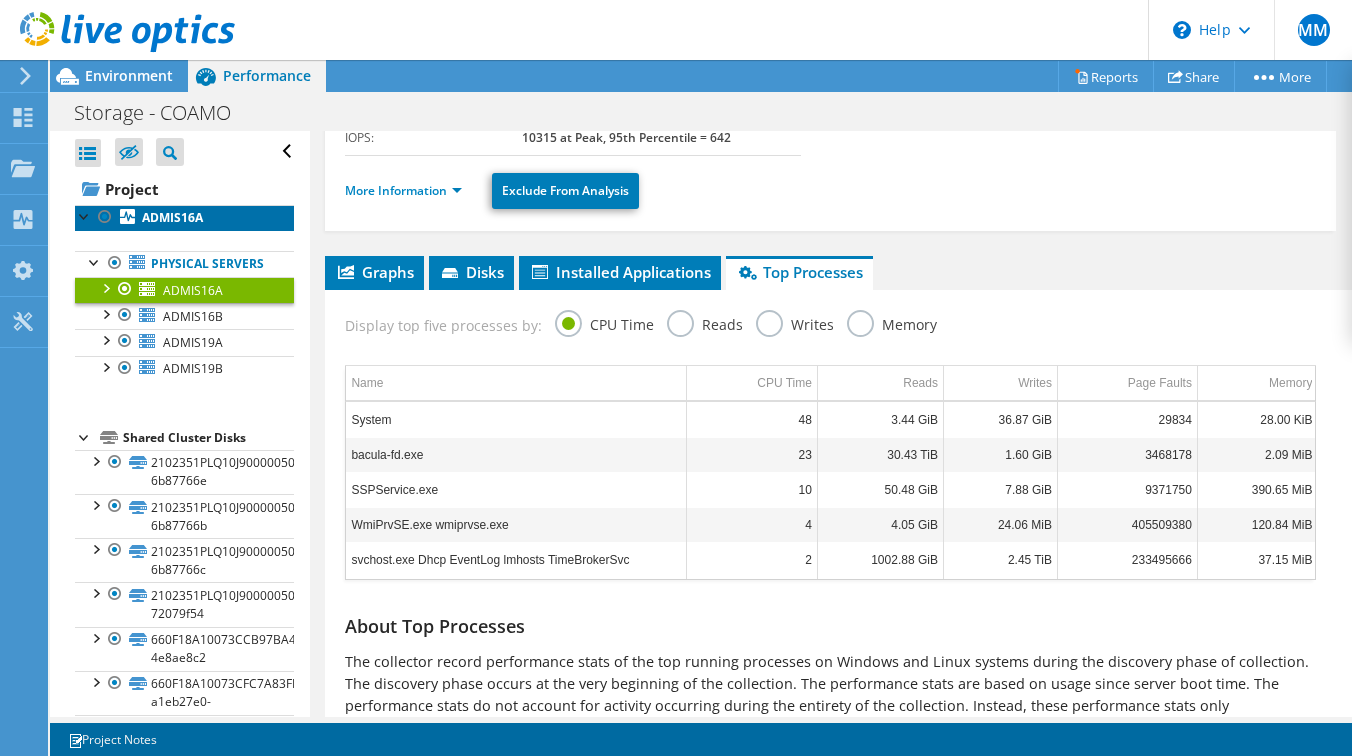 click on "ADMIS16A" at bounding box center (172, 217) 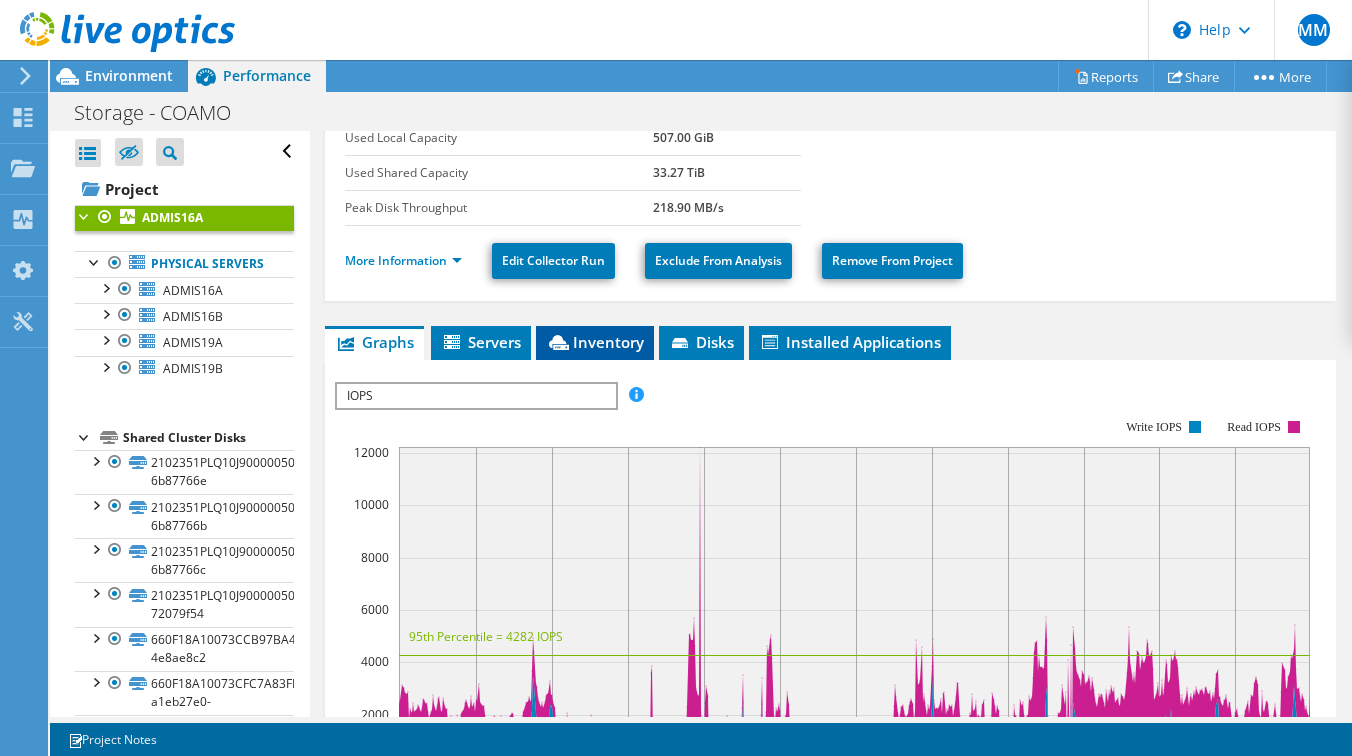 click on "Inventory" at bounding box center (595, 342) 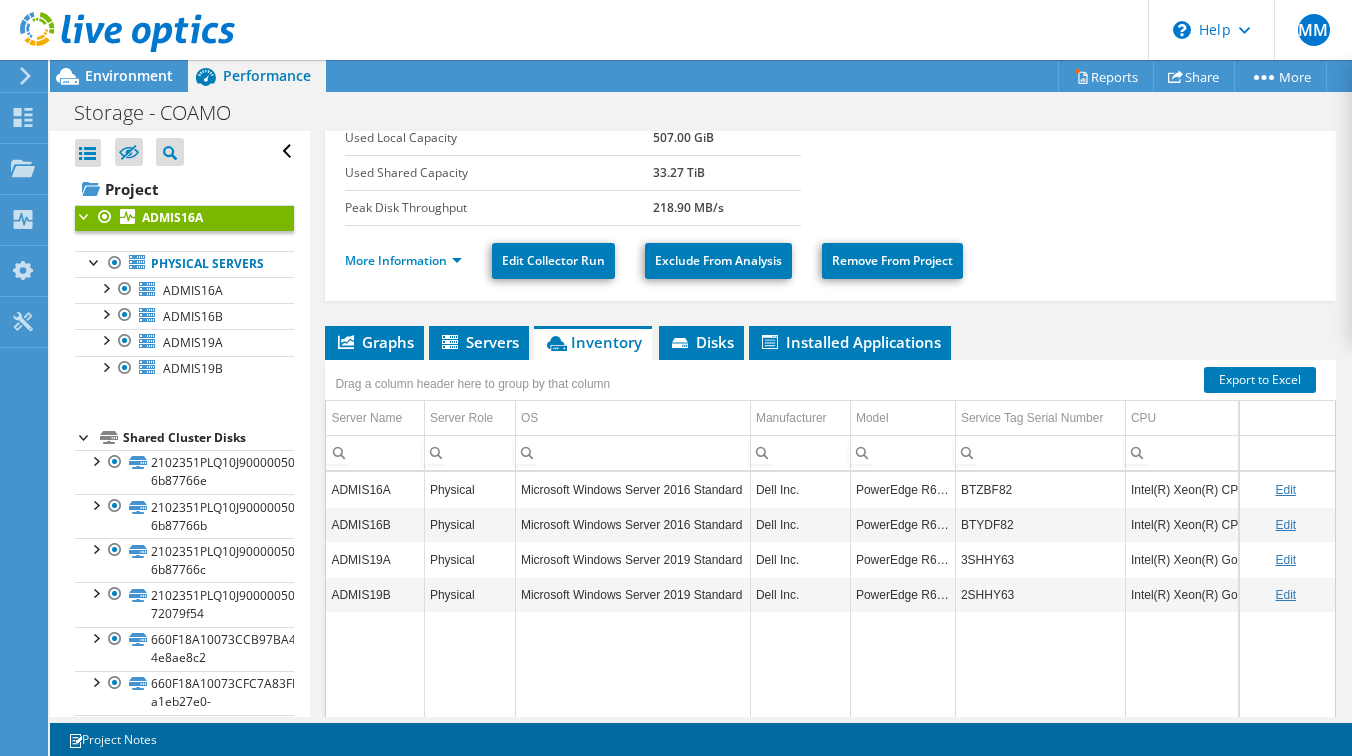 click on "Drag a column header here to group by that column" at bounding box center [830, 373] 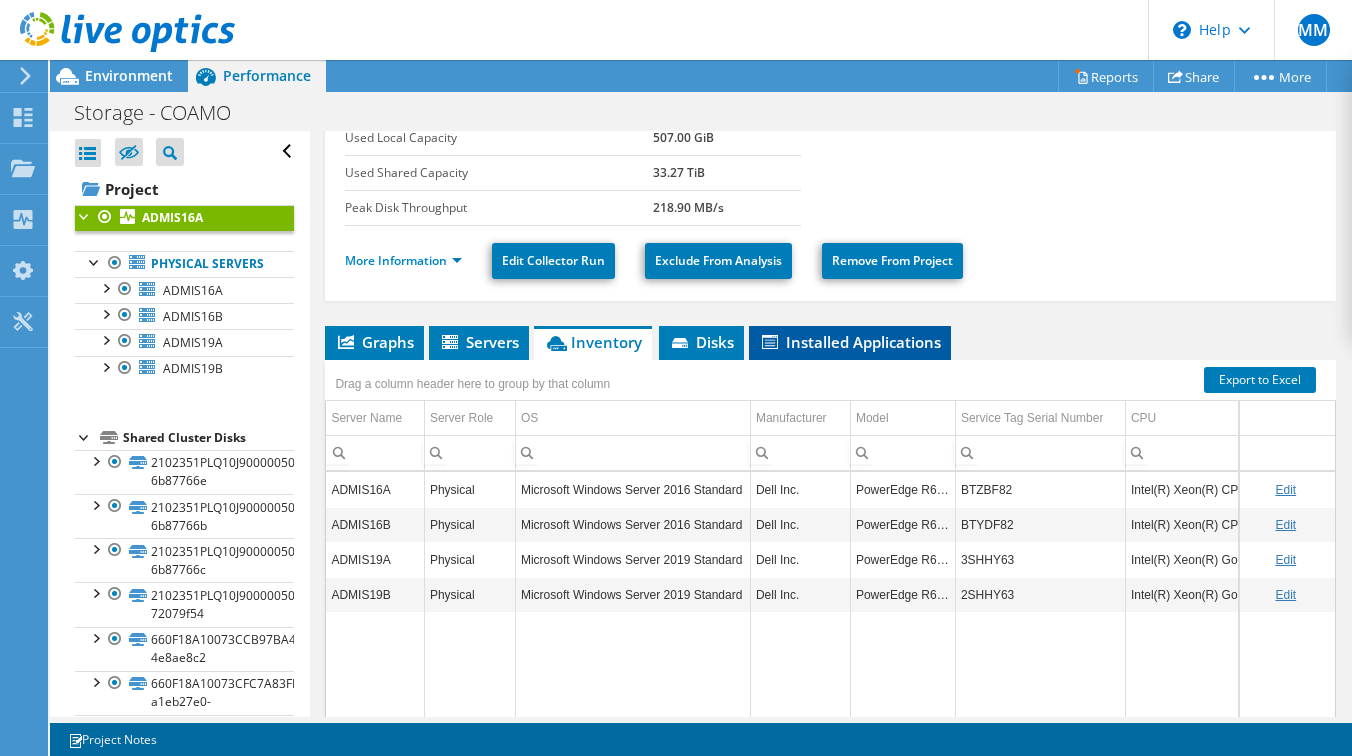 click on "Installed Applications" at bounding box center (850, 342) 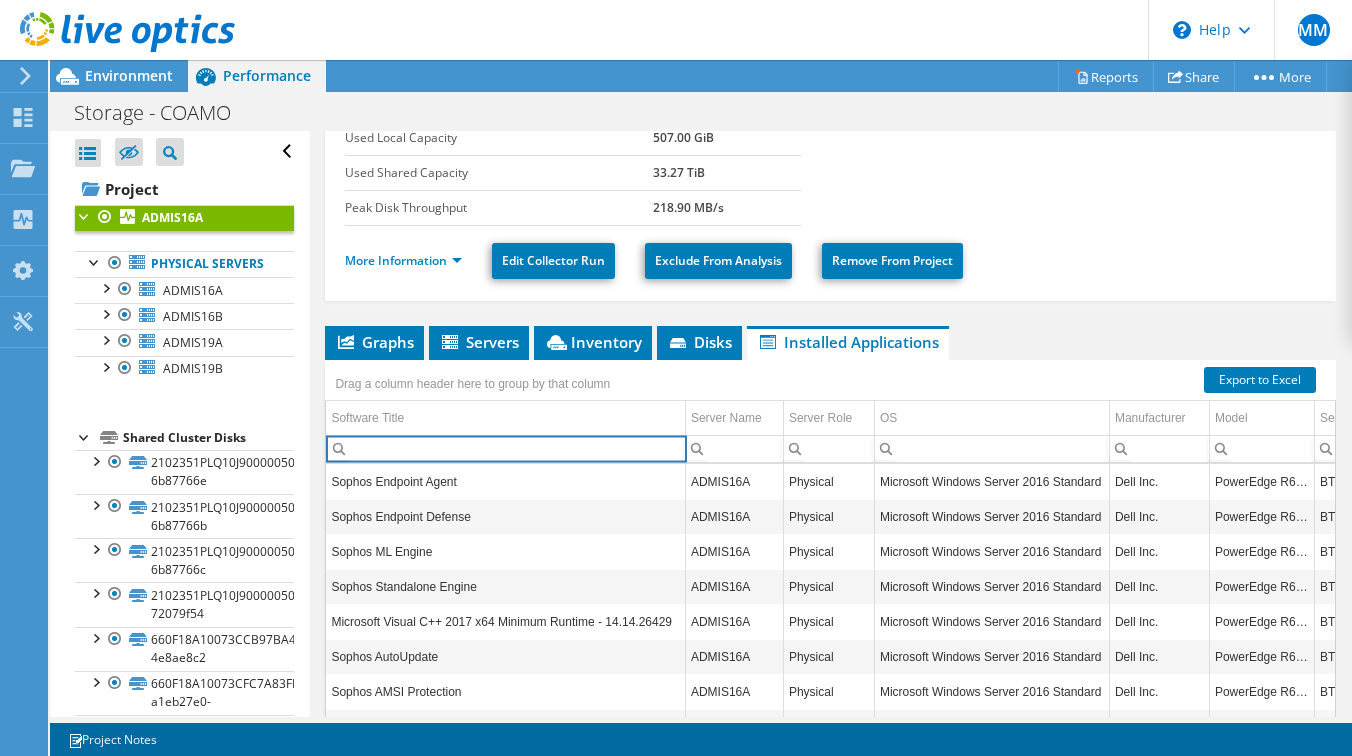 click at bounding box center (505, 449) 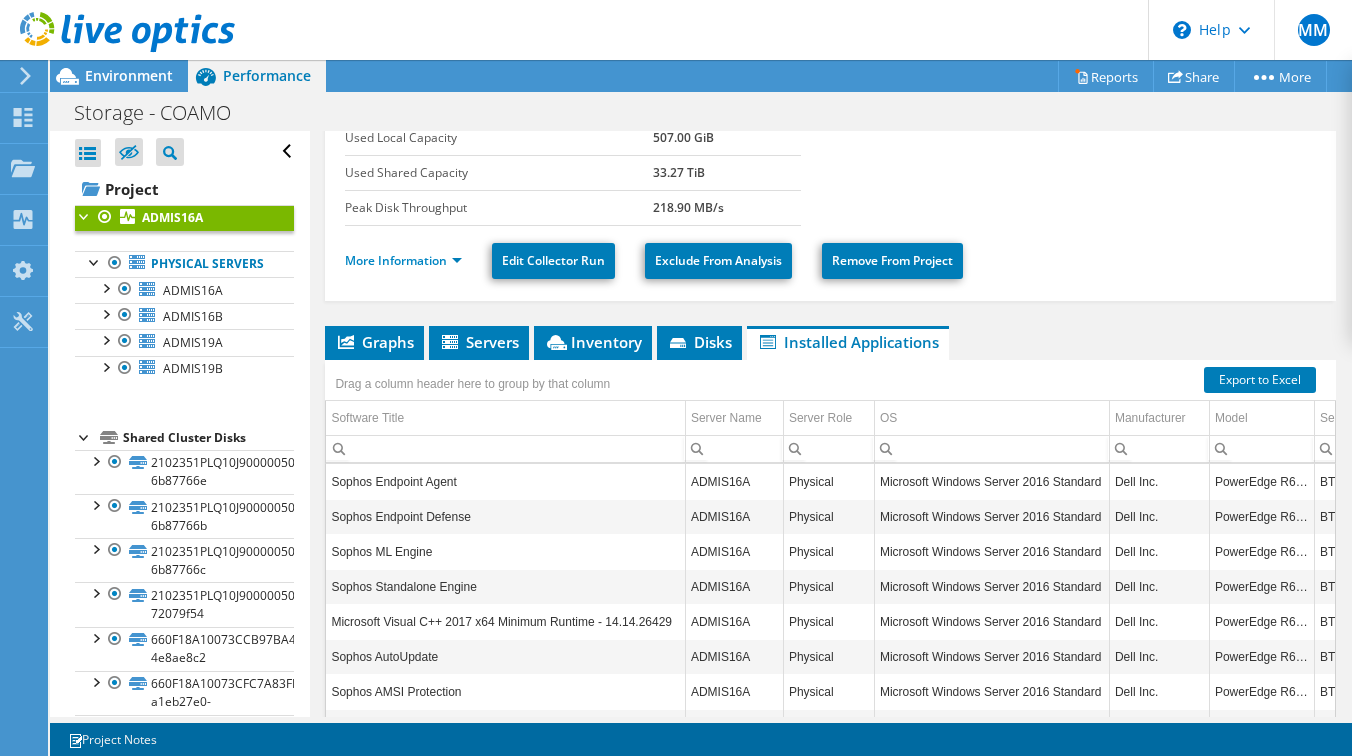 click on "Sophos Endpoint Agent" at bounding box center [505, 481] 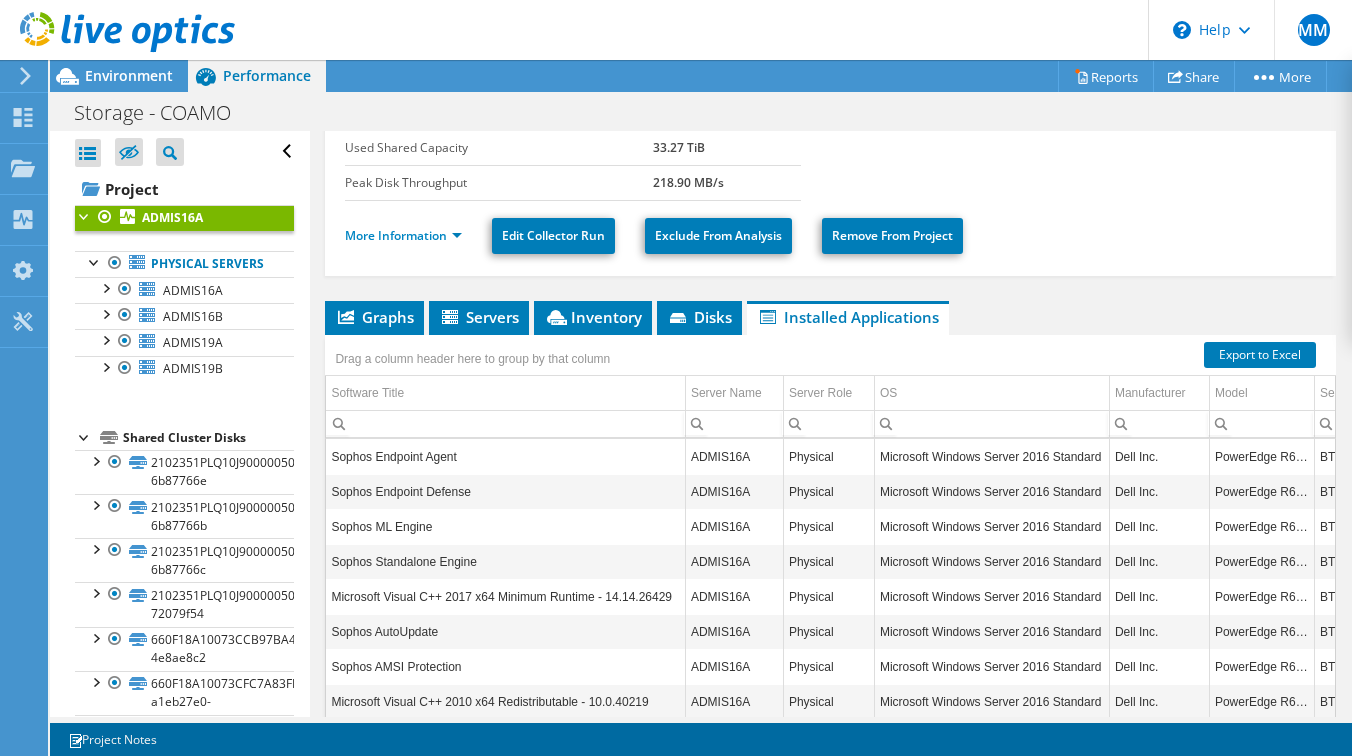 scroll, scrollTop: 423, scrollLeft: 0, axis: vertical 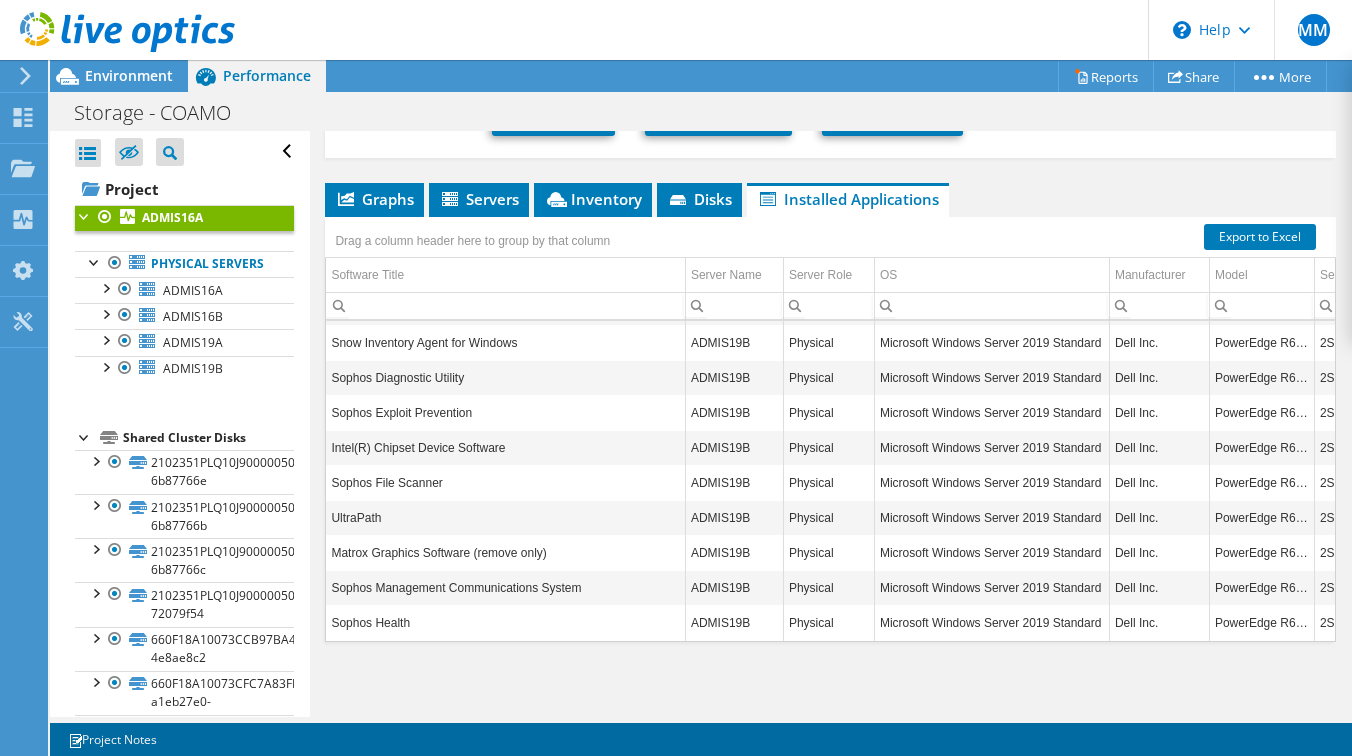 click on "Drag a column header here to group by that column" at bounding box center (830, 234) 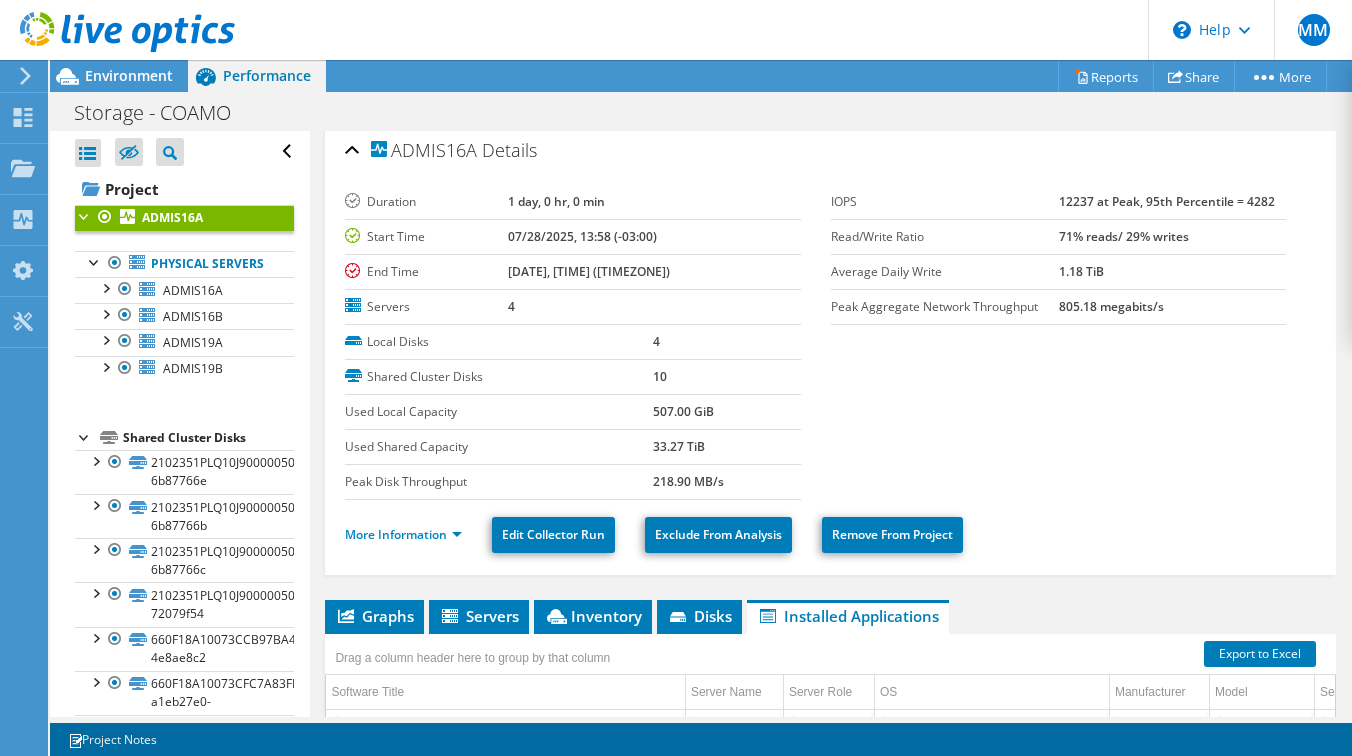 scroll, scrollTop: 0, scrollLeft: 0, axis: both 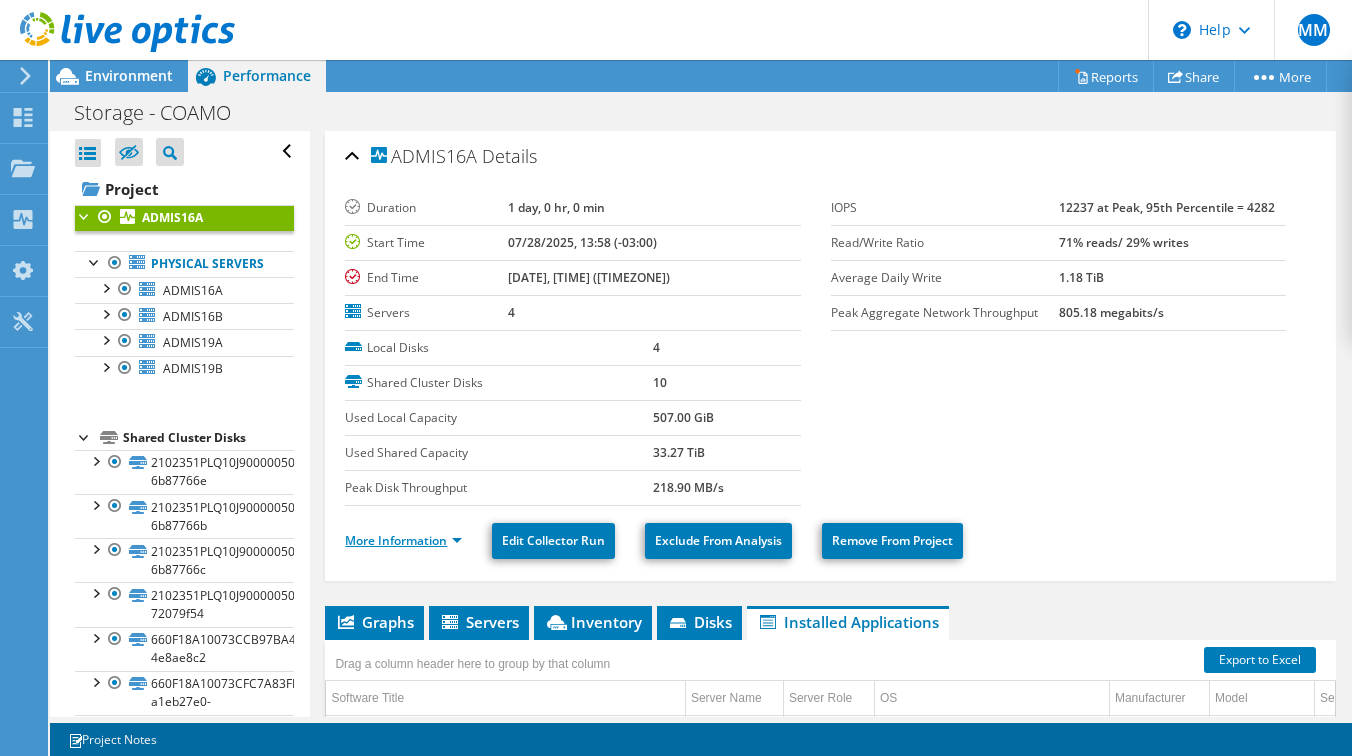 click on "More Information" at bounding box center [403, 540] 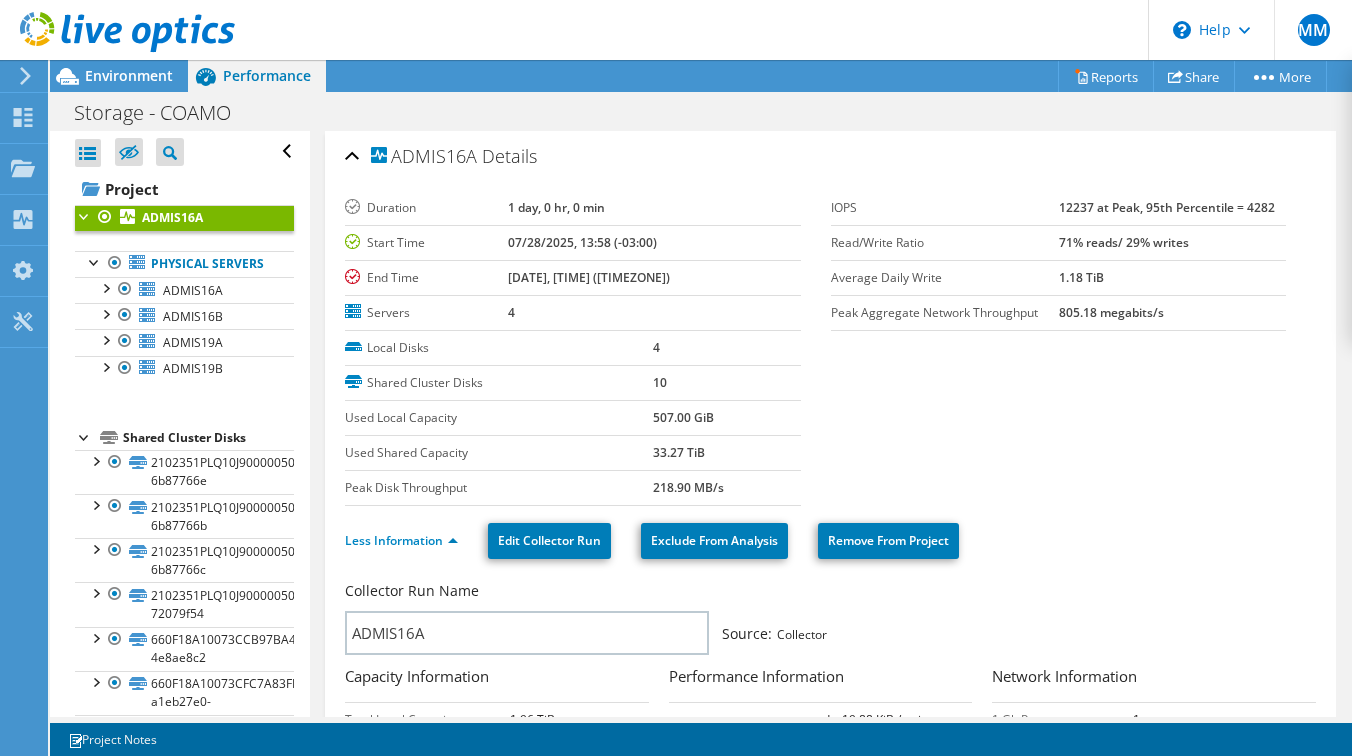 click on "Duration
1 day, 0 hr, 0 min
Start Time
07/28/2025, 13:58 (-03:00)
End Time
07/29/2025, 13:58 (-03:00)
Servers
4
Local Disks
4
Shared Cluster Disks
10
Used Local Capacity
507.00 GiB" at bounding box center [830, 348] 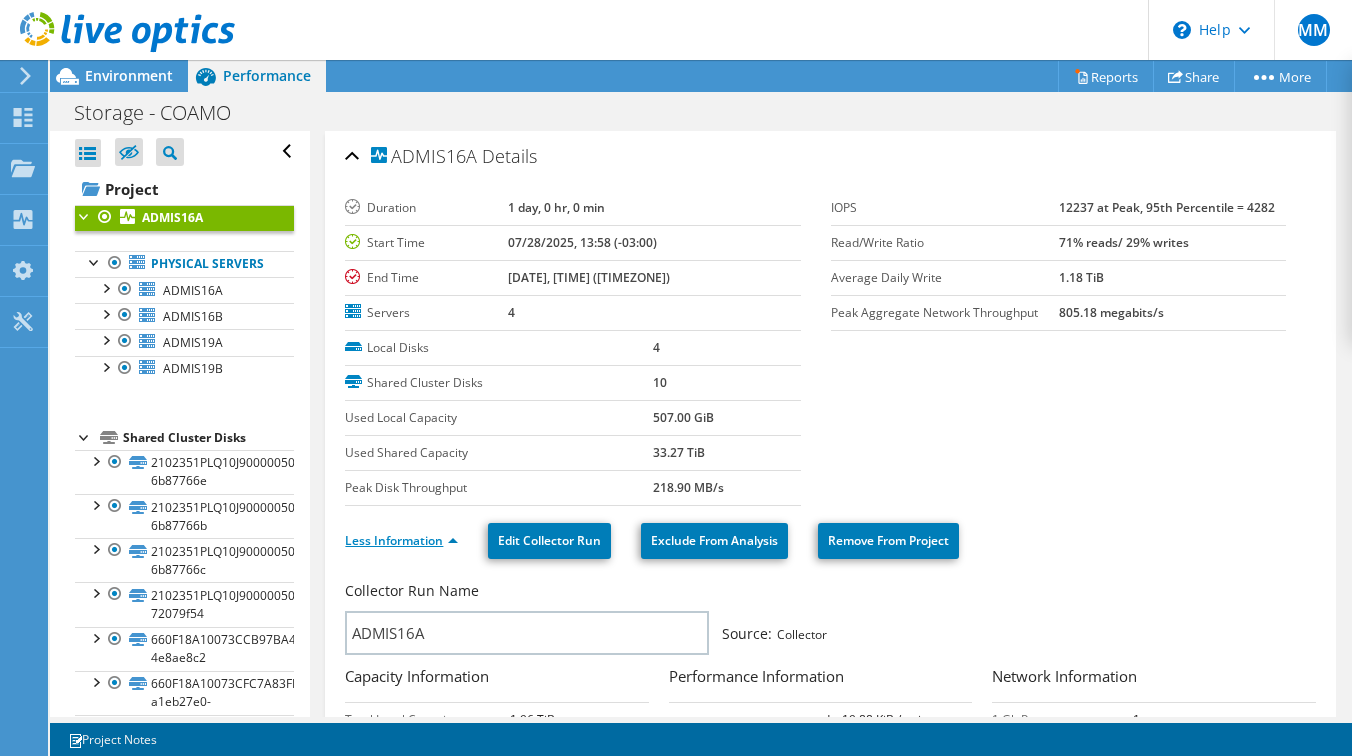 click on "Less Information" at bounding box center (401, 540) 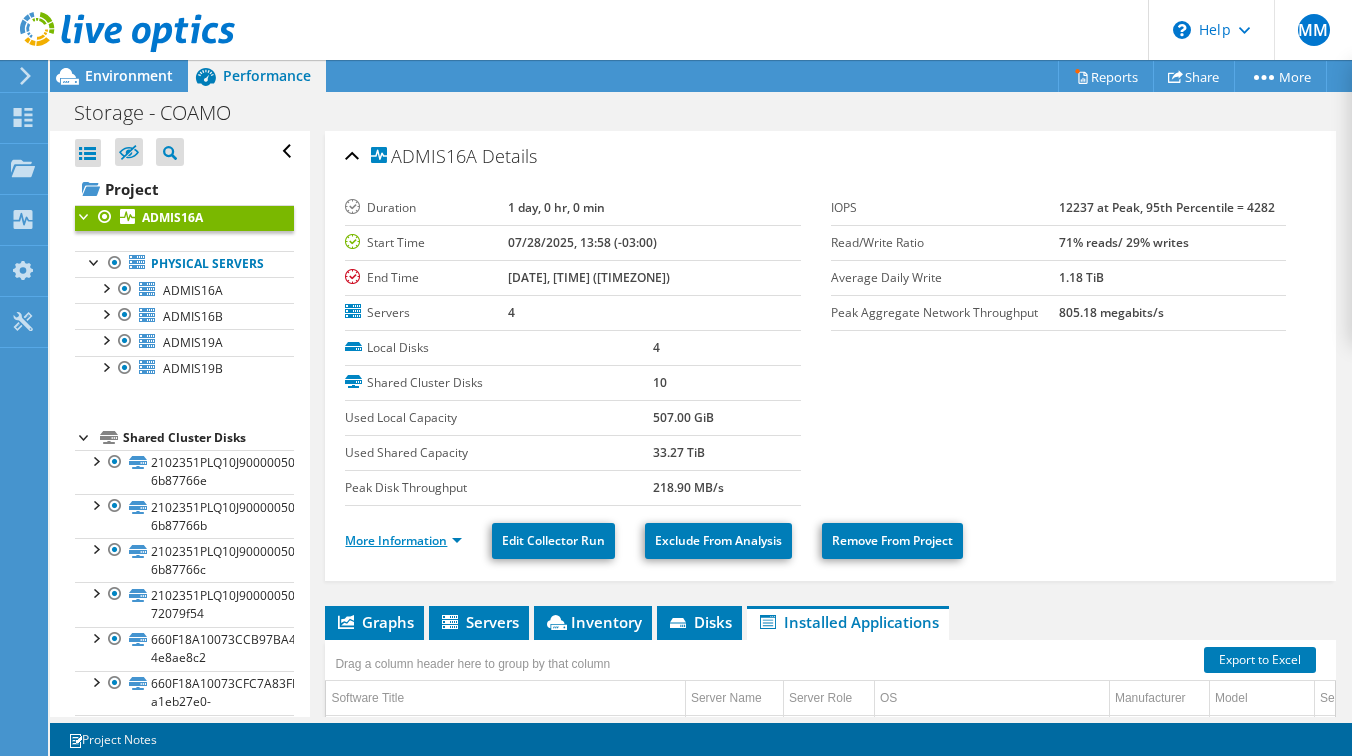click on "More Information" at bounding box center (403, 540) 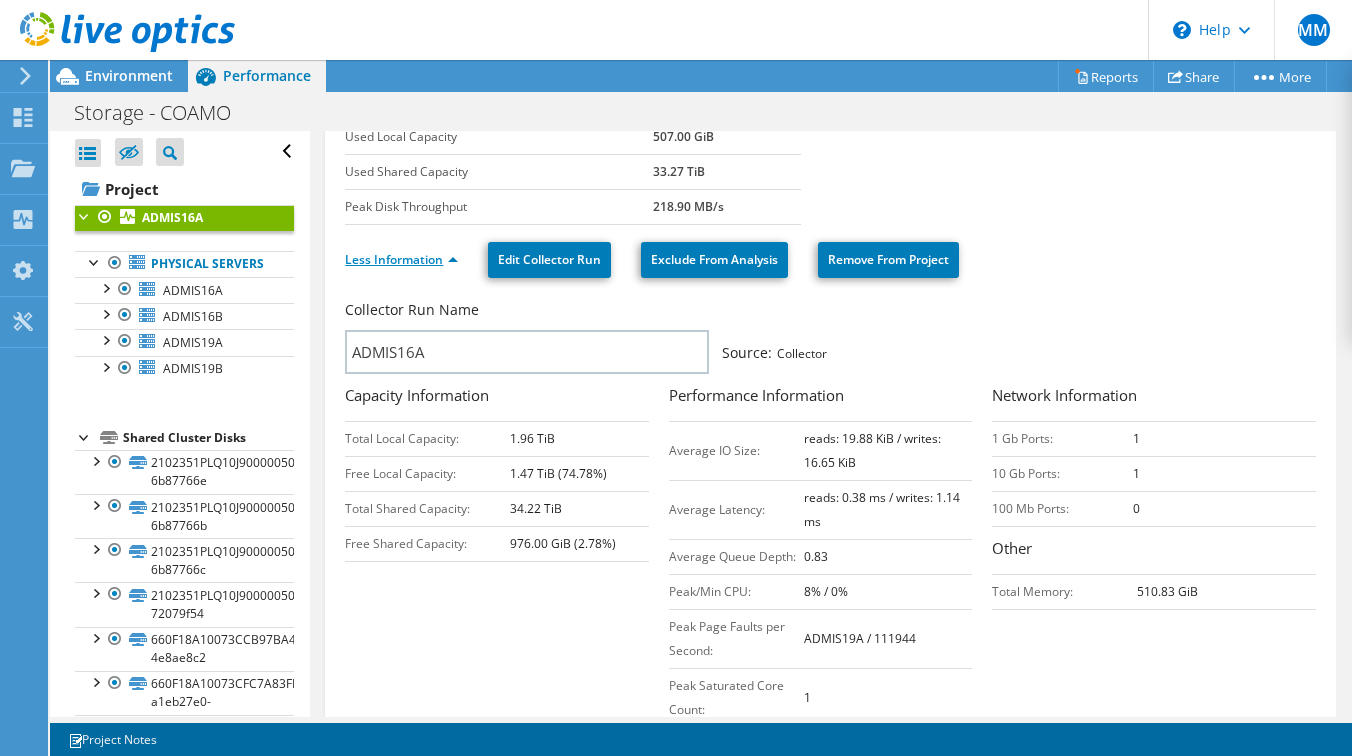 scroll, scrollTop: 320, scrollLeft: 0, axis: vertical 